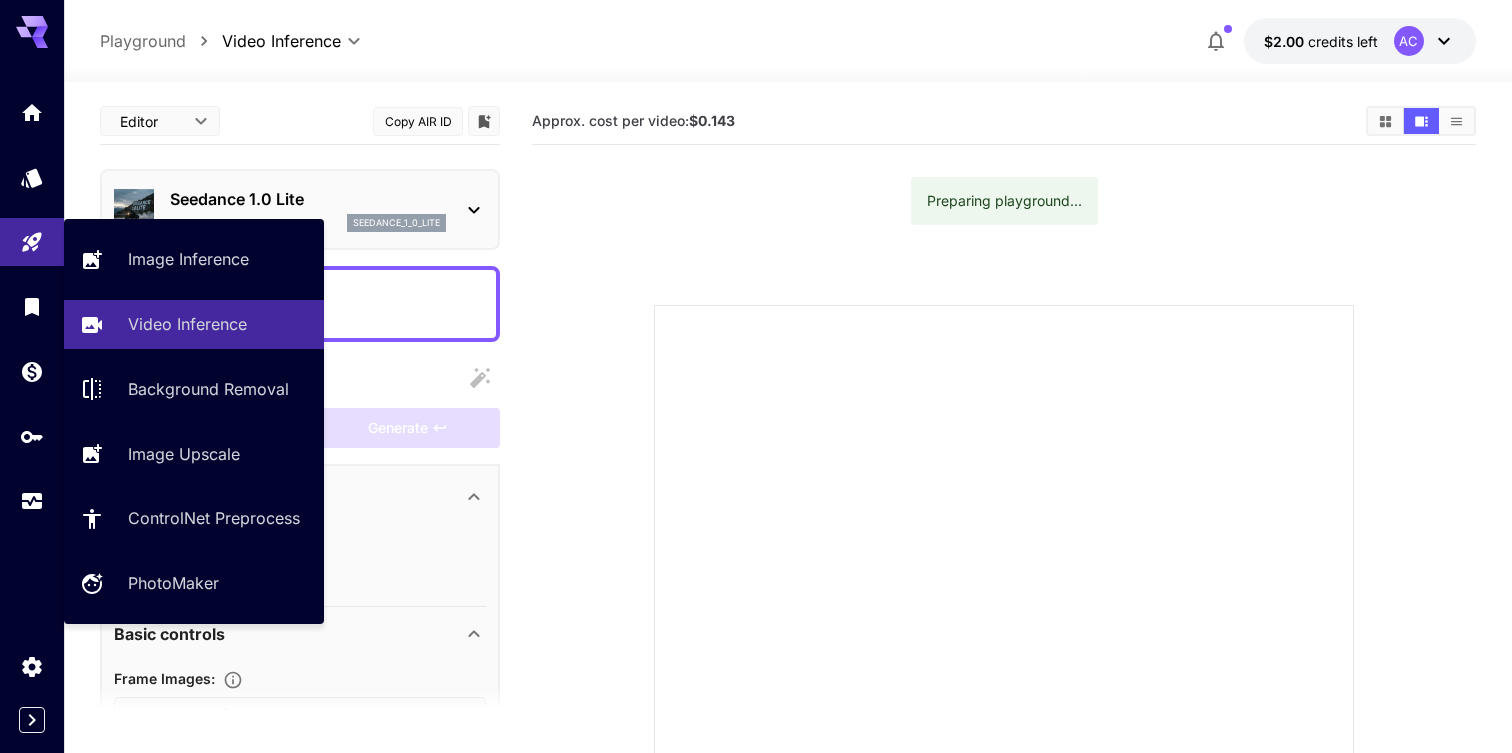 scroll, scrollTop: 0, scrollLeft: 0, axis: both 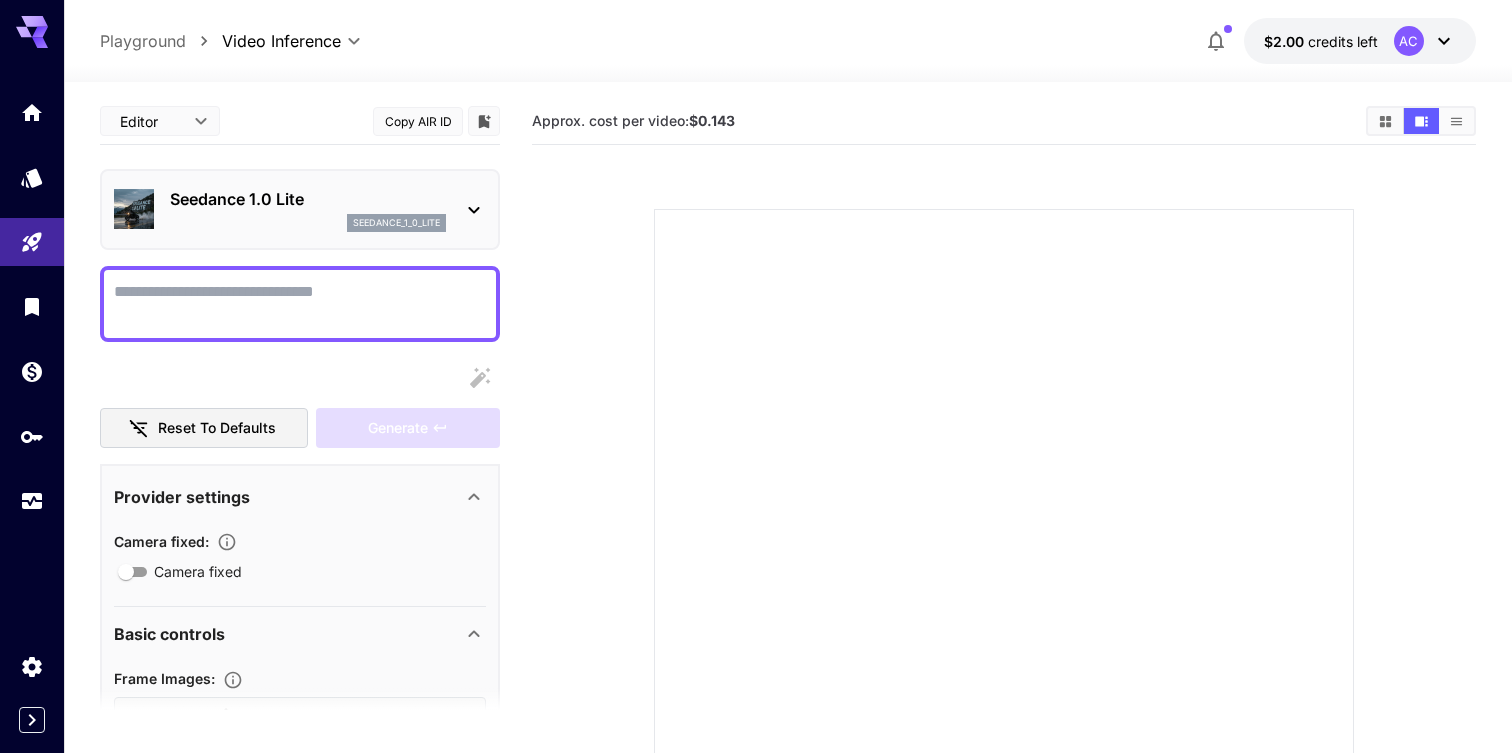 click at bounding box center [32, 376] 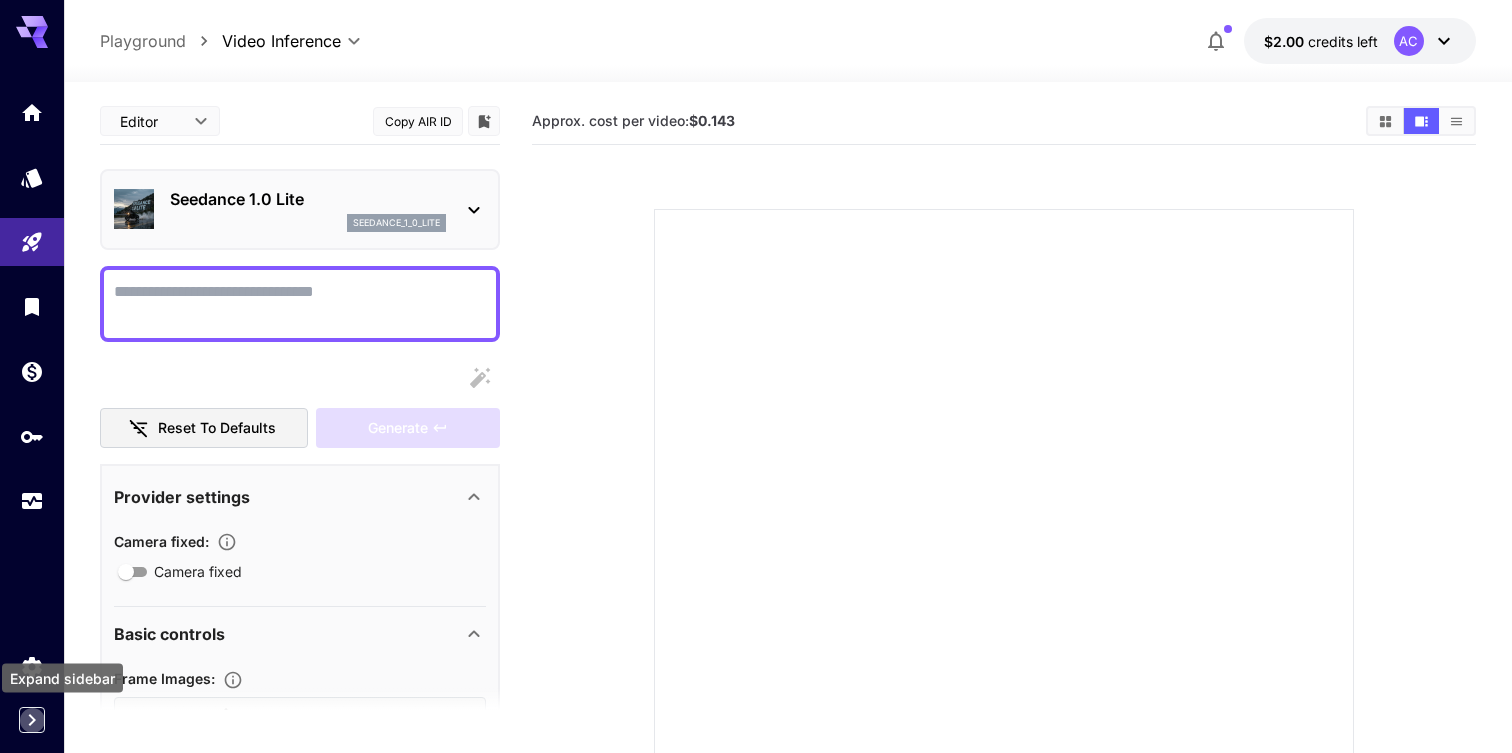 click 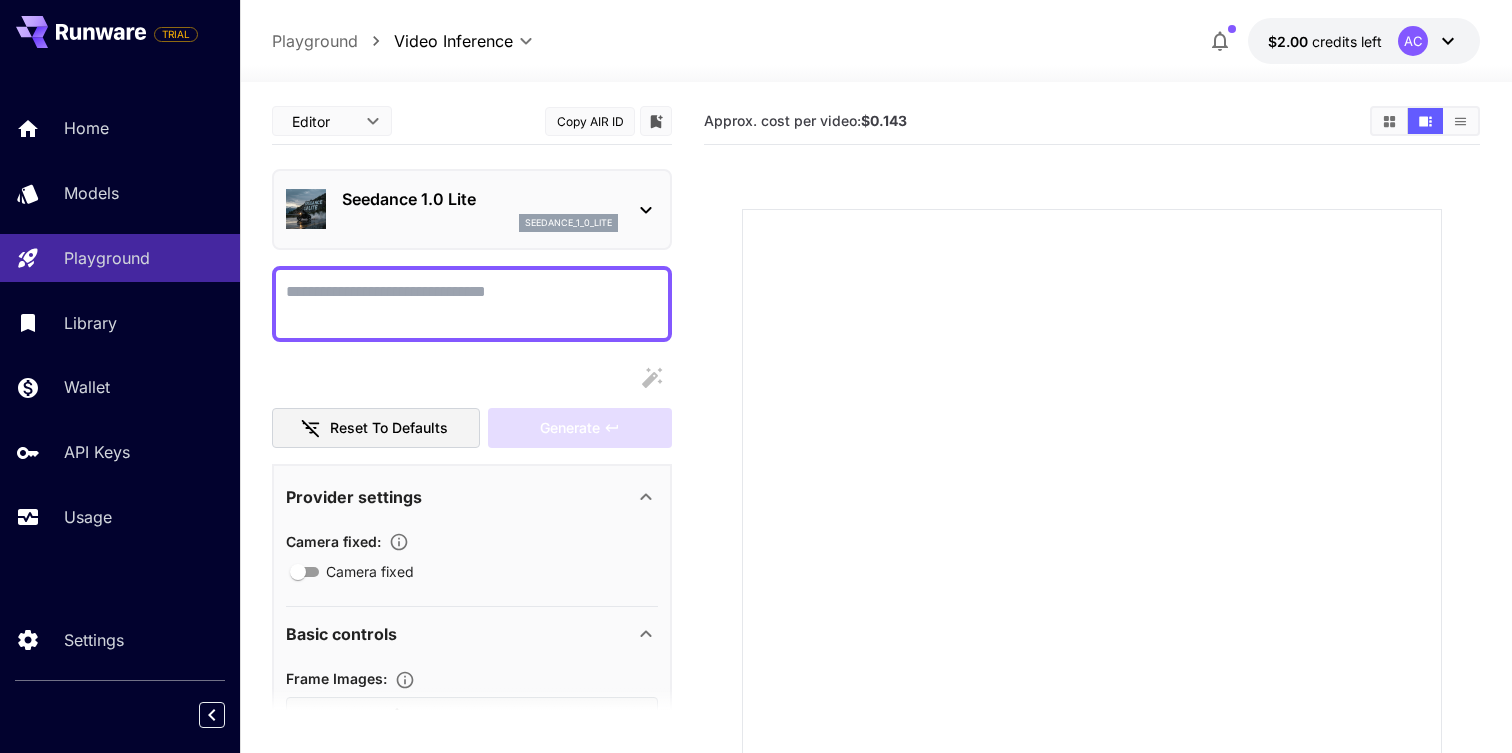 click on "Home Models Playground Library Wallet API Keys Usage" at bounding box center [120, 322] 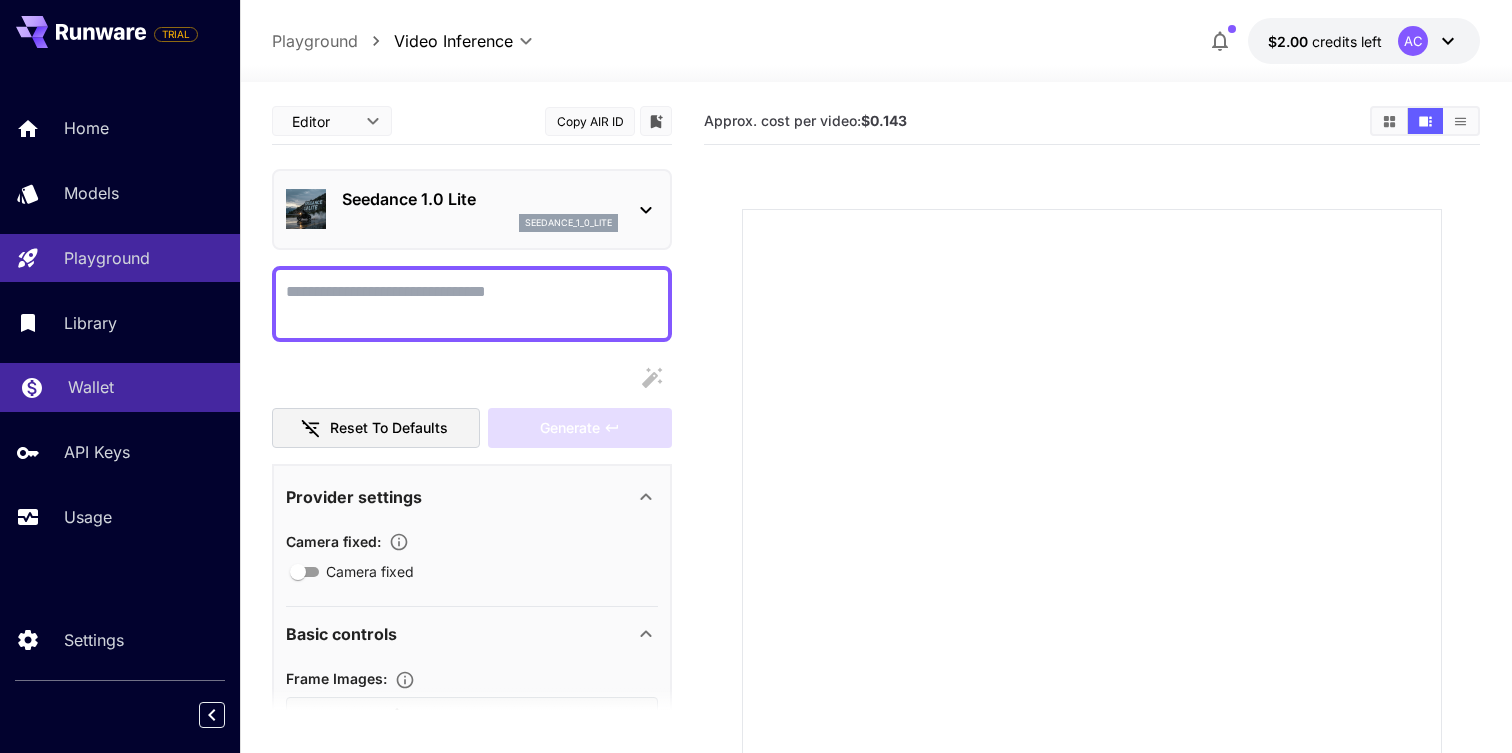click on "Wallet" at bounding box center (91, 387) 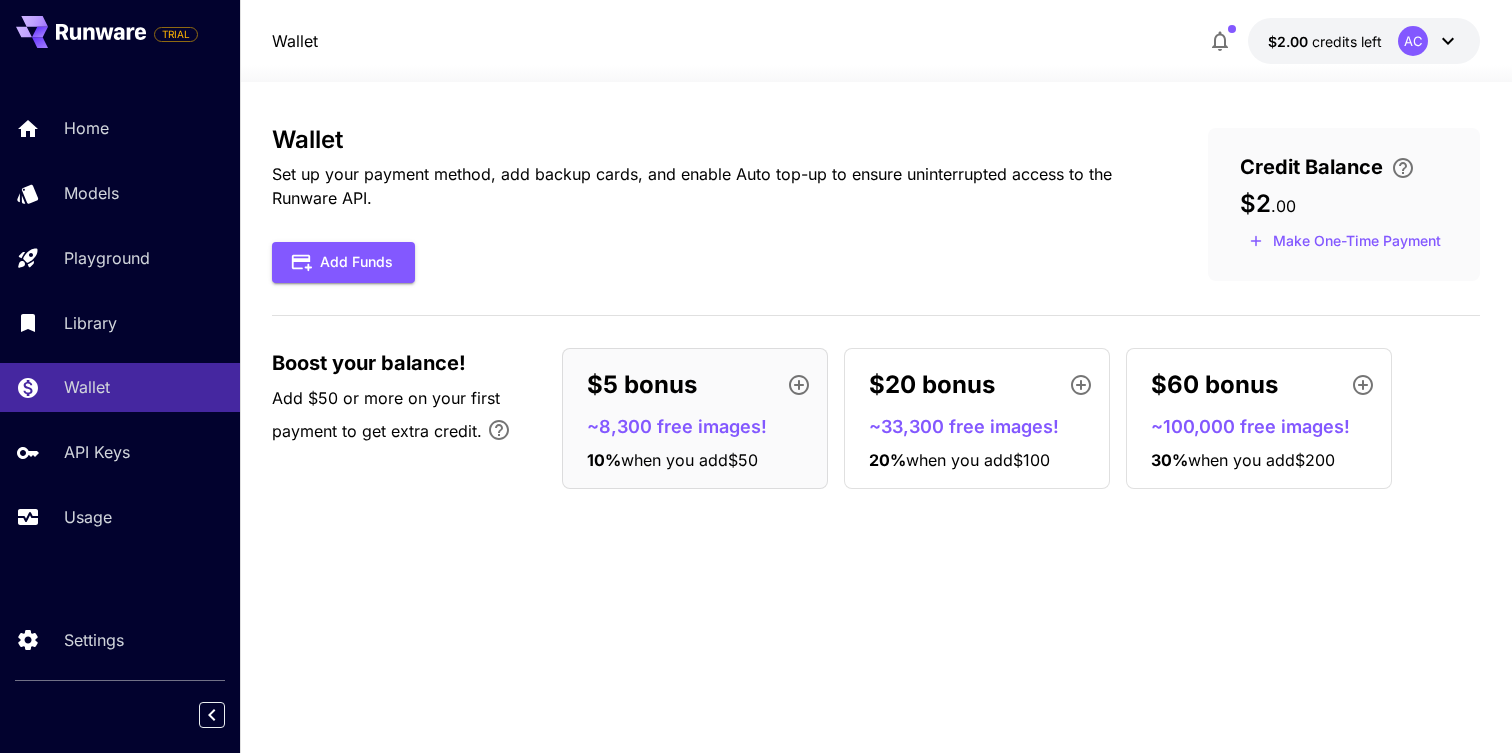 click on "Wallet Set up your payment method, add backup cards, and enable Auto top-up to ensure uninterrupted access to the Runware API. Add Funds" at bounding box center (708, 204) 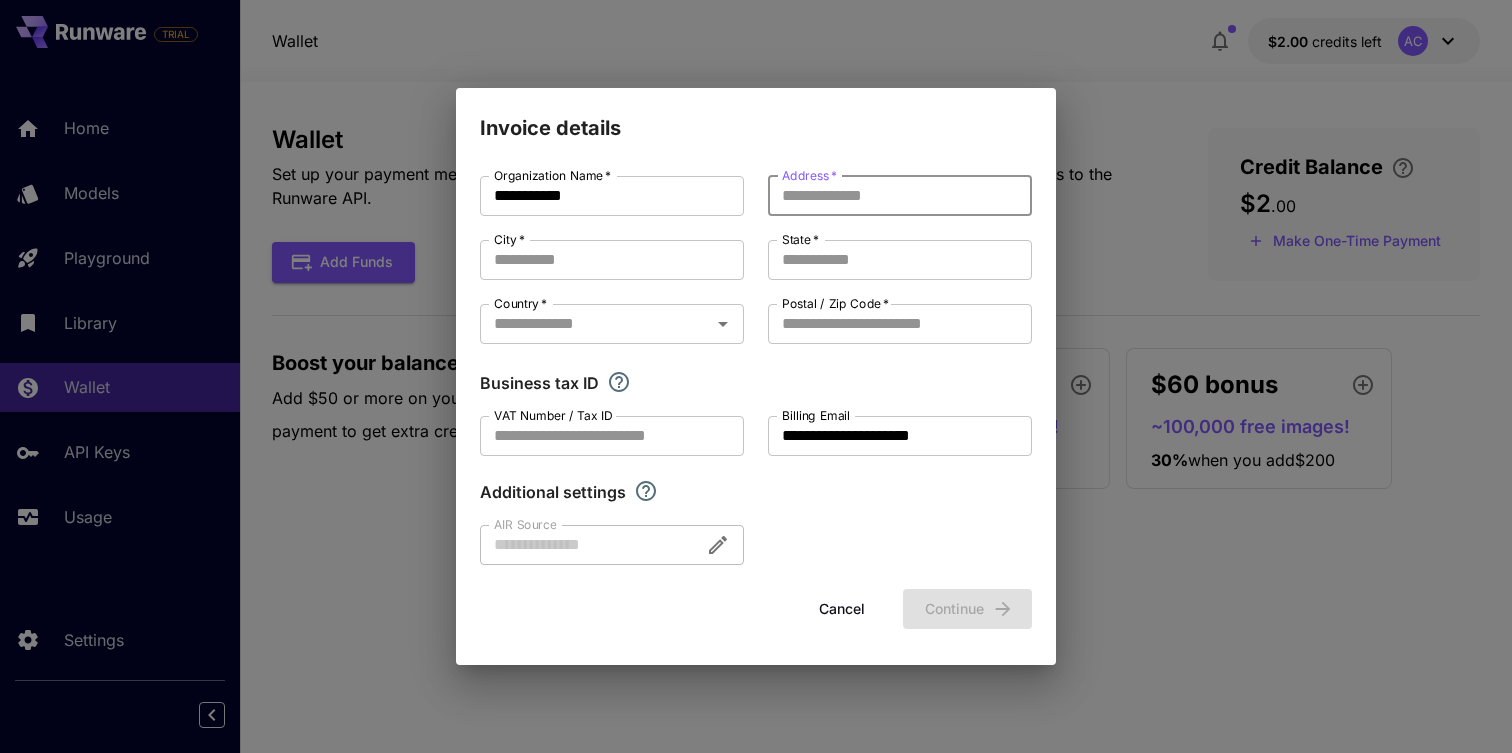 click on "Address   *" at bounding box center (900, 196) 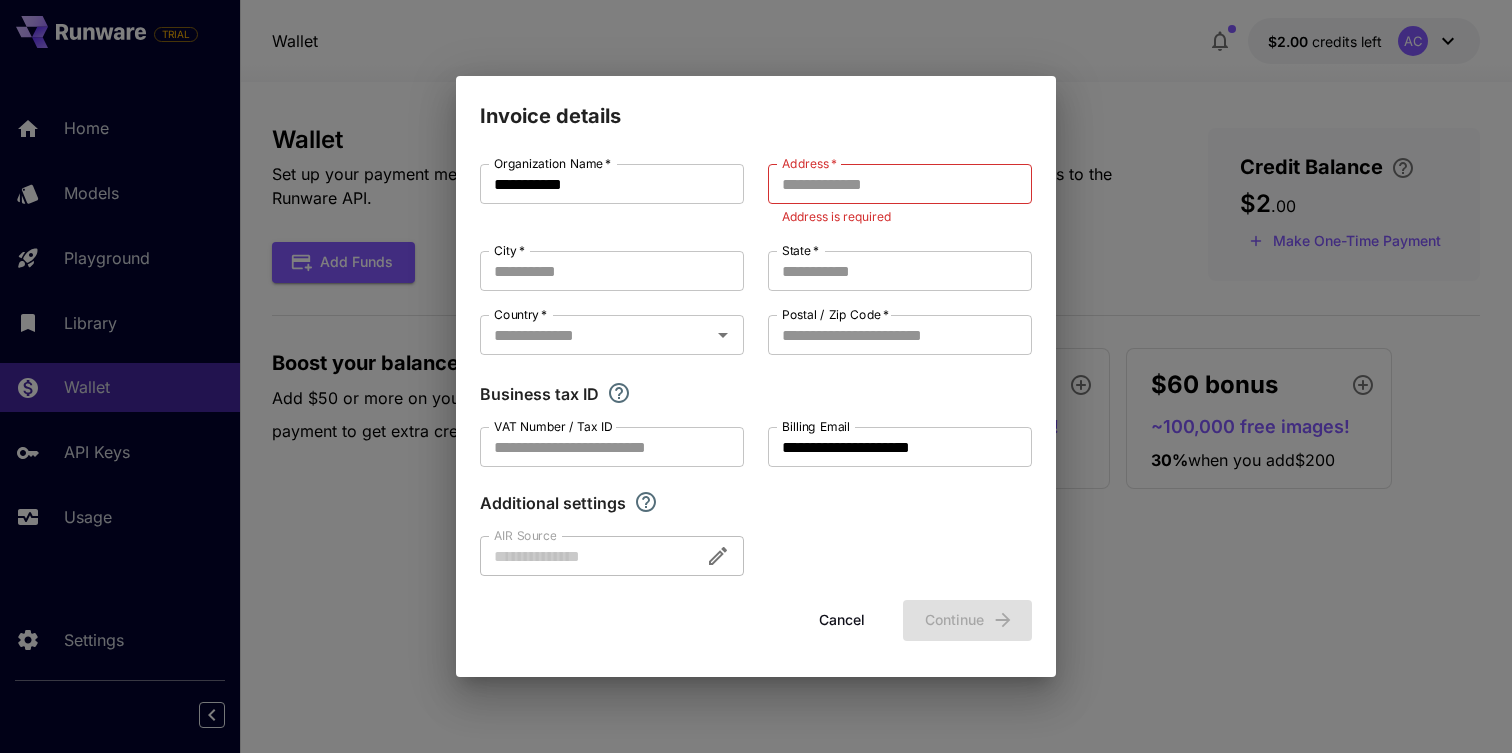 click on "**********" at bounding box center [756, 370] 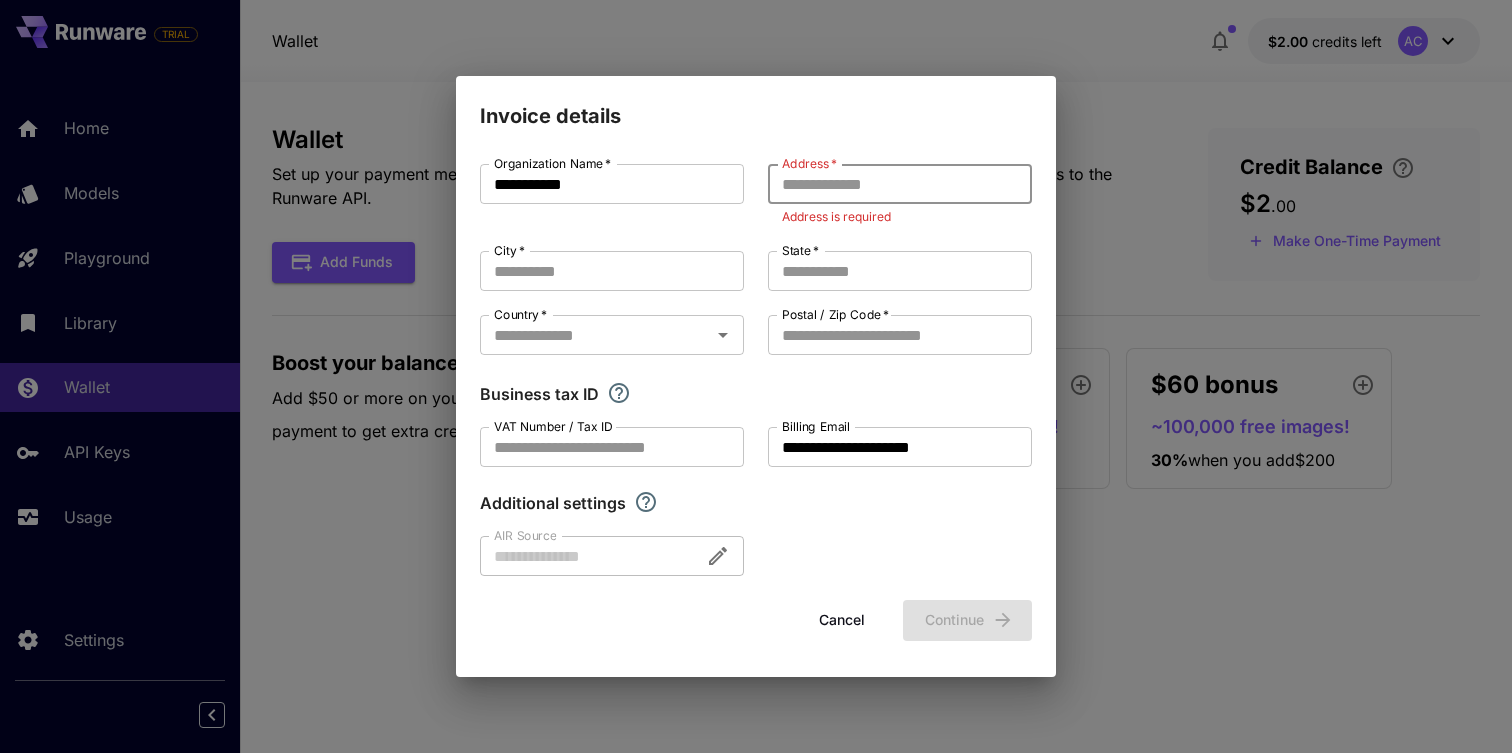 click on "Address   *" at bounding box center [900, 184] 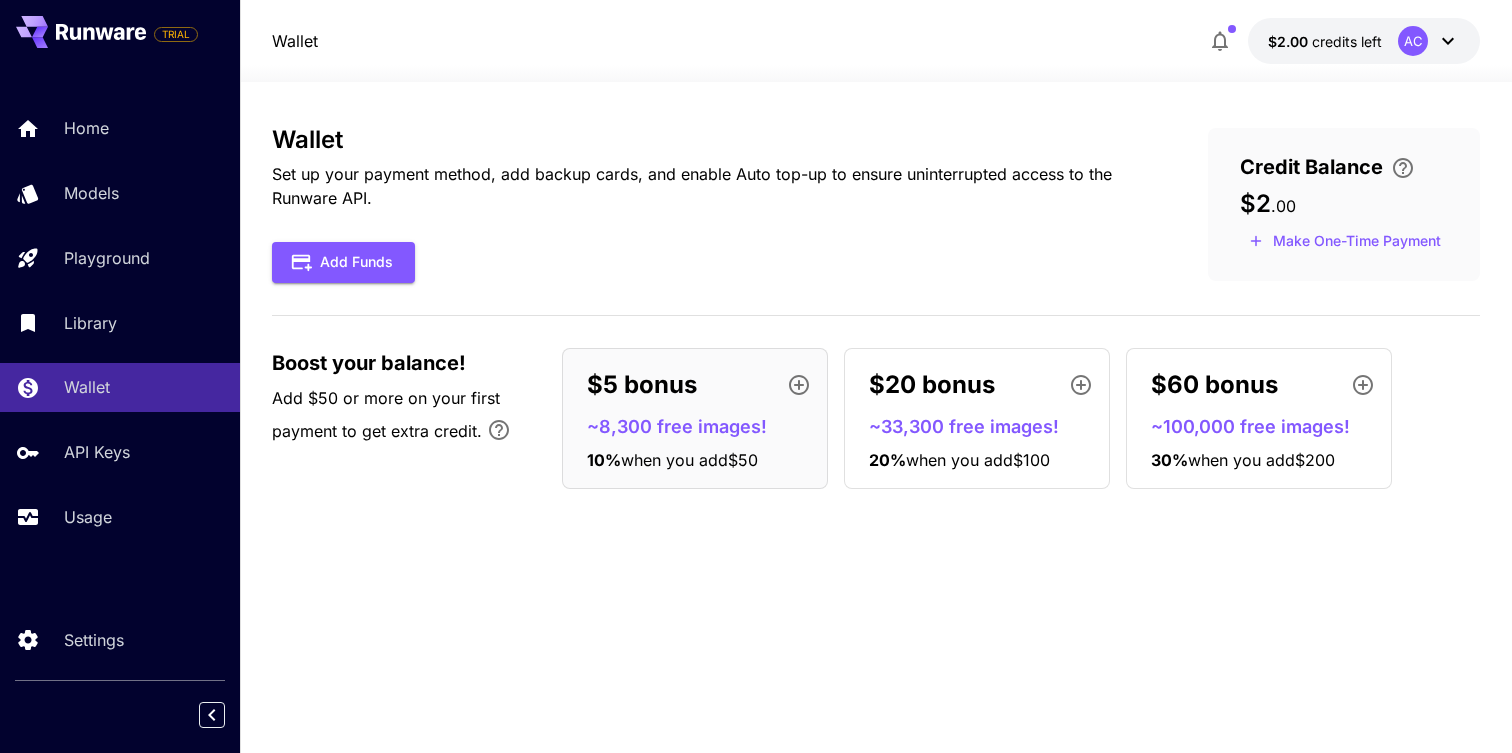 click 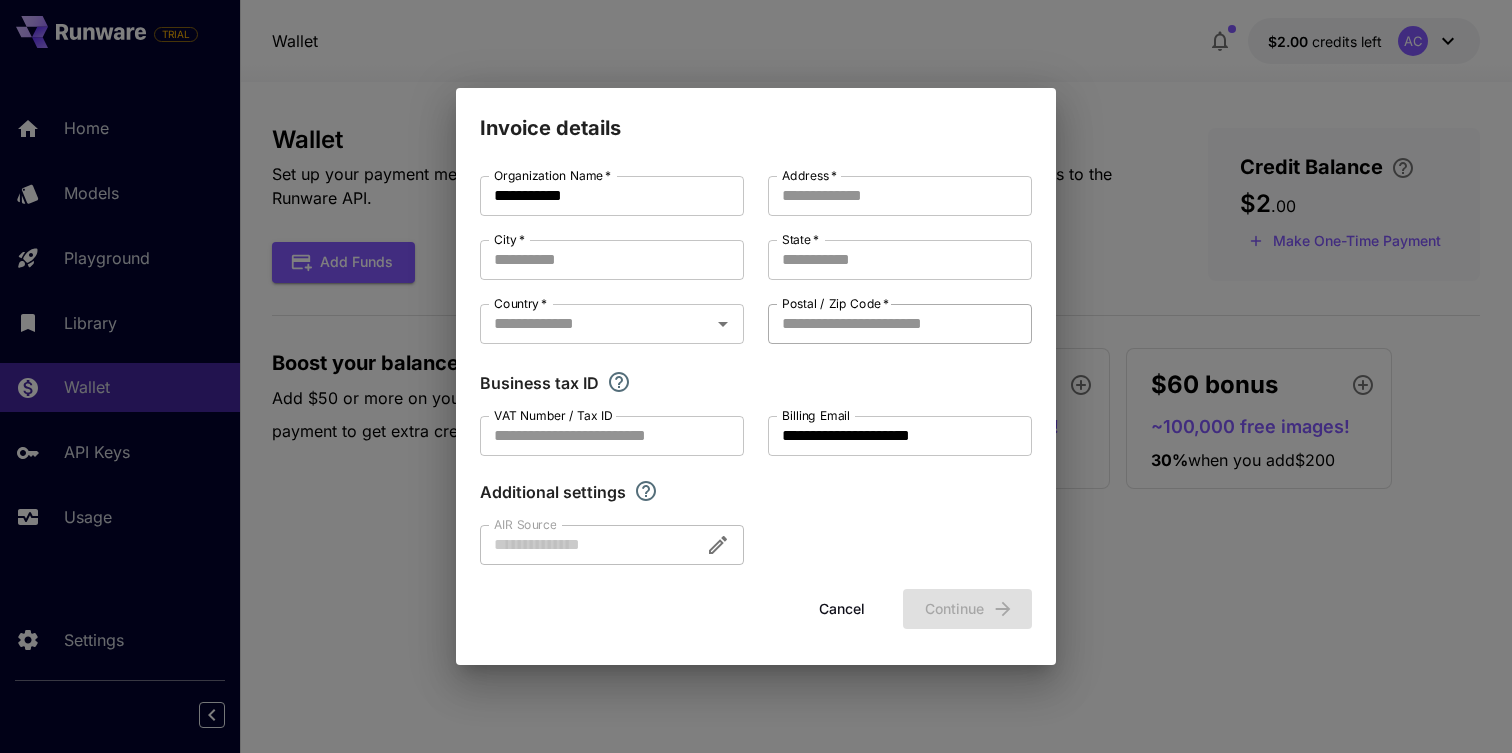type 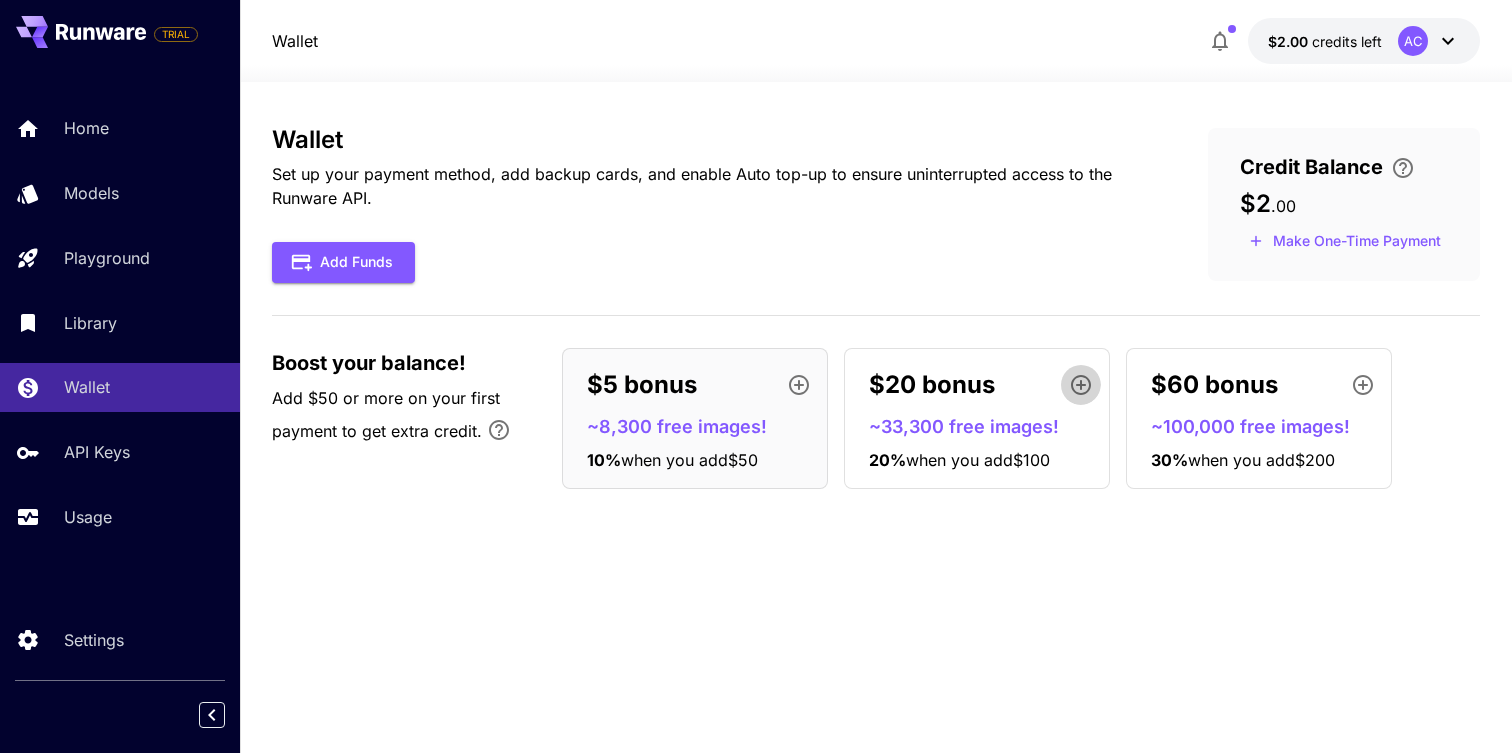 click 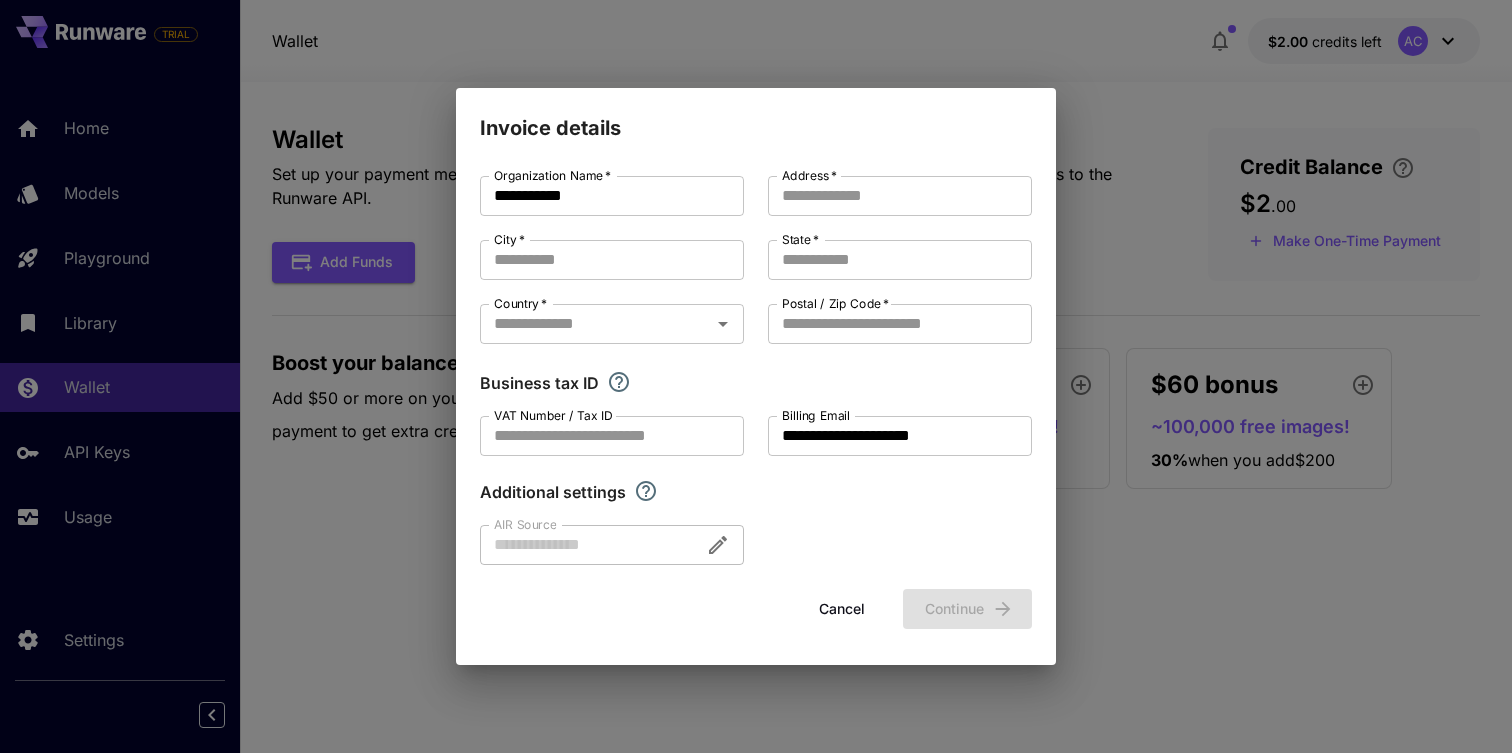 type 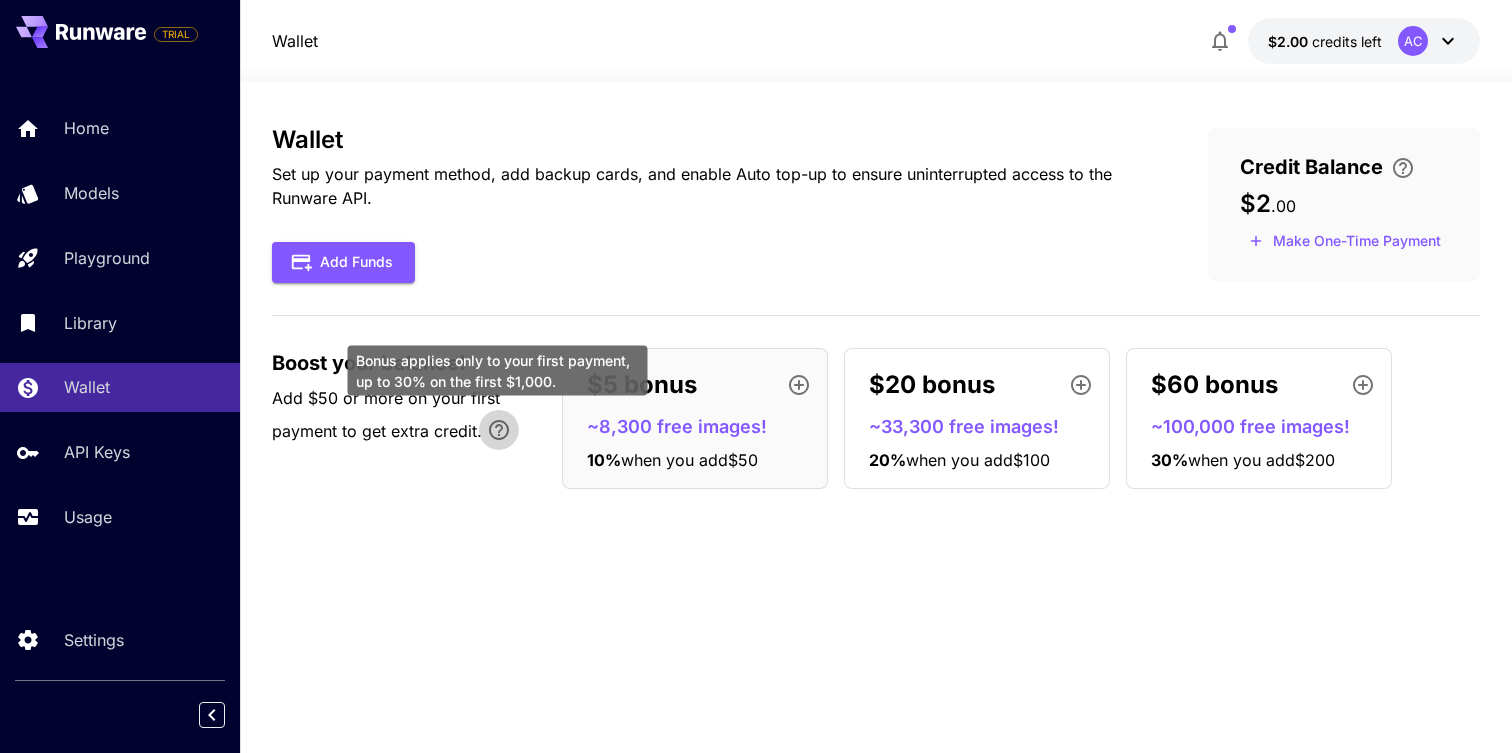 drag, startPoint x: 495, startPoint y: 436, endPoint x: 536, endPoint y: 504, distance: 79.40403 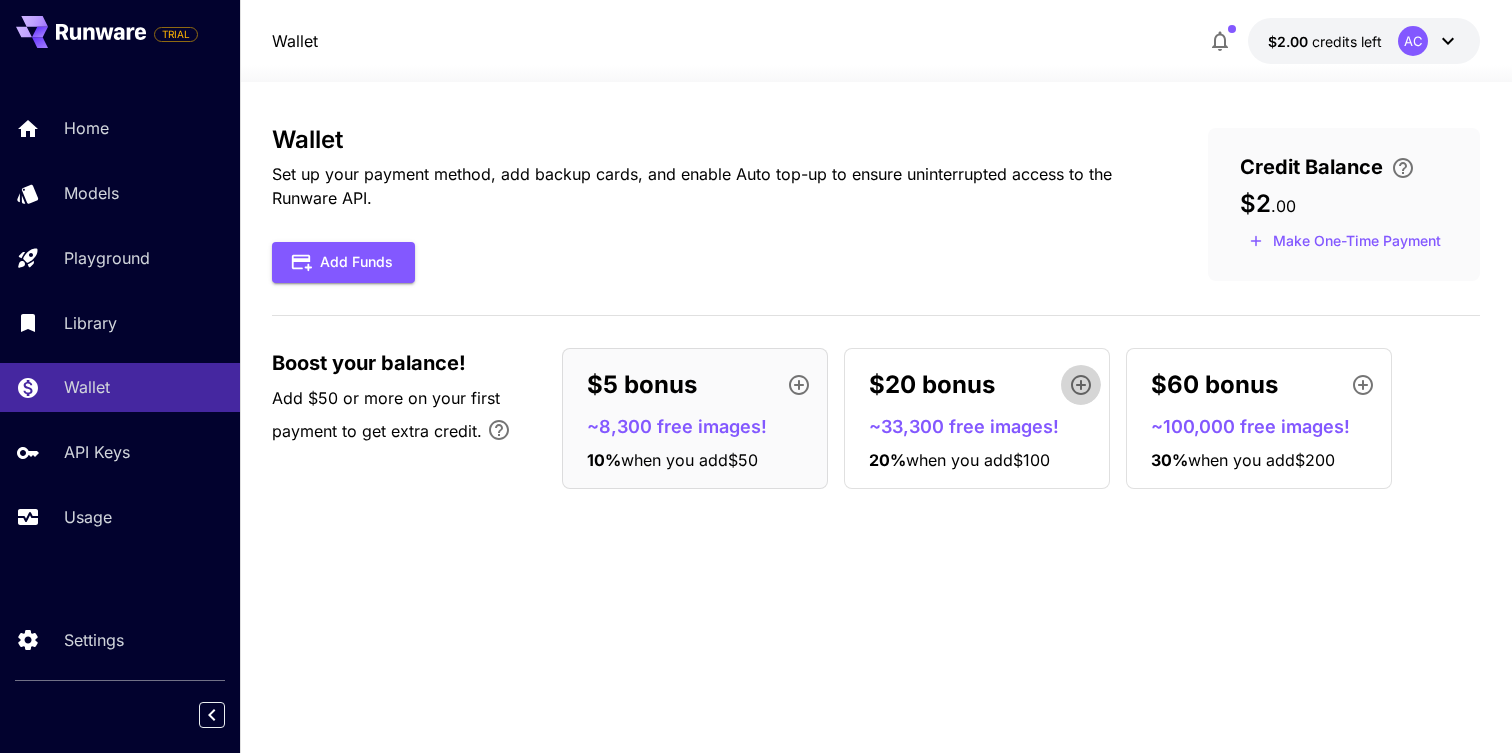 click 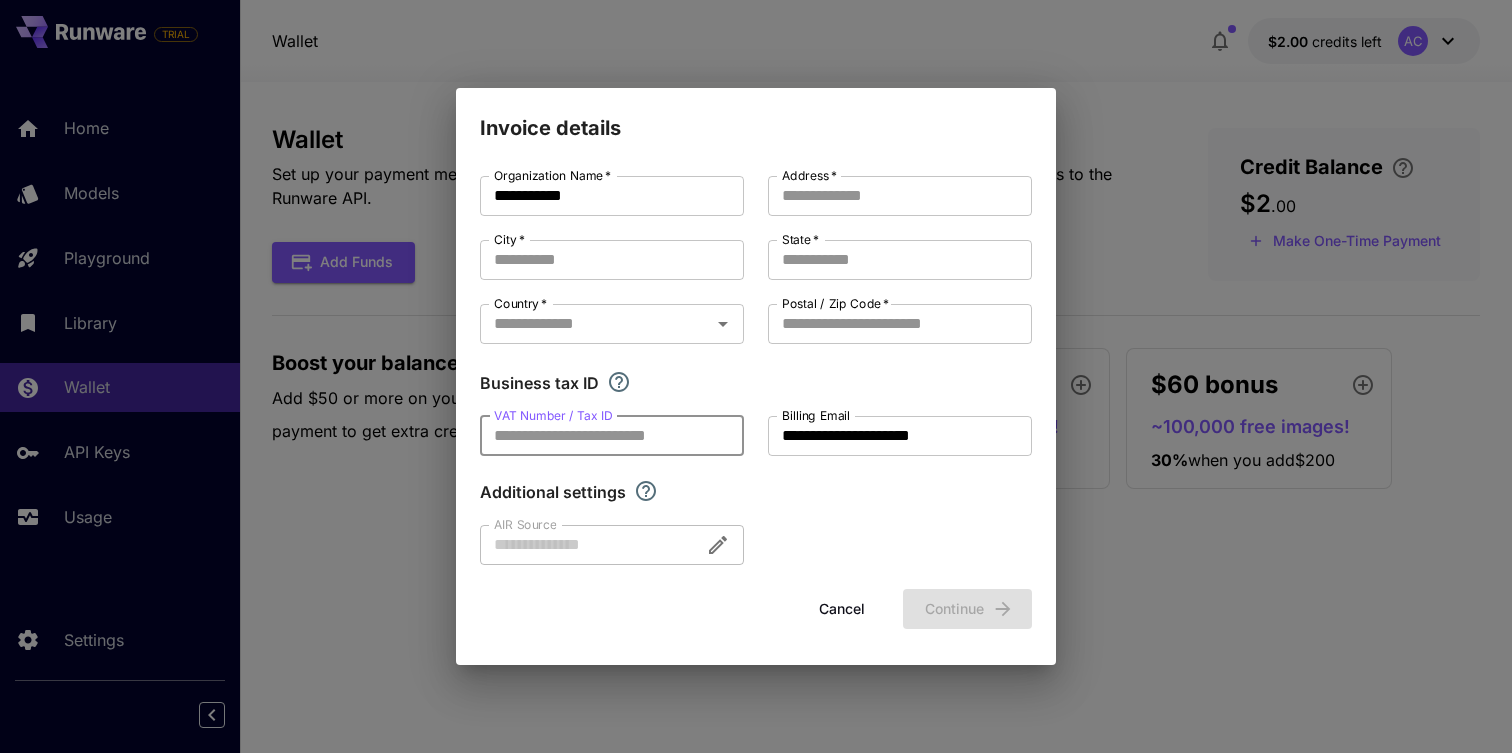 click on "VAT Number / Tax ID" at bounding box center [612, 436] 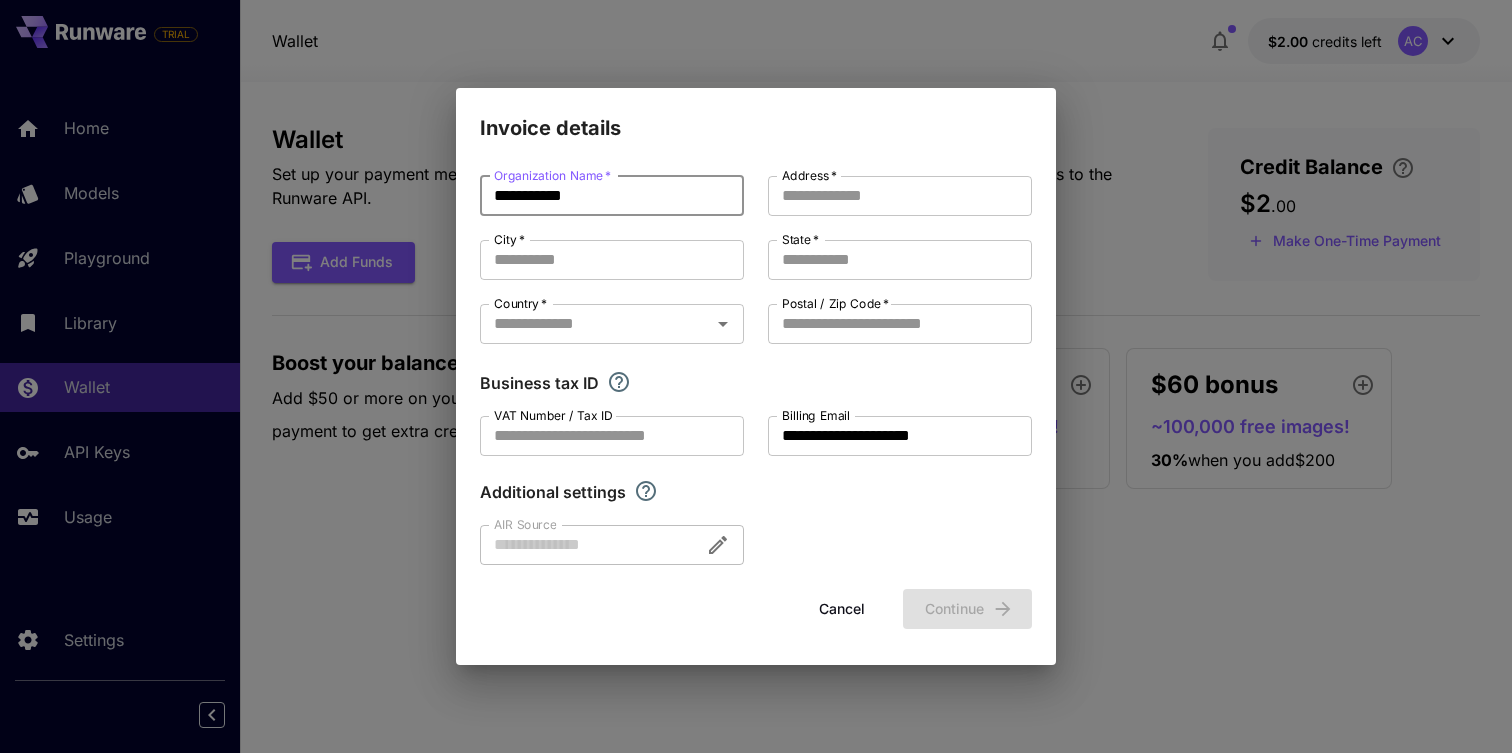 click on "**********" at bounding box center [612, 196] 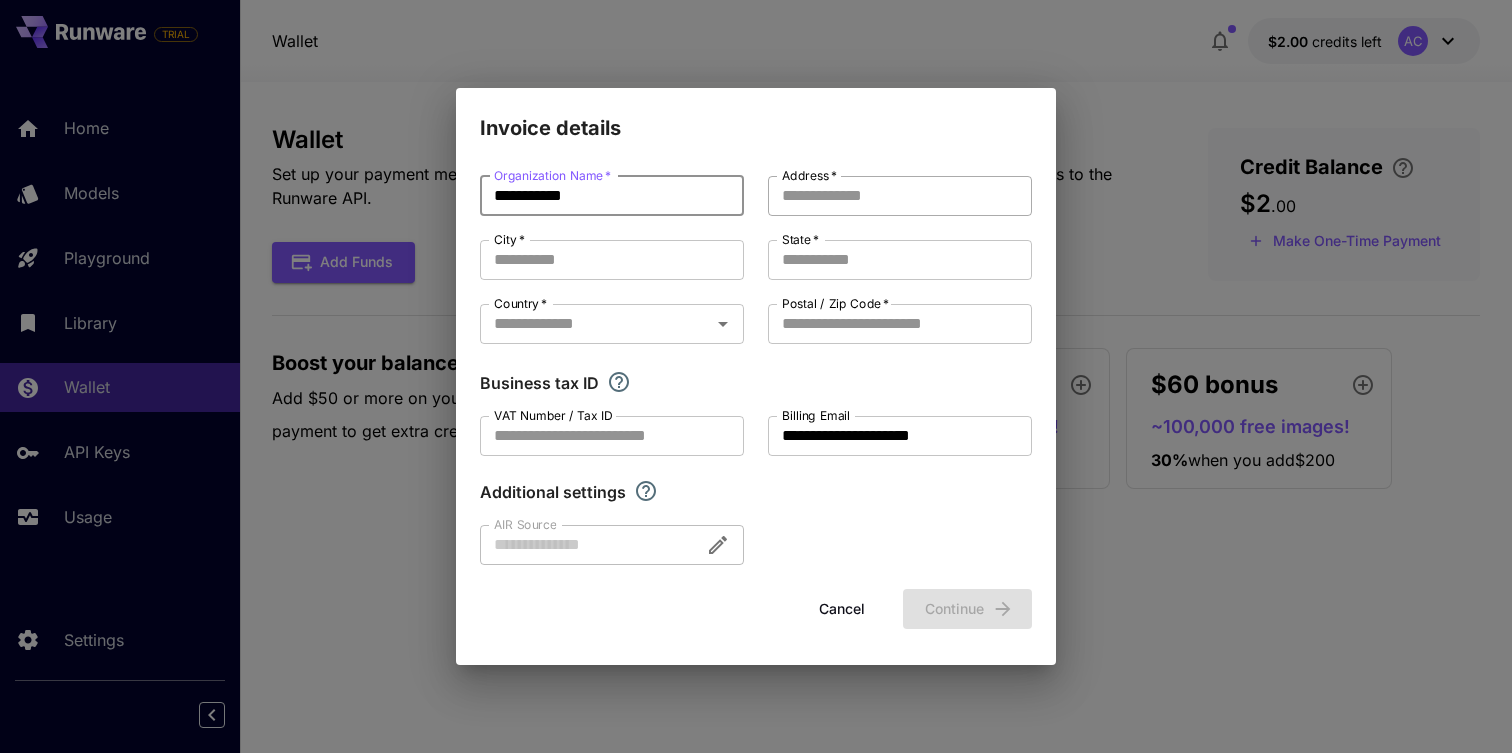 click on "Address   *" at bounding box center (900, 196) 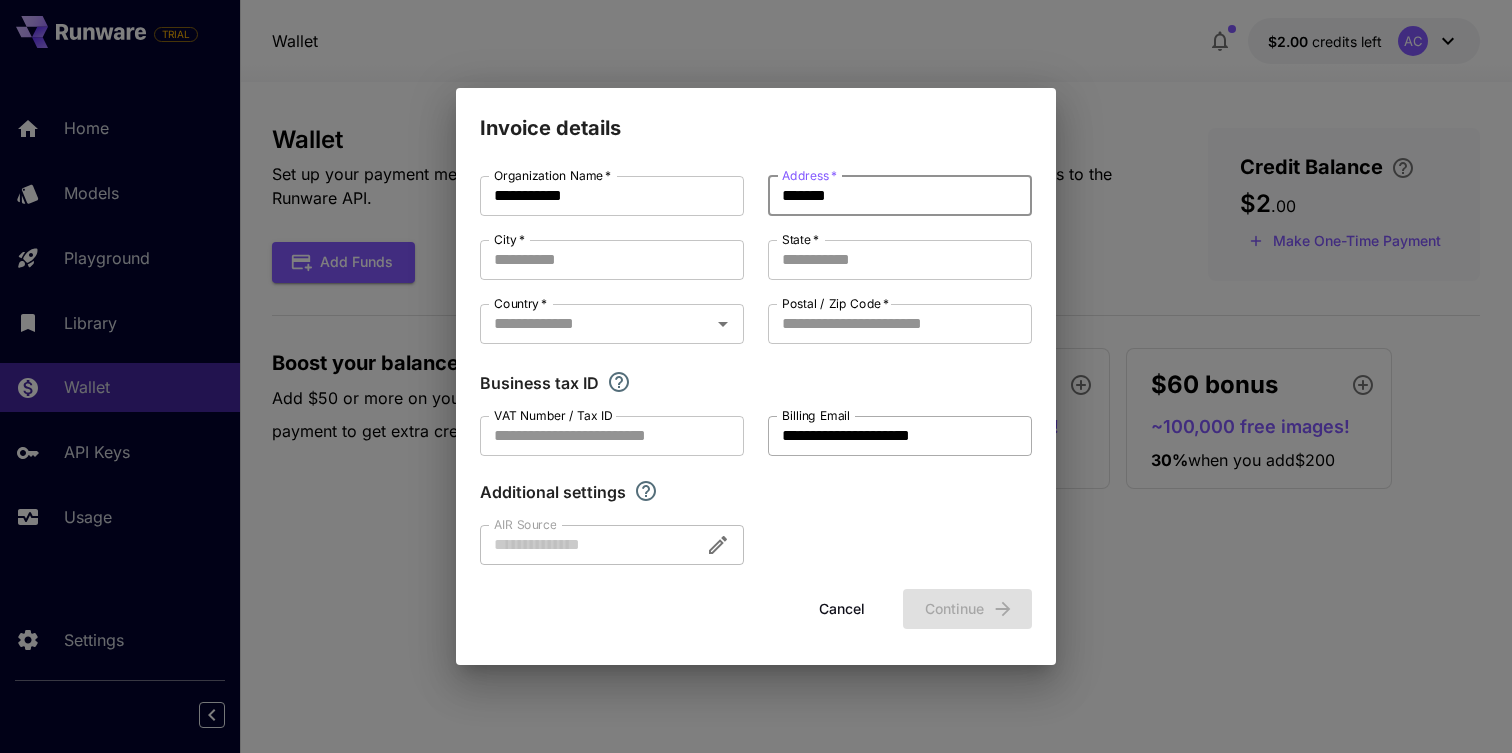 type on "*******" 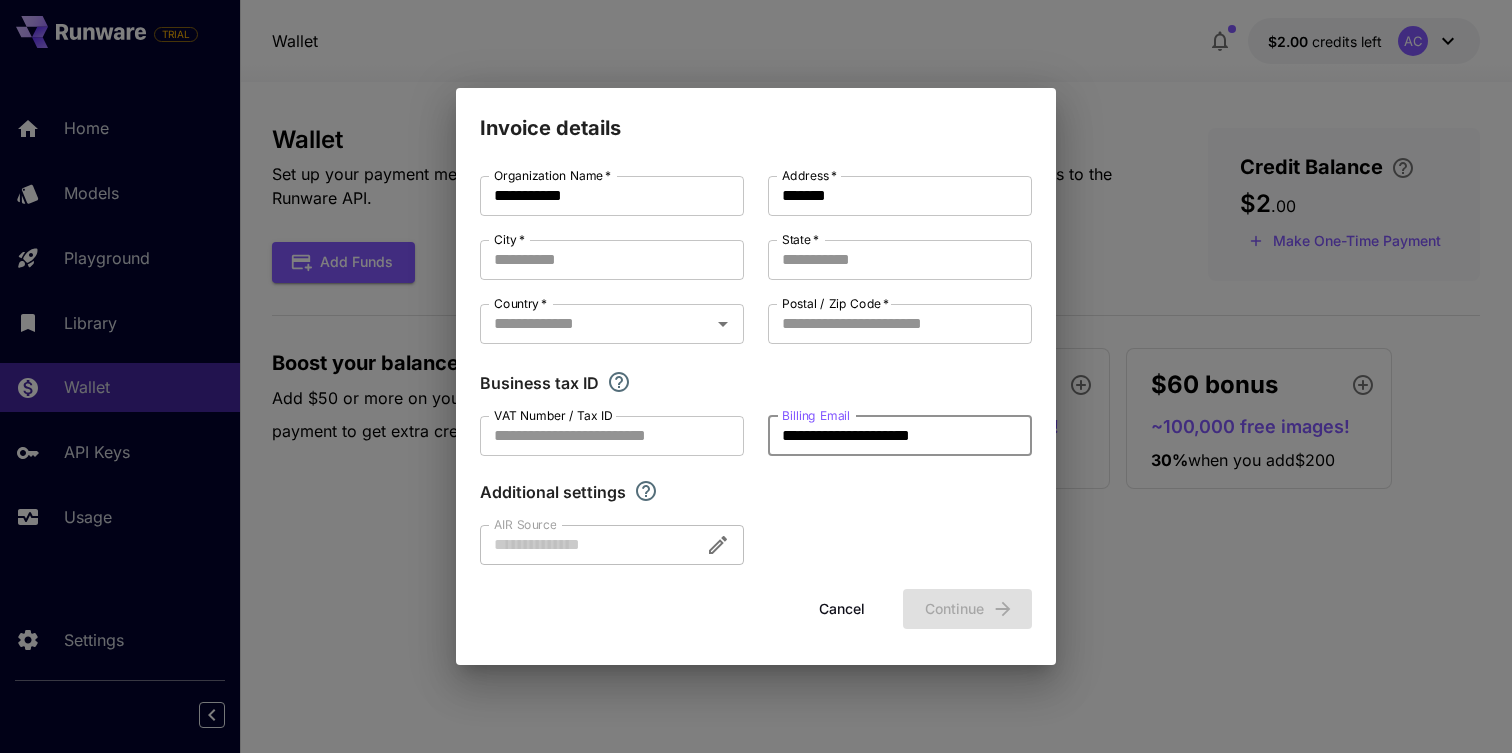 click on "**********" at bounding box center (900, 436) 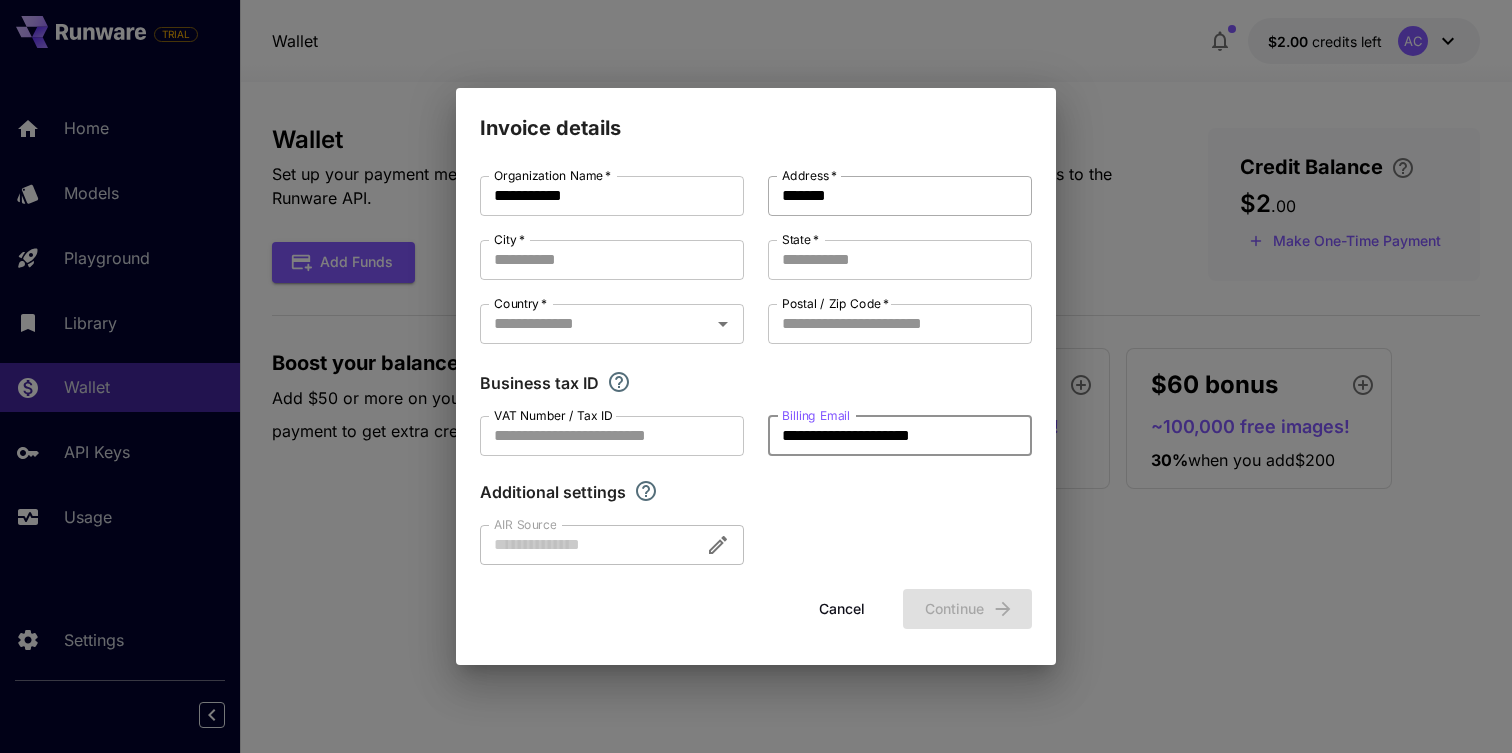 click on "*******" at bounding box center (900, 196) 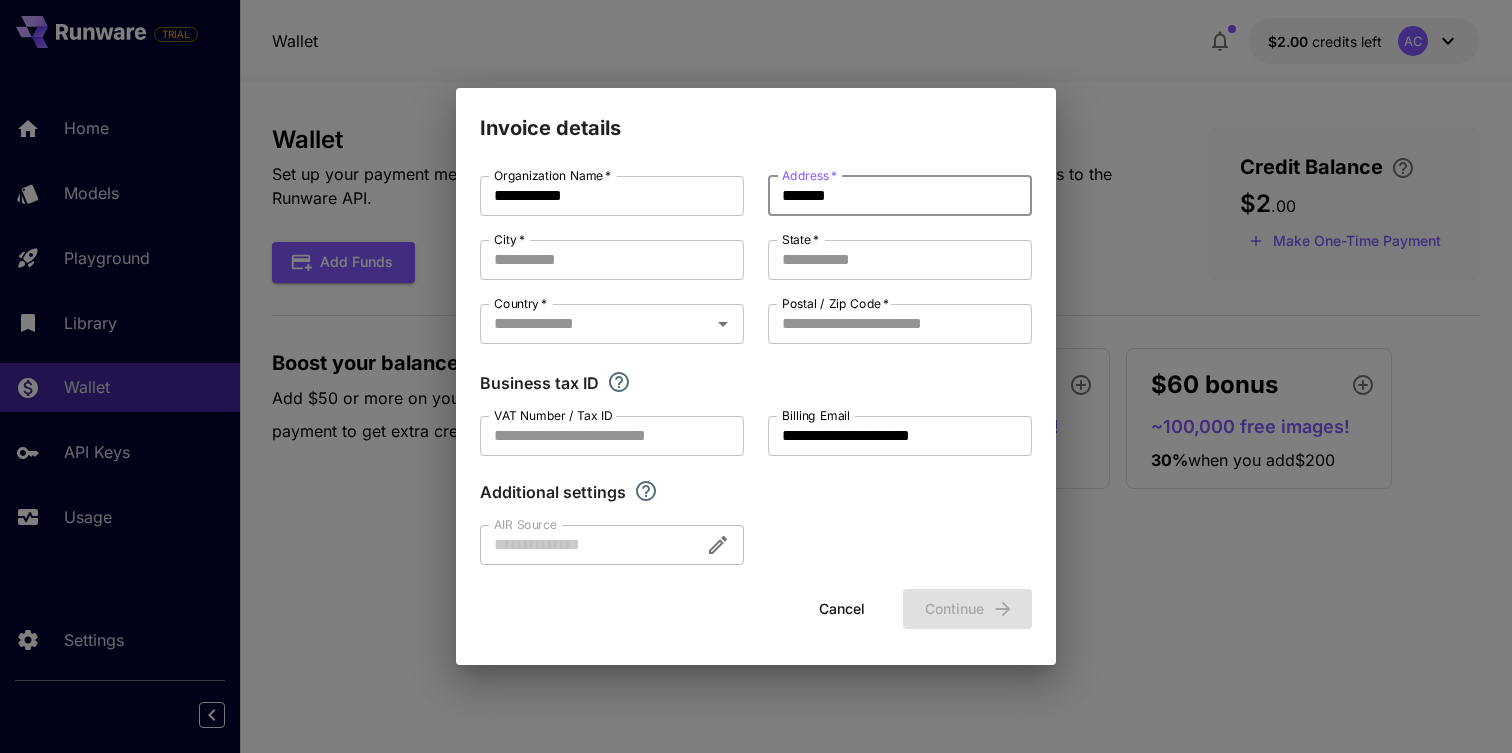 click on "*******" at bounding box center [900, 196] 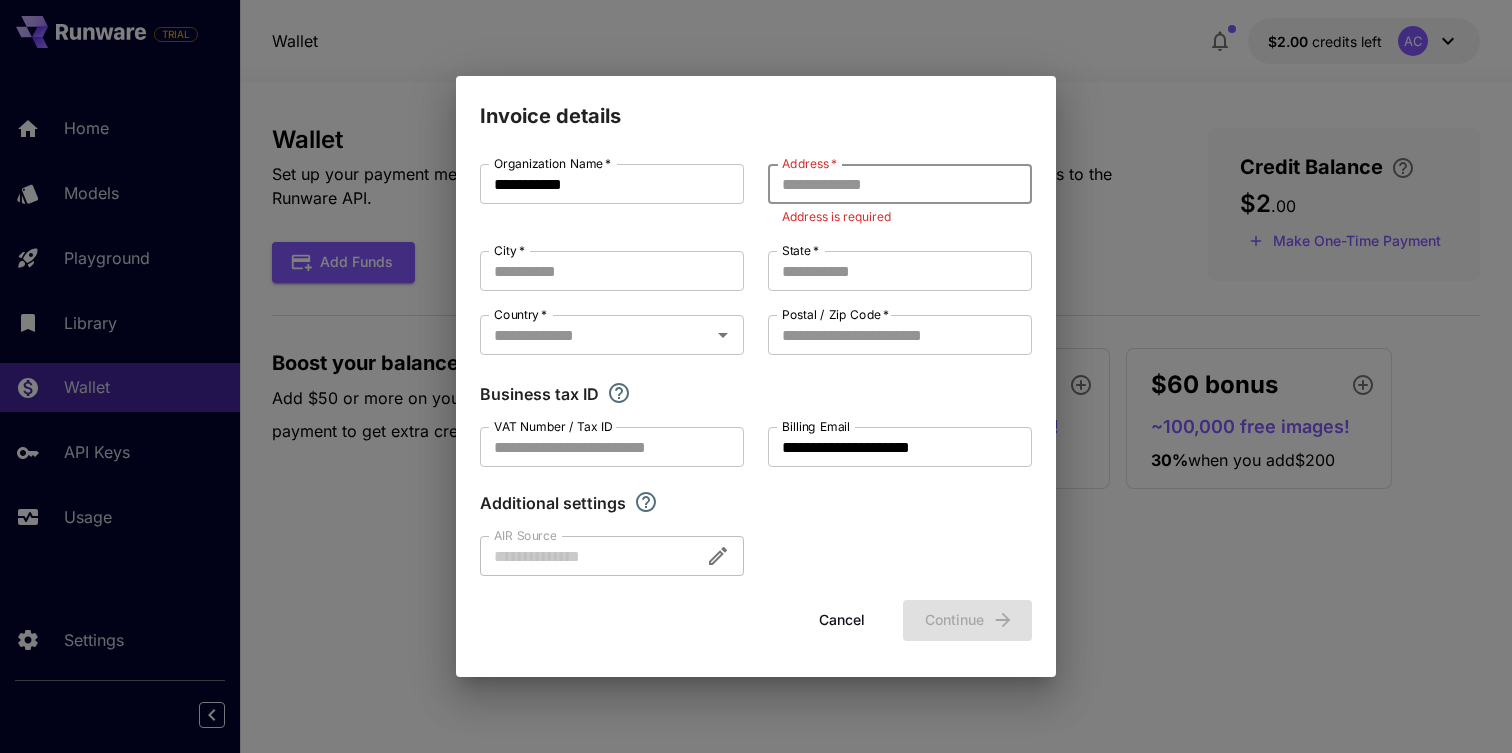 click on "Address   *" at bounding box center [900, 184] 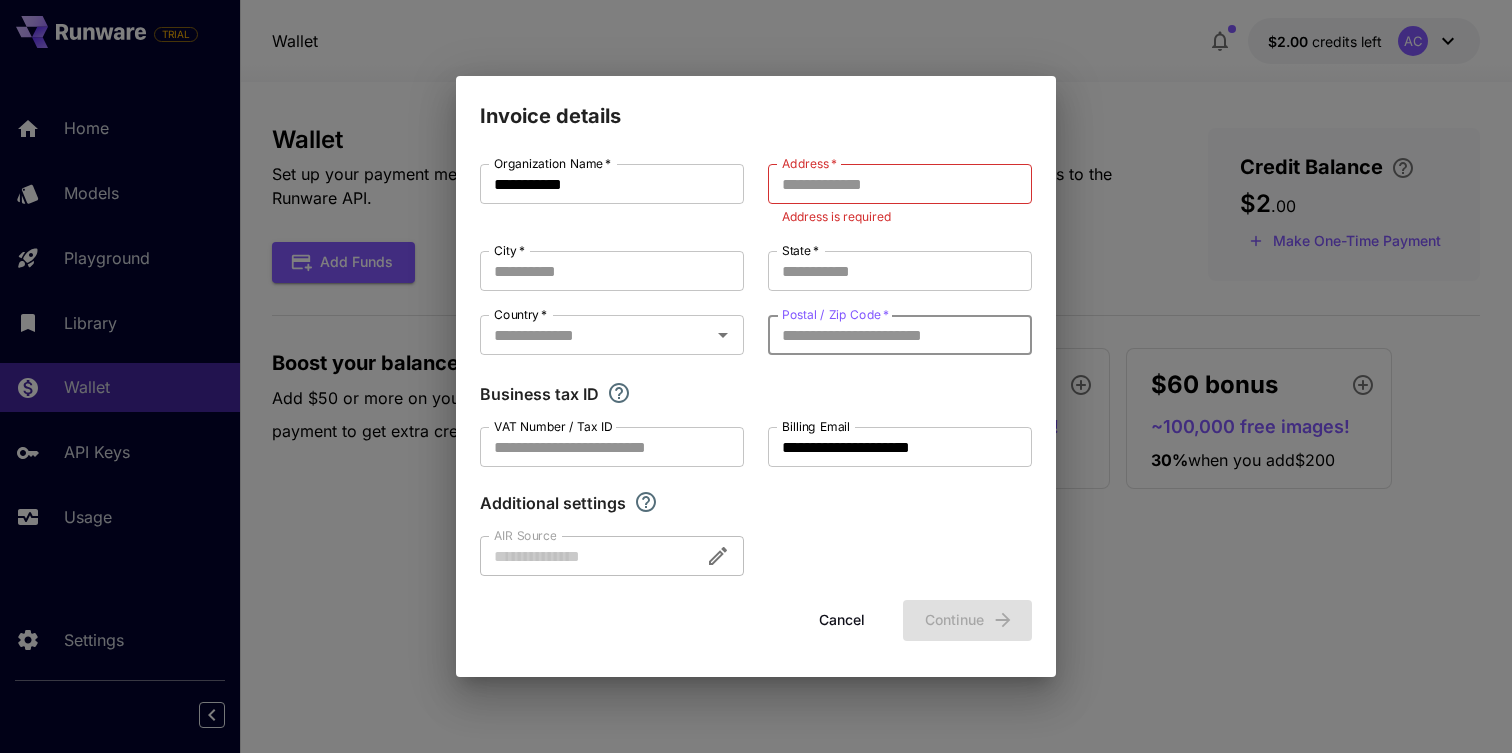 click on "Postal / Zip Code   *" at bounding box center [900, 335] 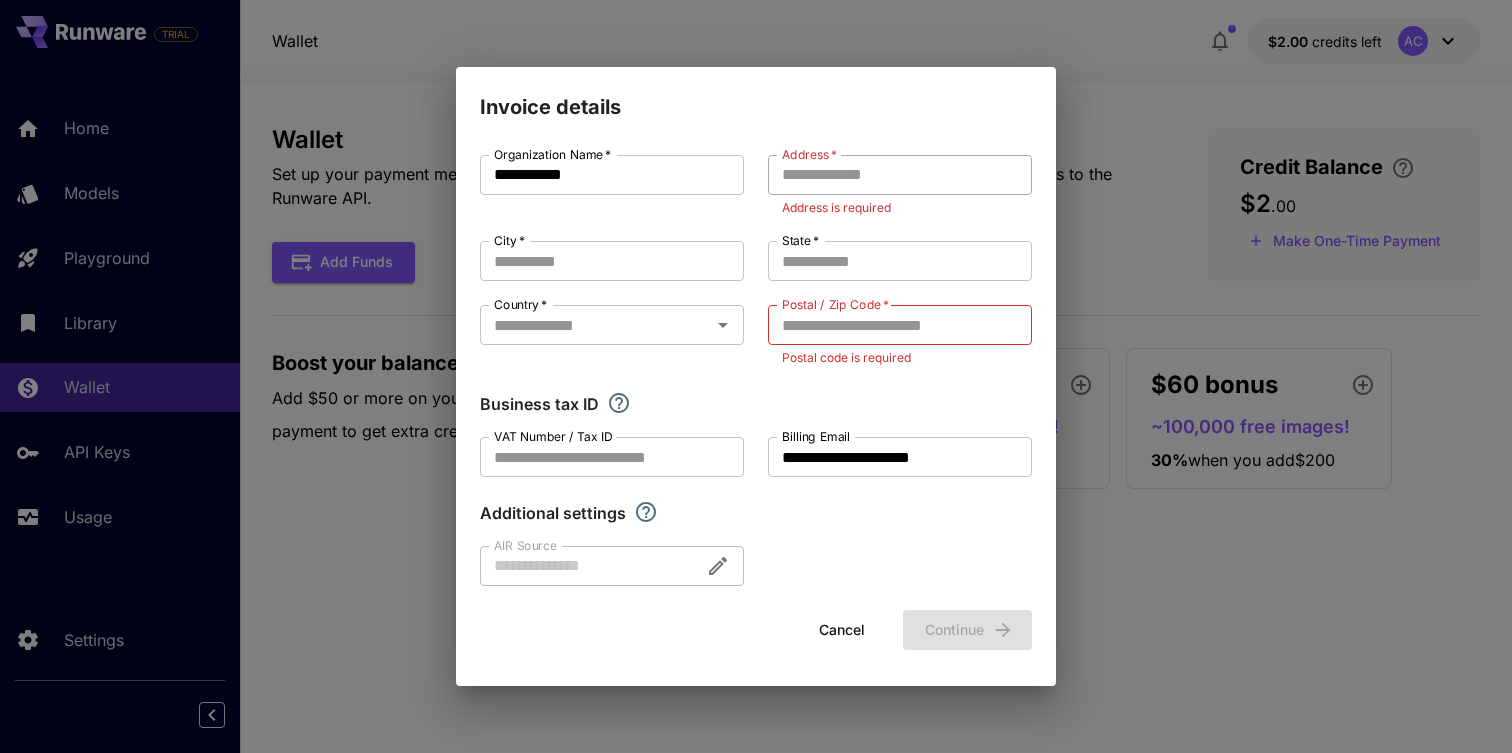 click on "Address   *" at bounding box center [900, 175] 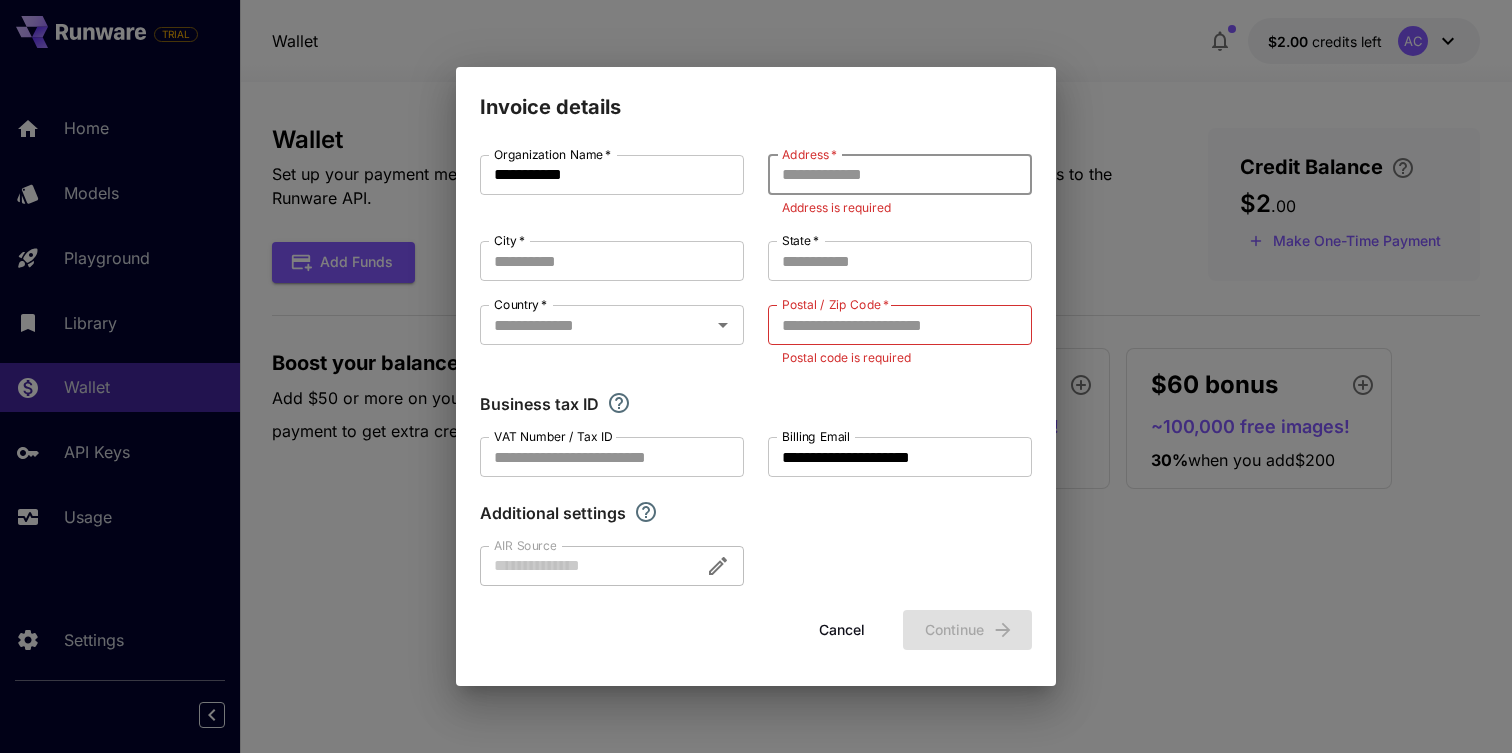 paste on "**********" 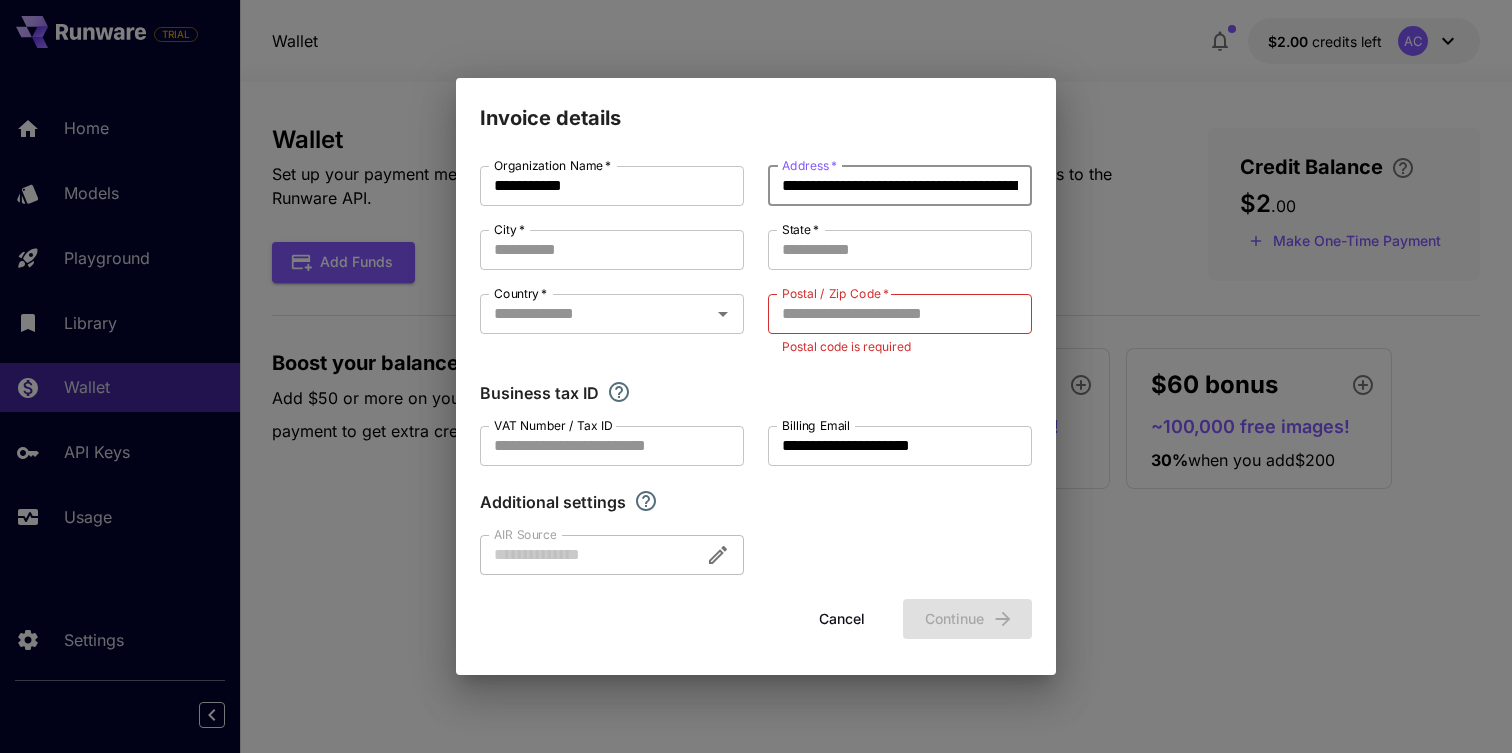 scroll, scrollTop: 0, scrollLeft: 283, axis: horizontal 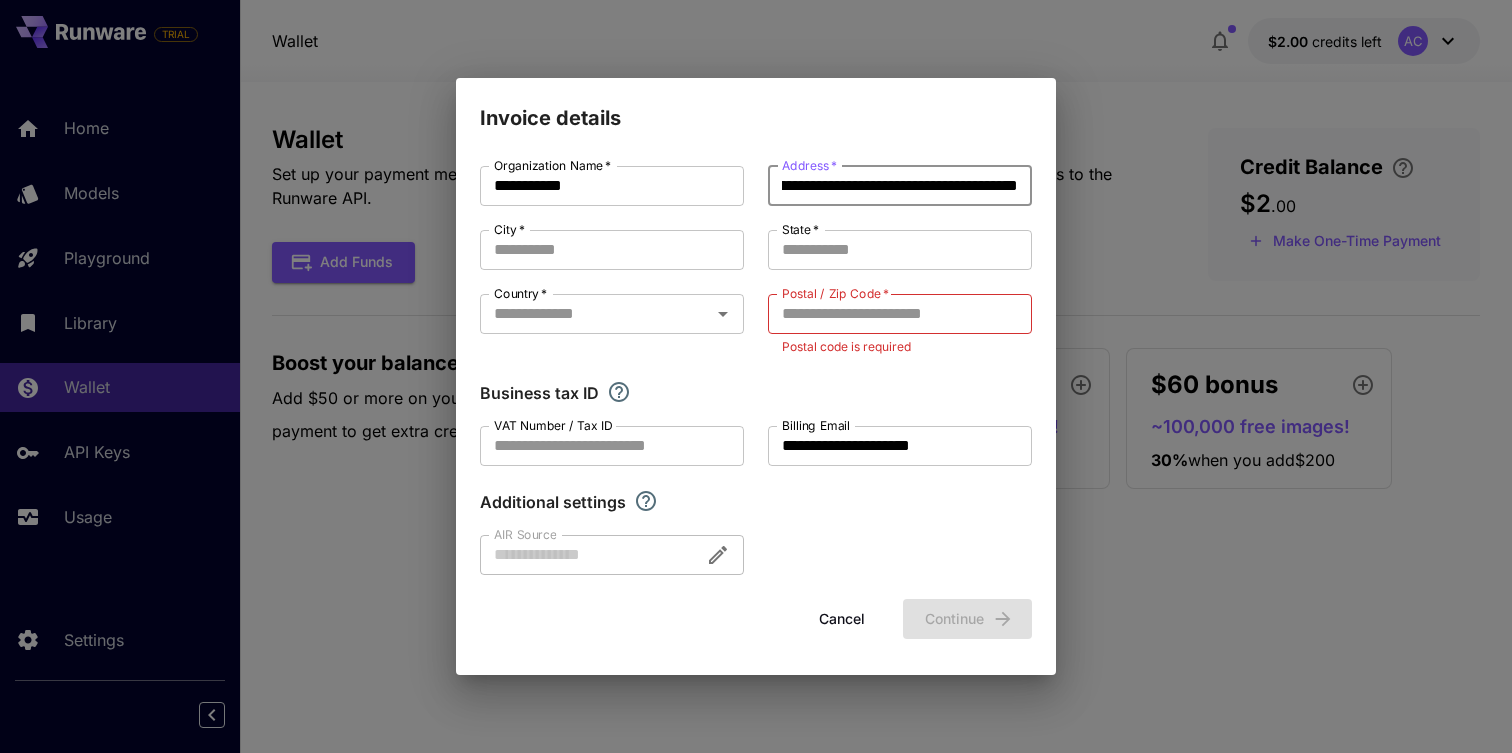 drag, startPoint x: 971, startPoint y: 182, endPoint x: 1064, endPoint y: 182, distance: 93 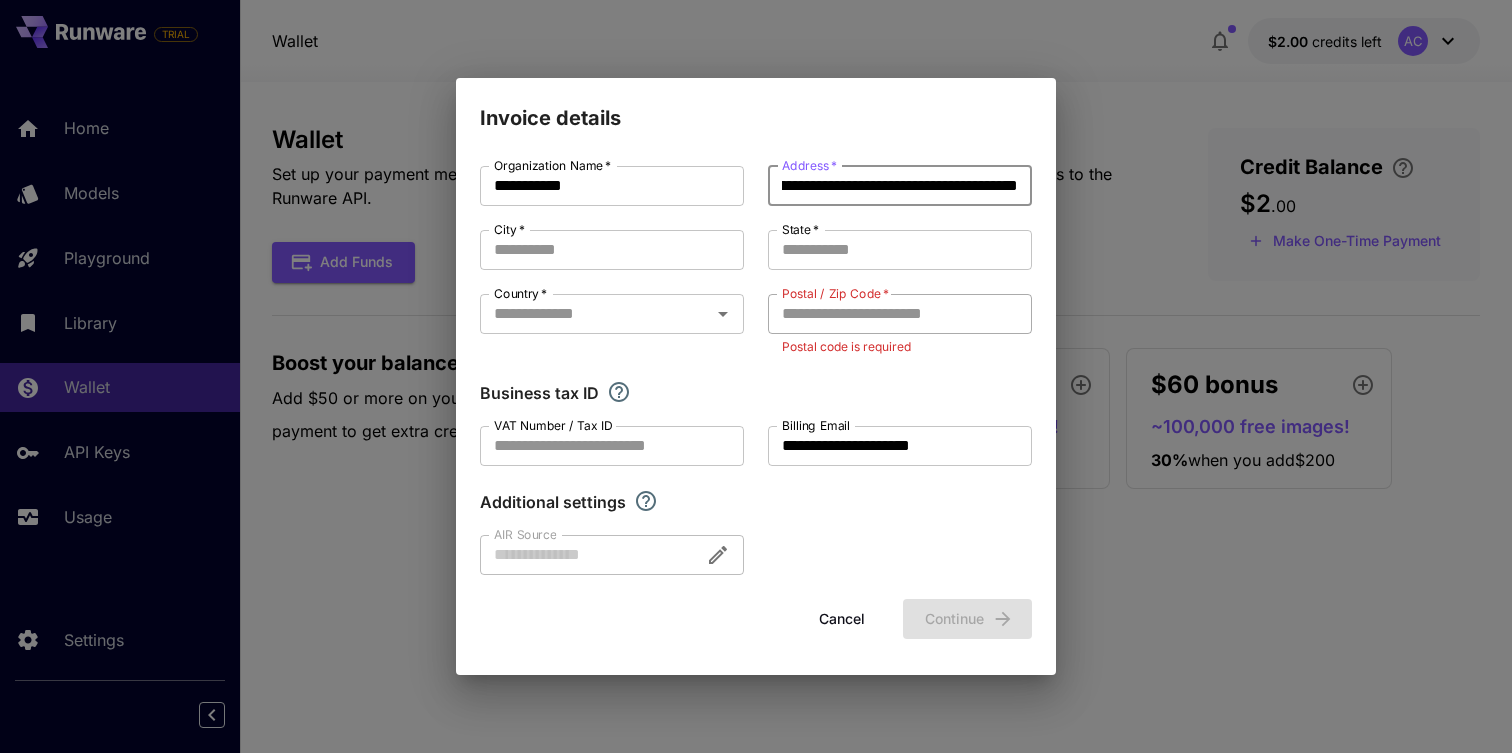 scroll, scrollTop: 0, scrollLeft: 229, axis: horizontal 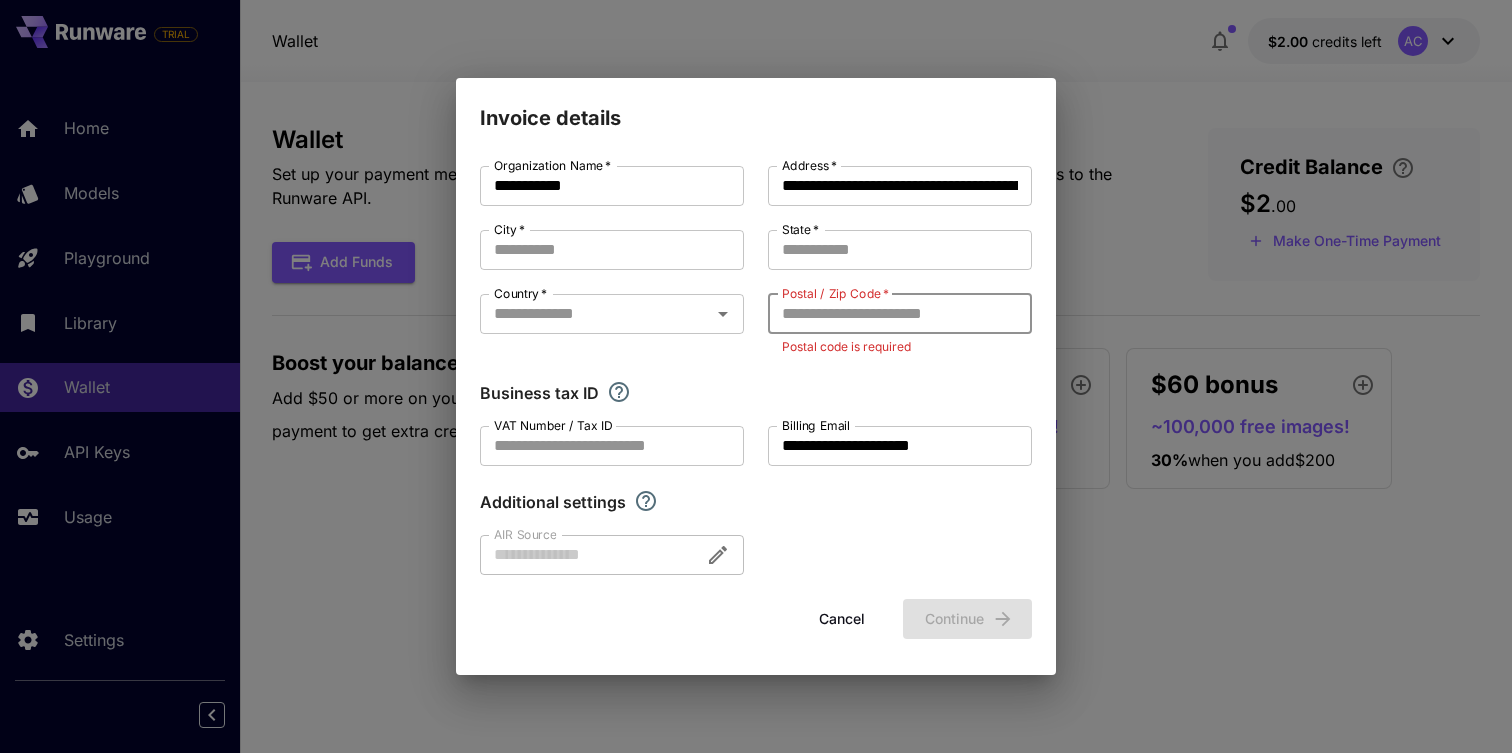click on "Postal / Zip Code   *" at bounding box center (900, 314) 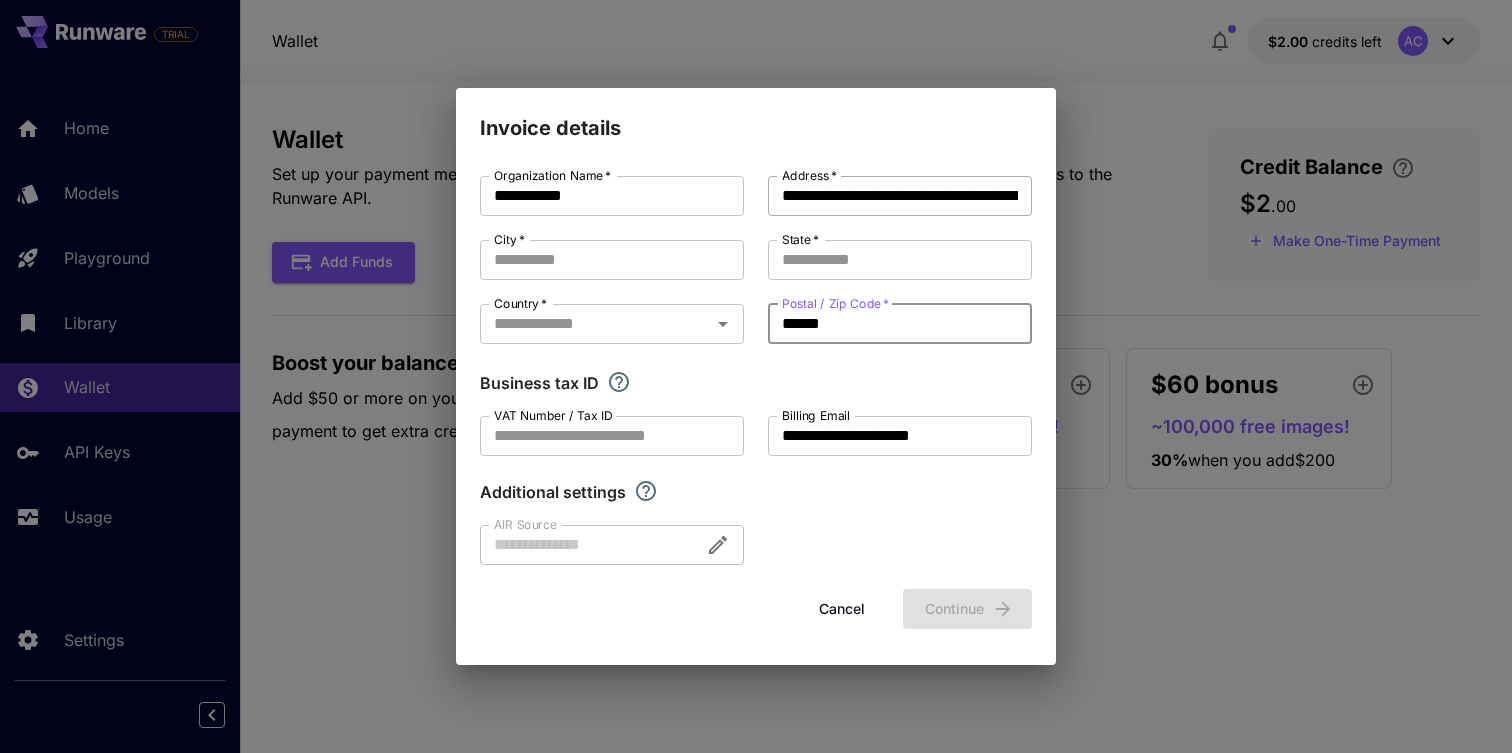 type on "******" 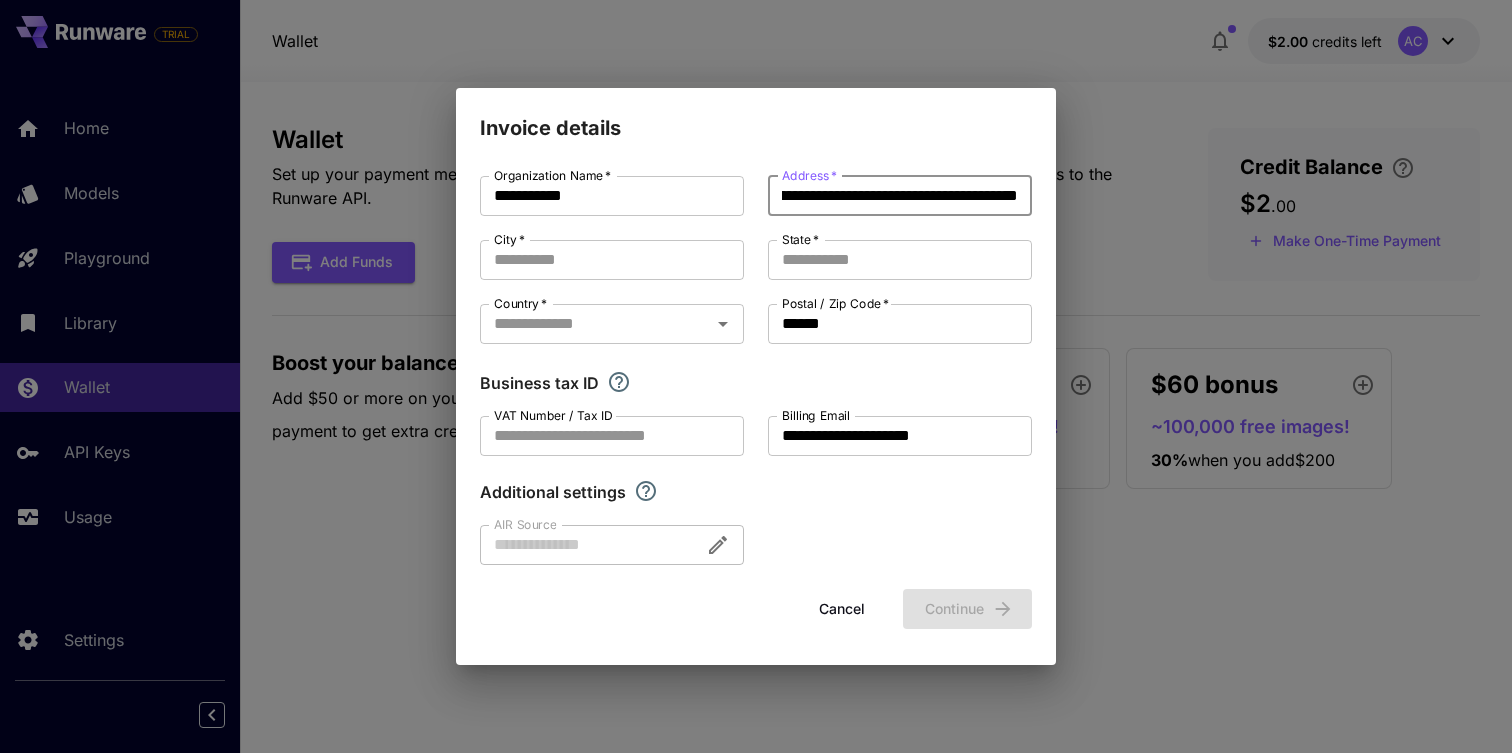 scroll, scrollTop: 0, scrollLeft: 223, axis: horizontal 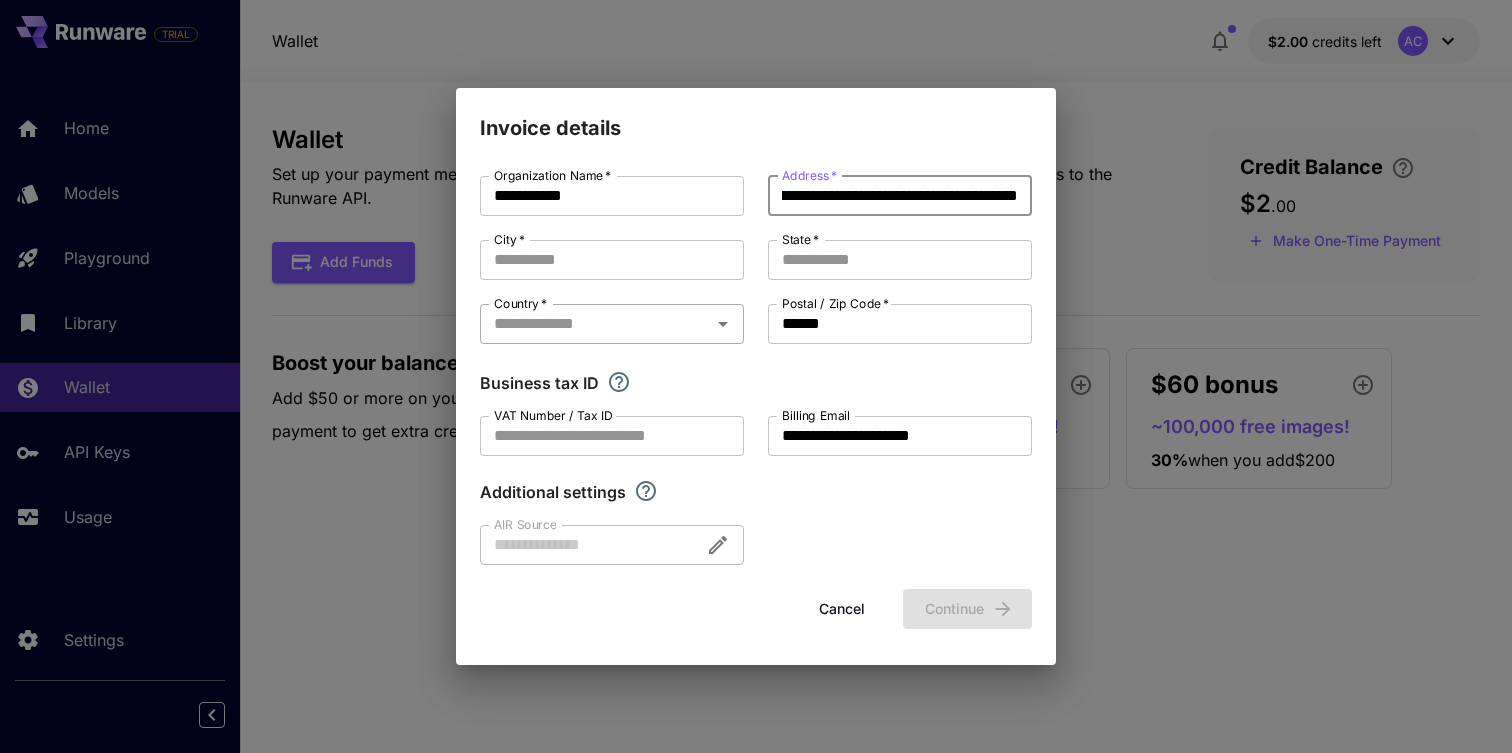 click on "Country   *" at bounding box center (595, 324) 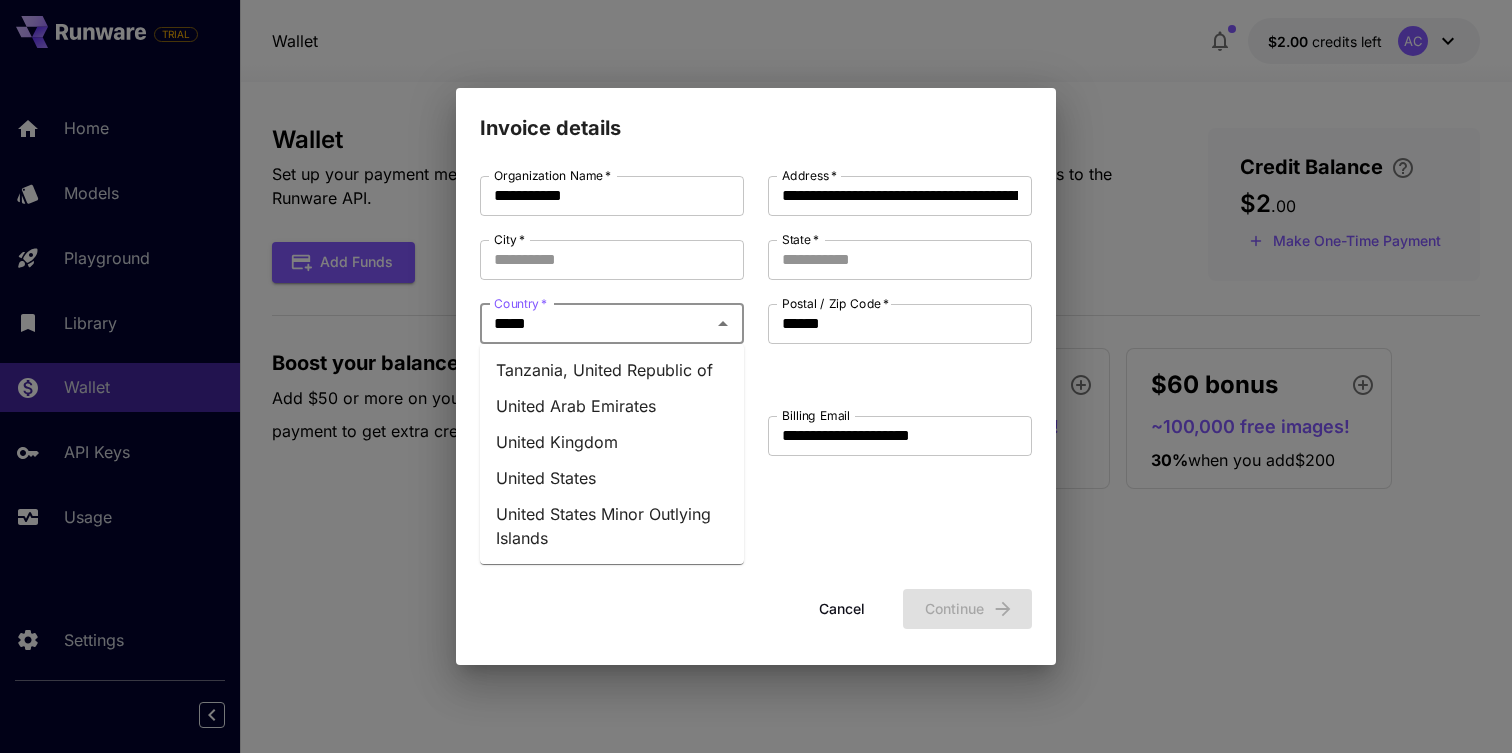 type on "******" 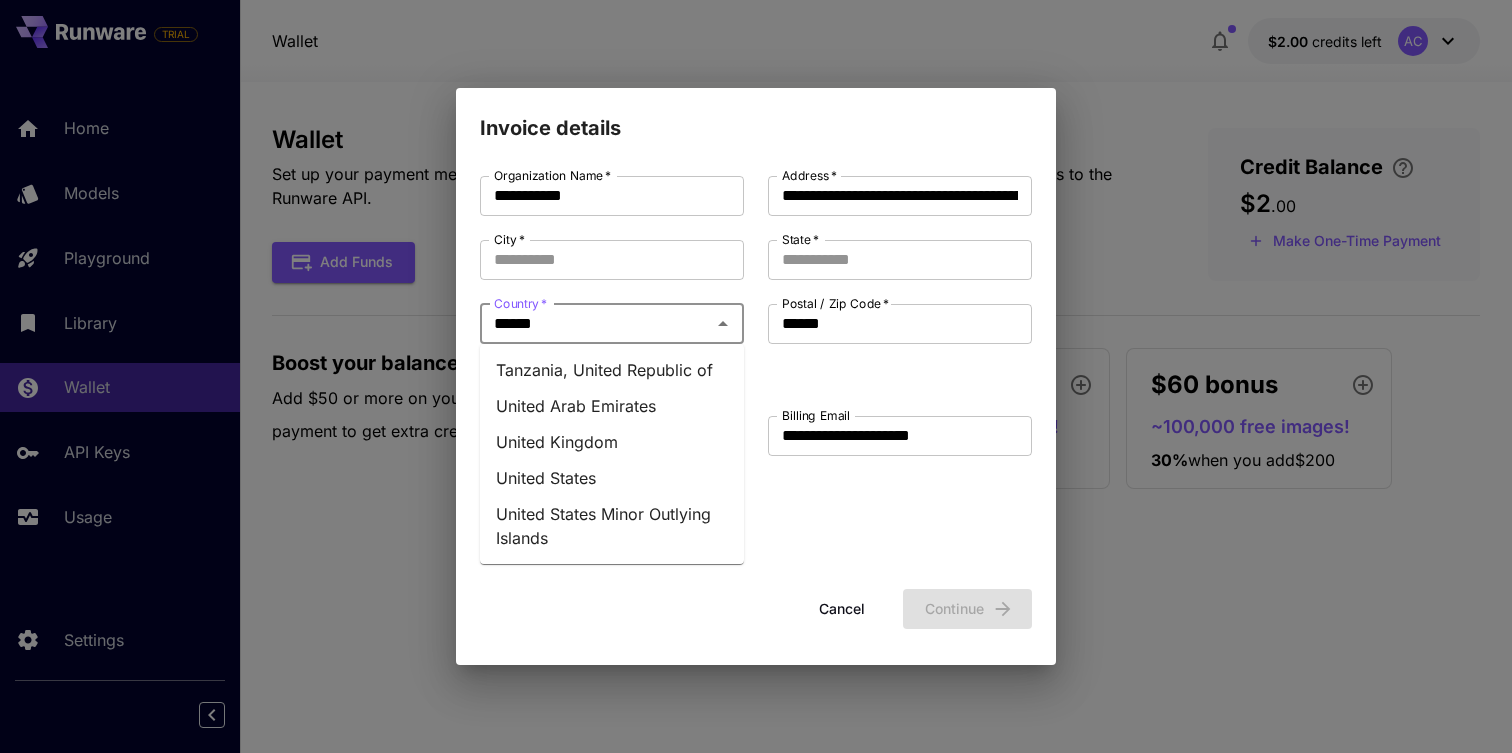 click on "United Kingdom" at bounding box center (612, 442) 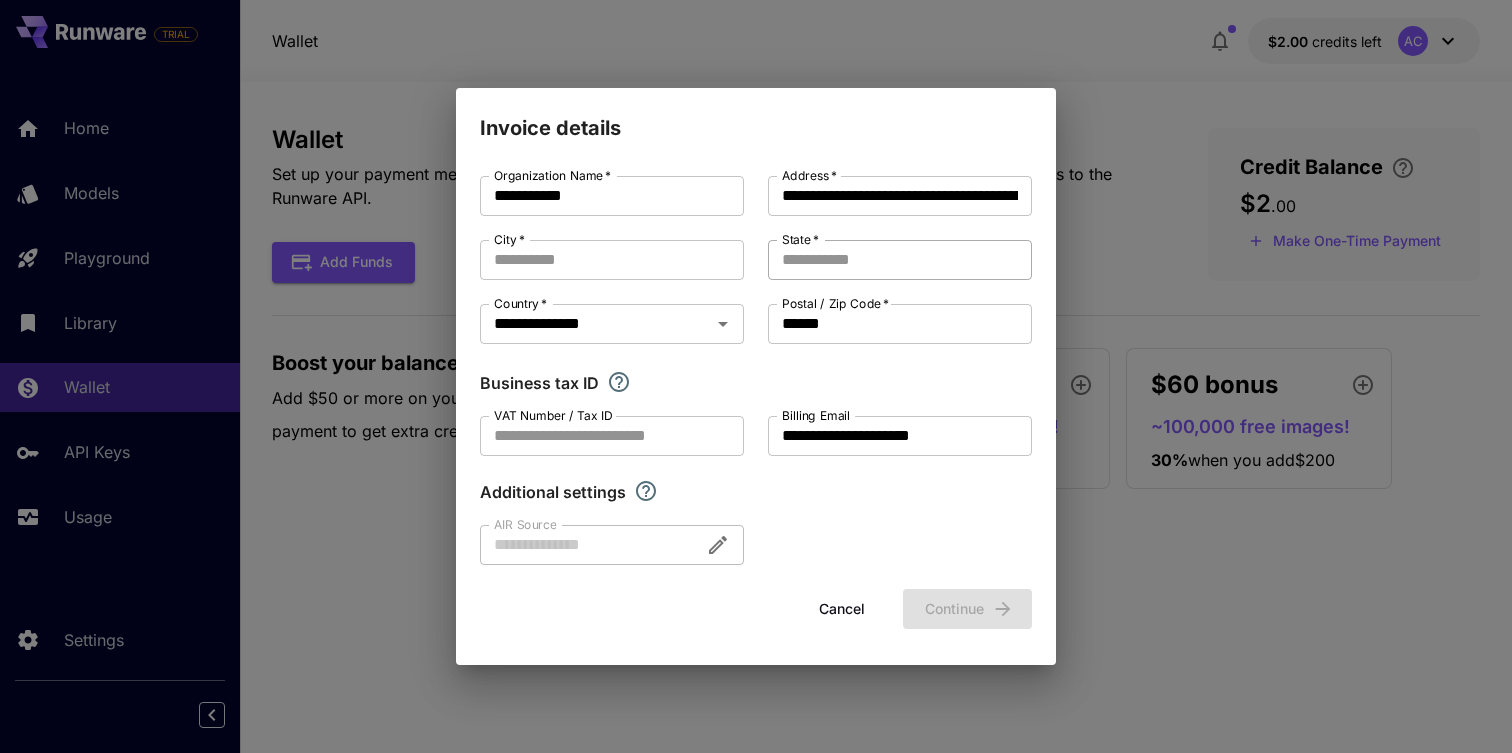 click on "State   *" at bounding box center [900, 260] 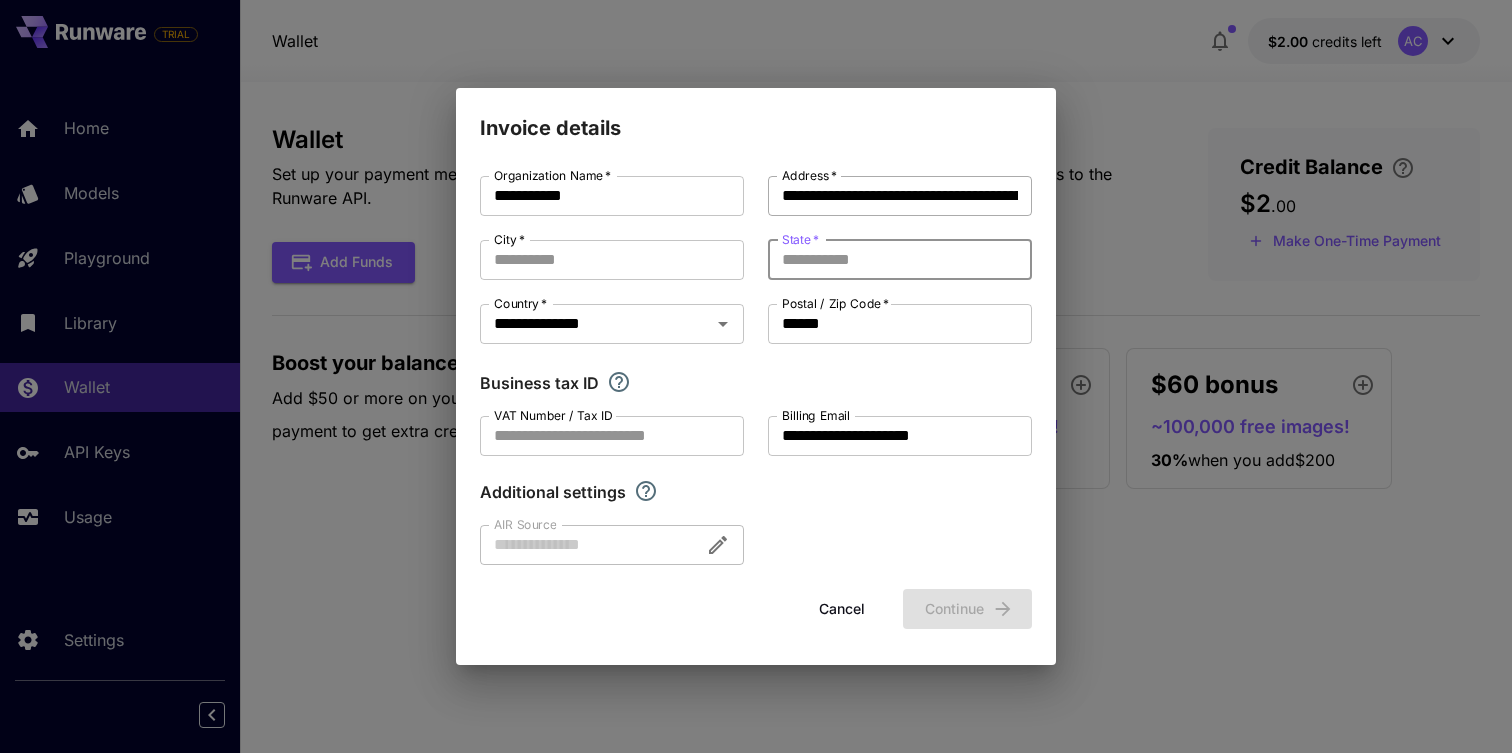 click on "**********" at bounding box center (900, 196) 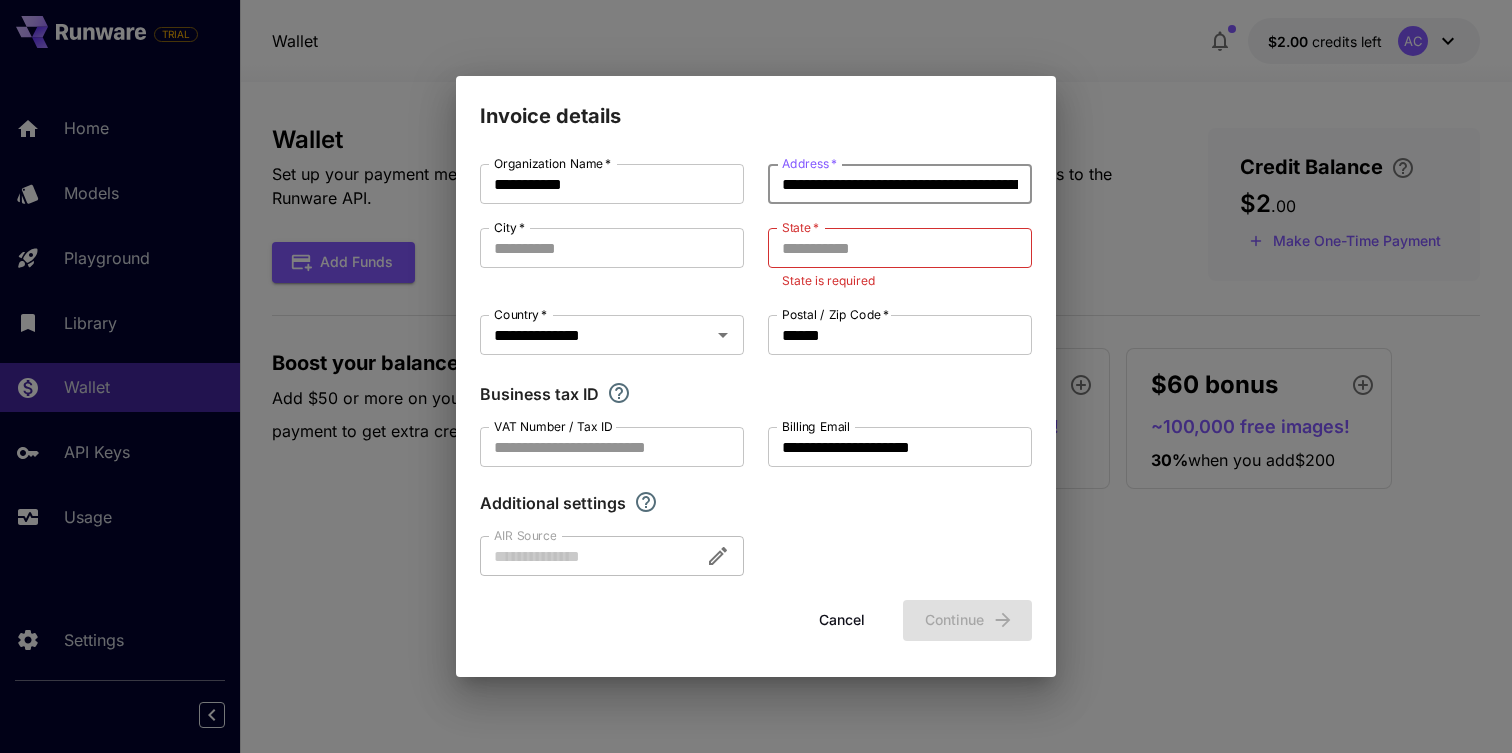 scroll, scrollTop: 0, scrollLeft: 229, axis: horizontal 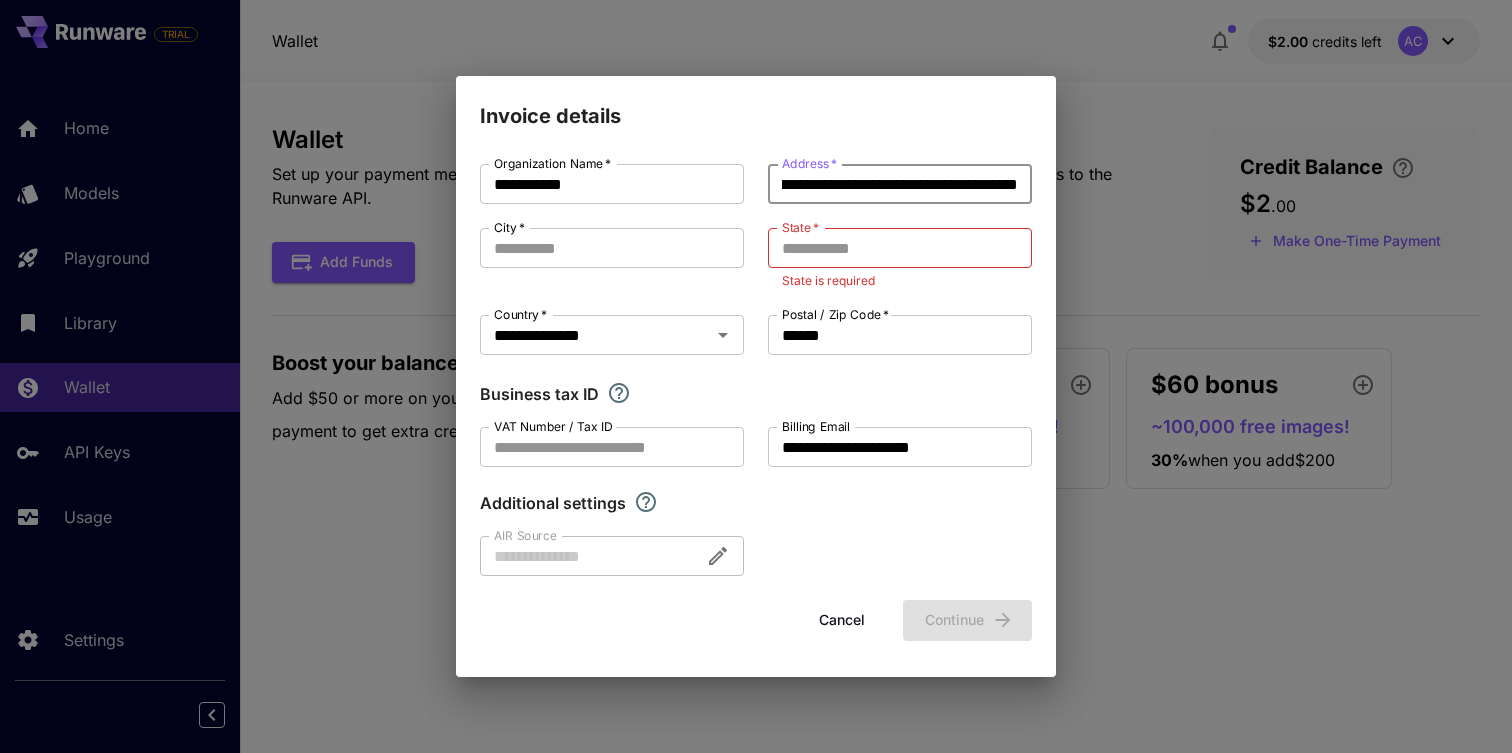drag, startPoint x: 849, startPoint y: 189, endPoint x: 1120, endPoint y: 189, distance: 271 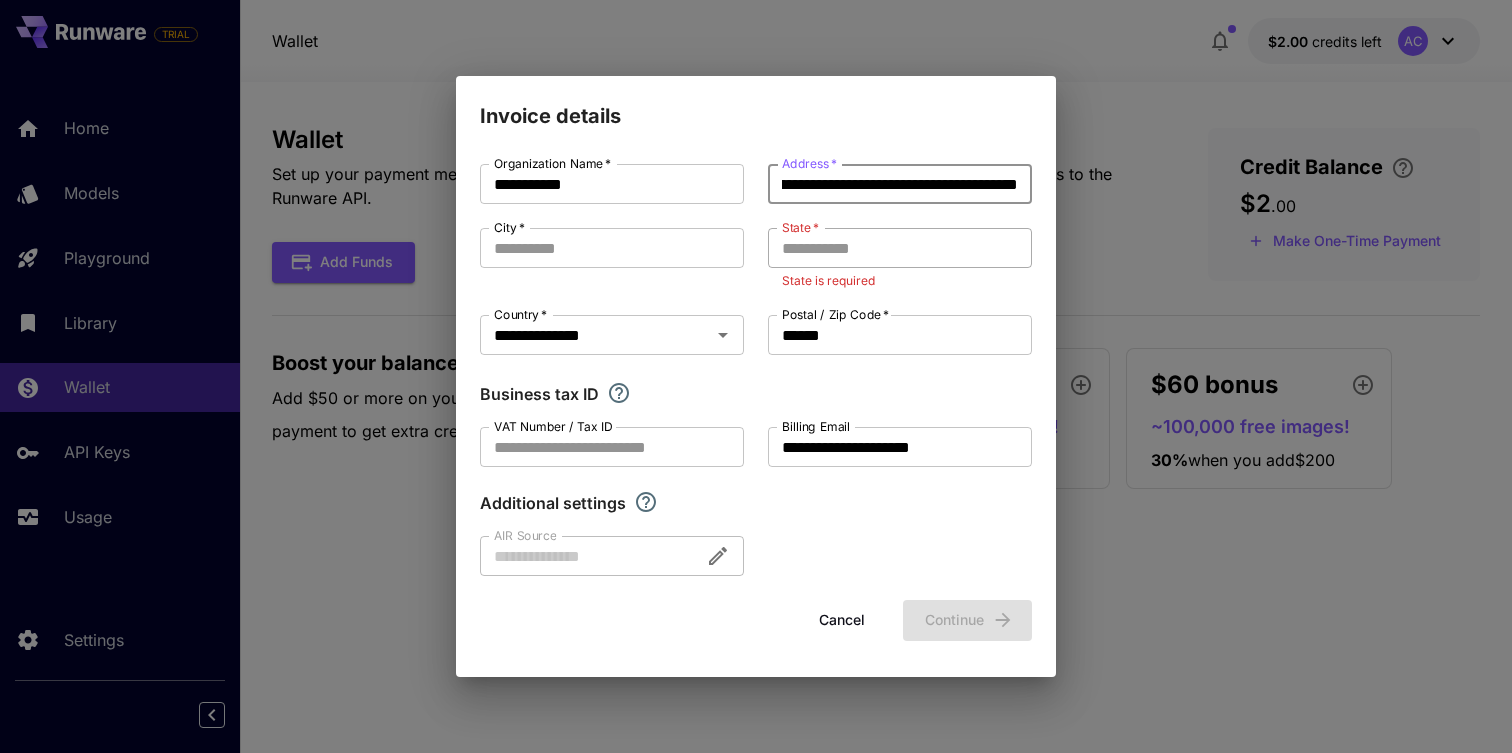 type on "**********" 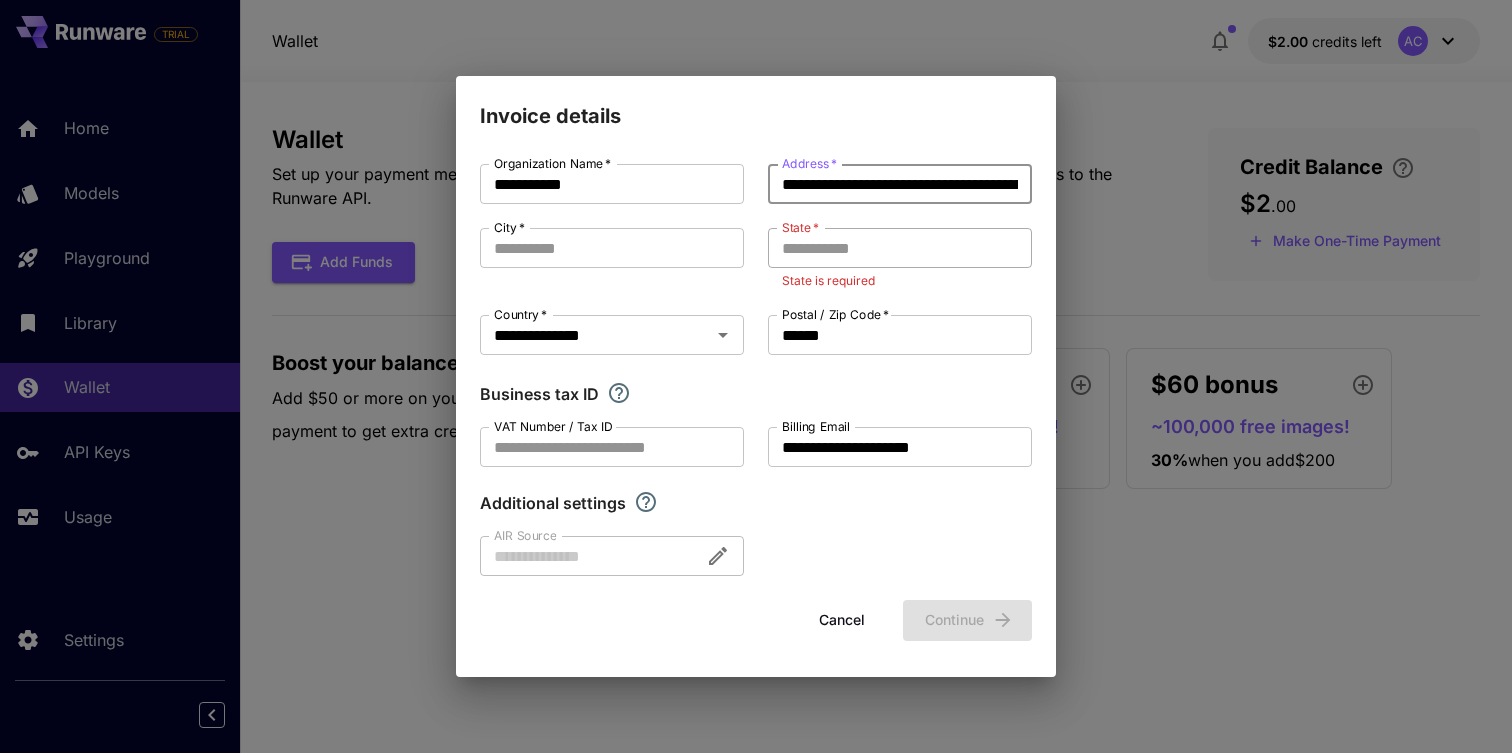 click on "State   *" at bounding box center [900, 248] 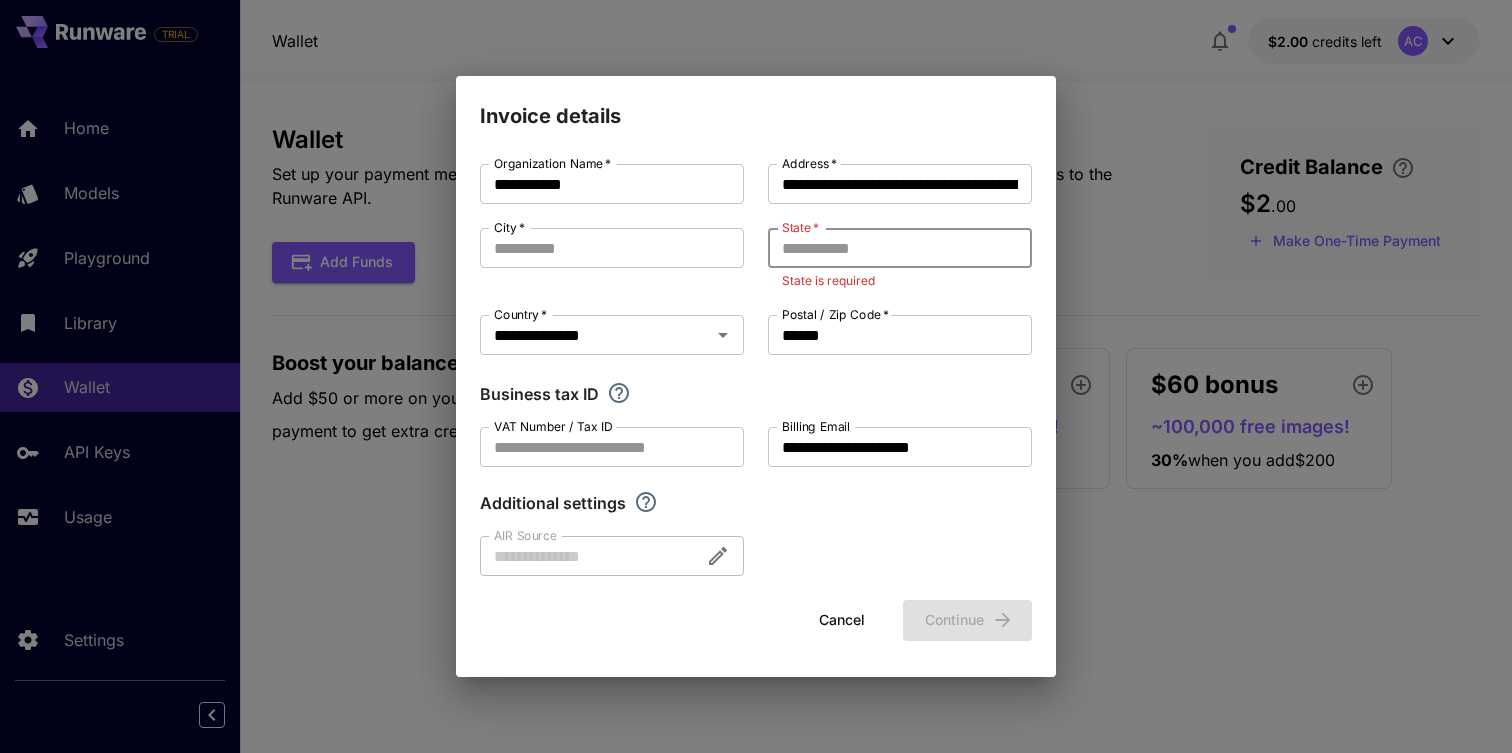 paste on "*******" 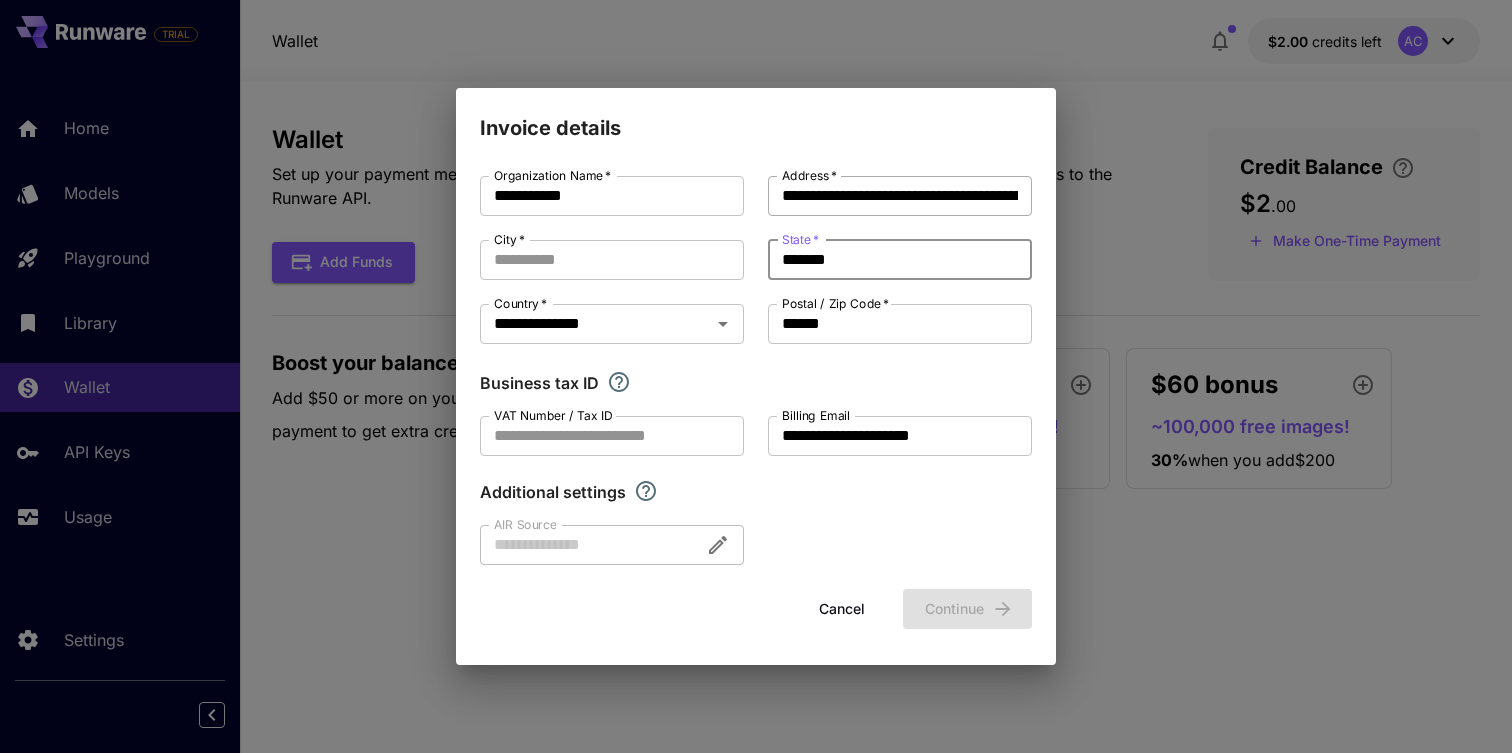 type on "*******" 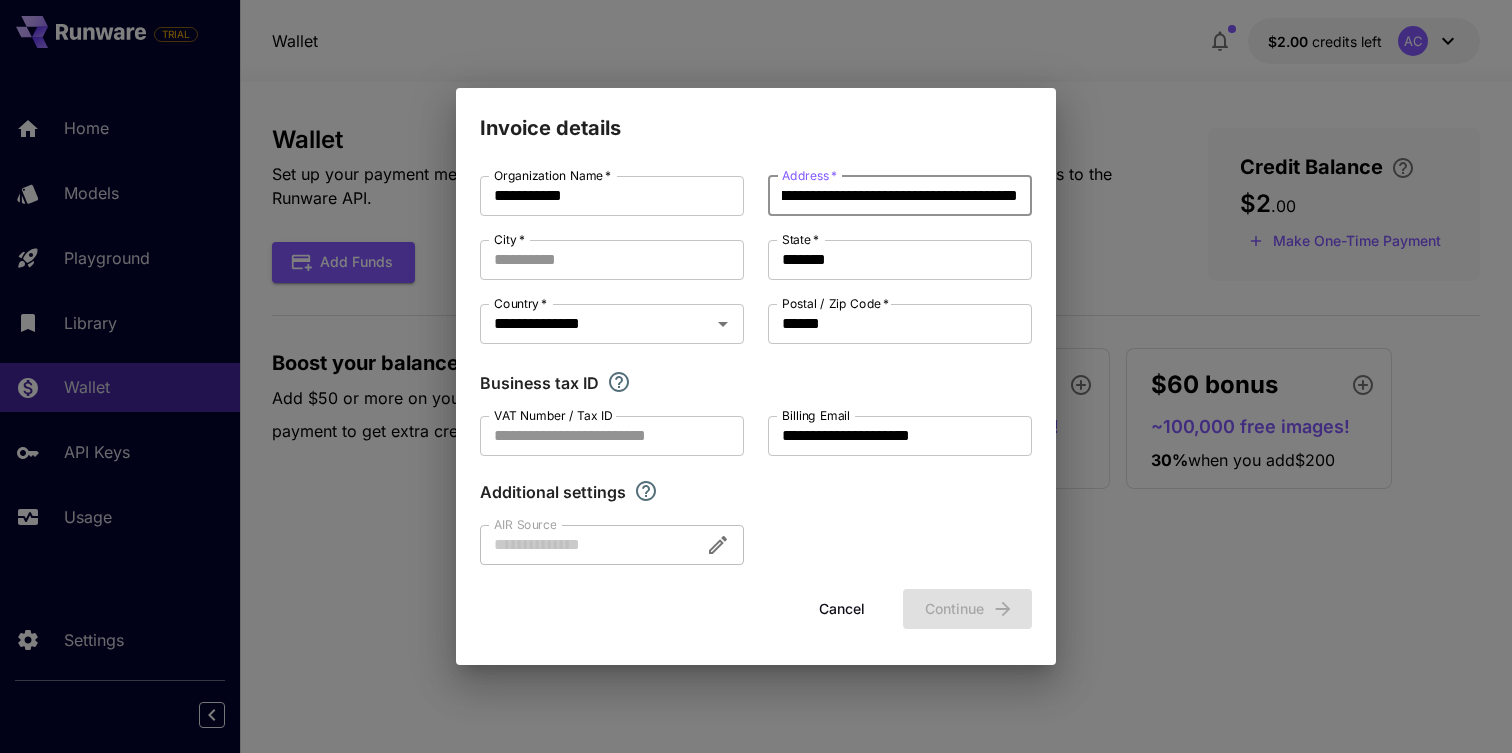 click on "**********" at bounding box center (900, 196) 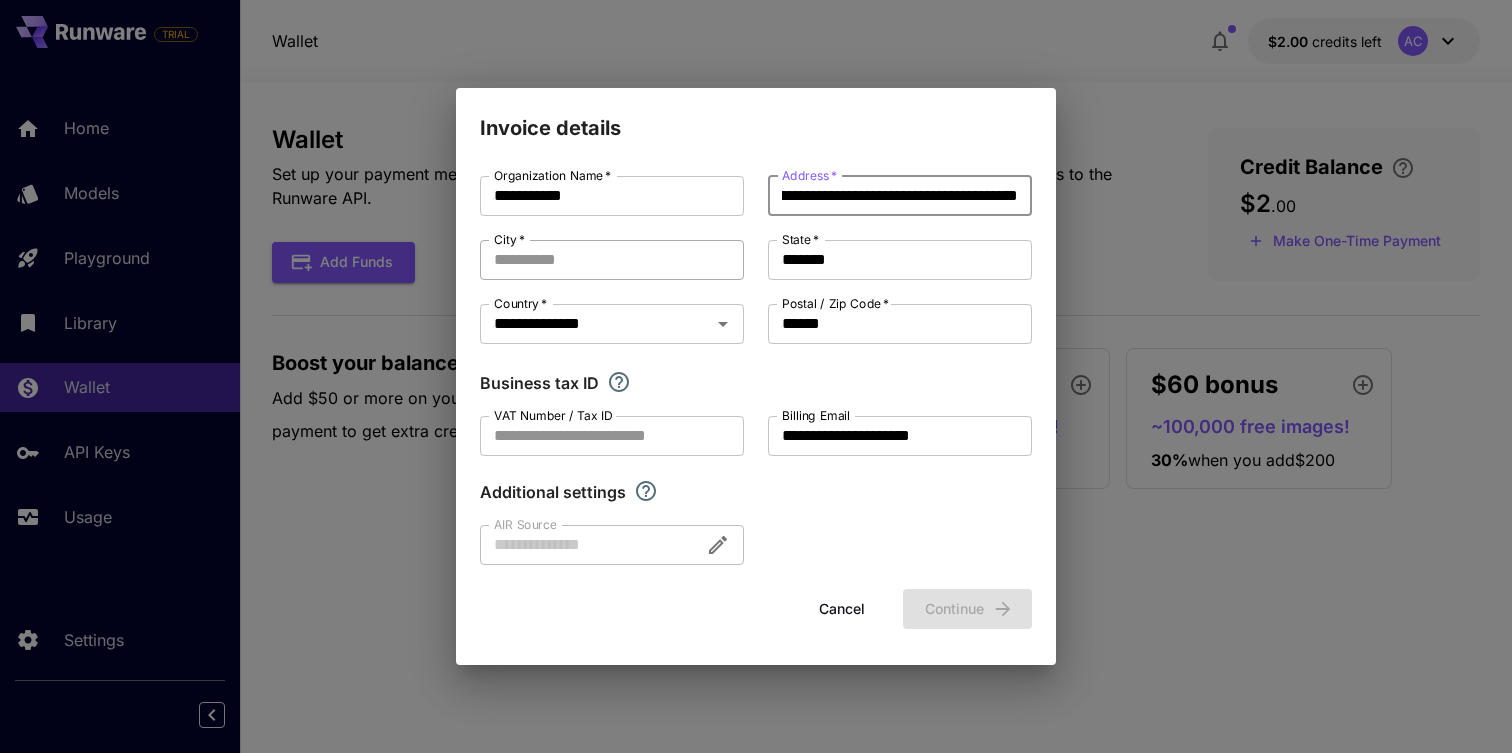 type on "**********" 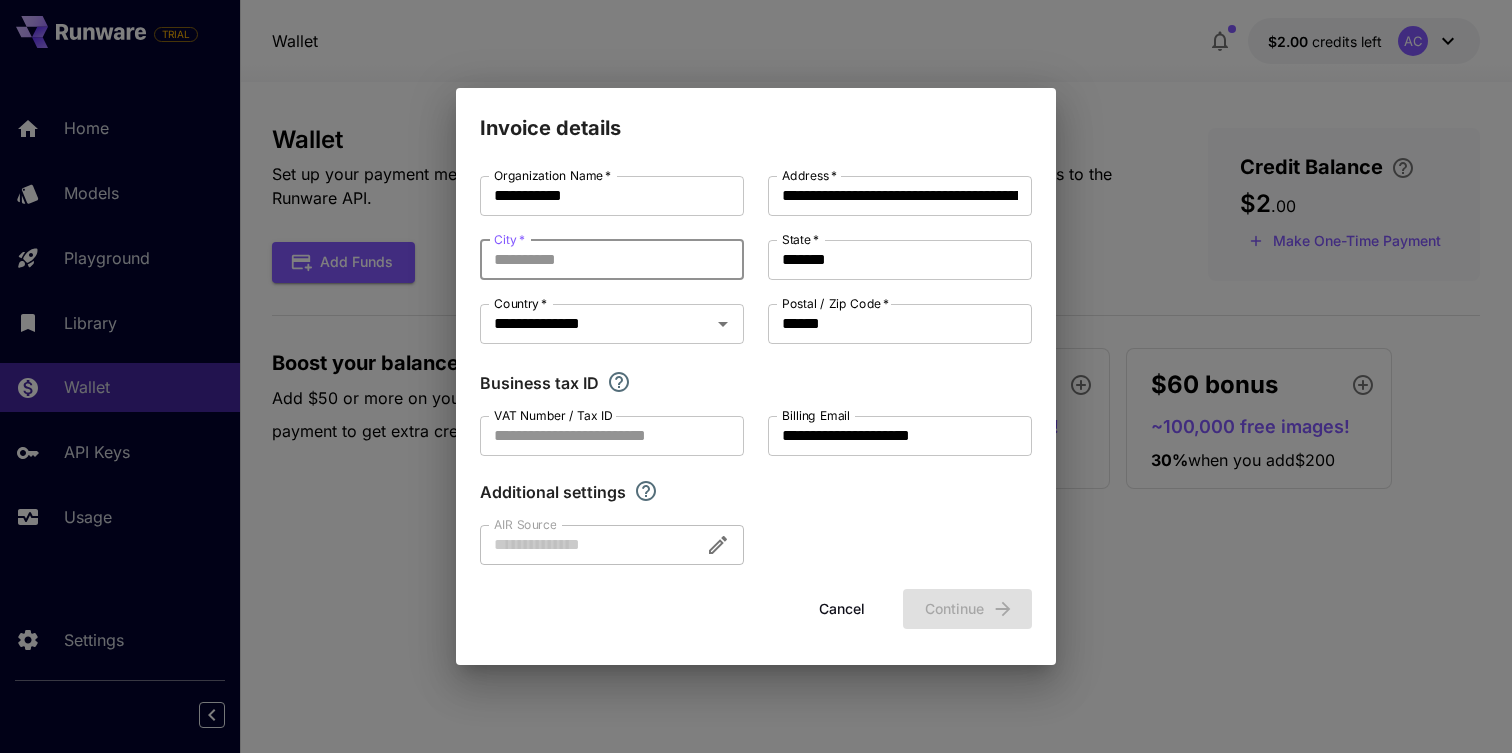 paste on "******" 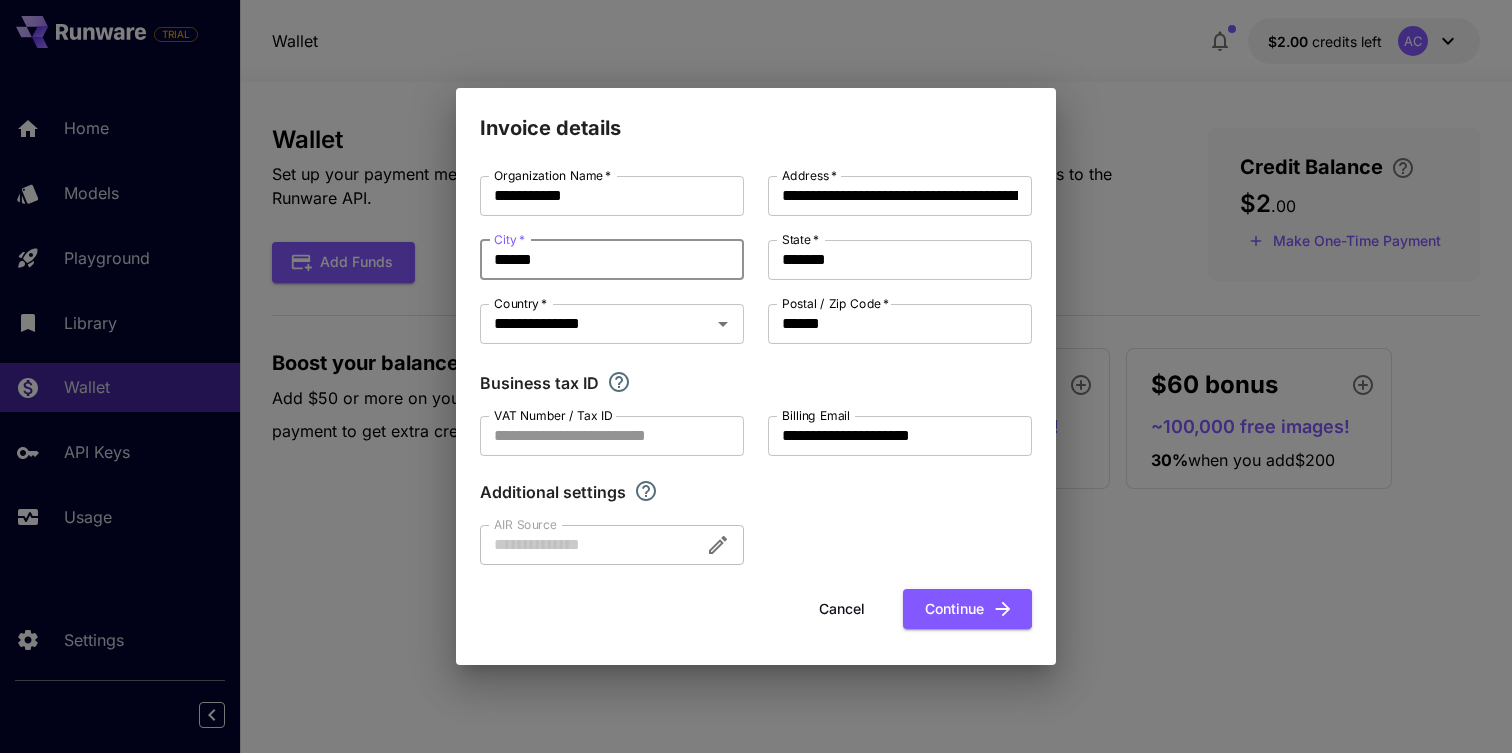 type on "******" 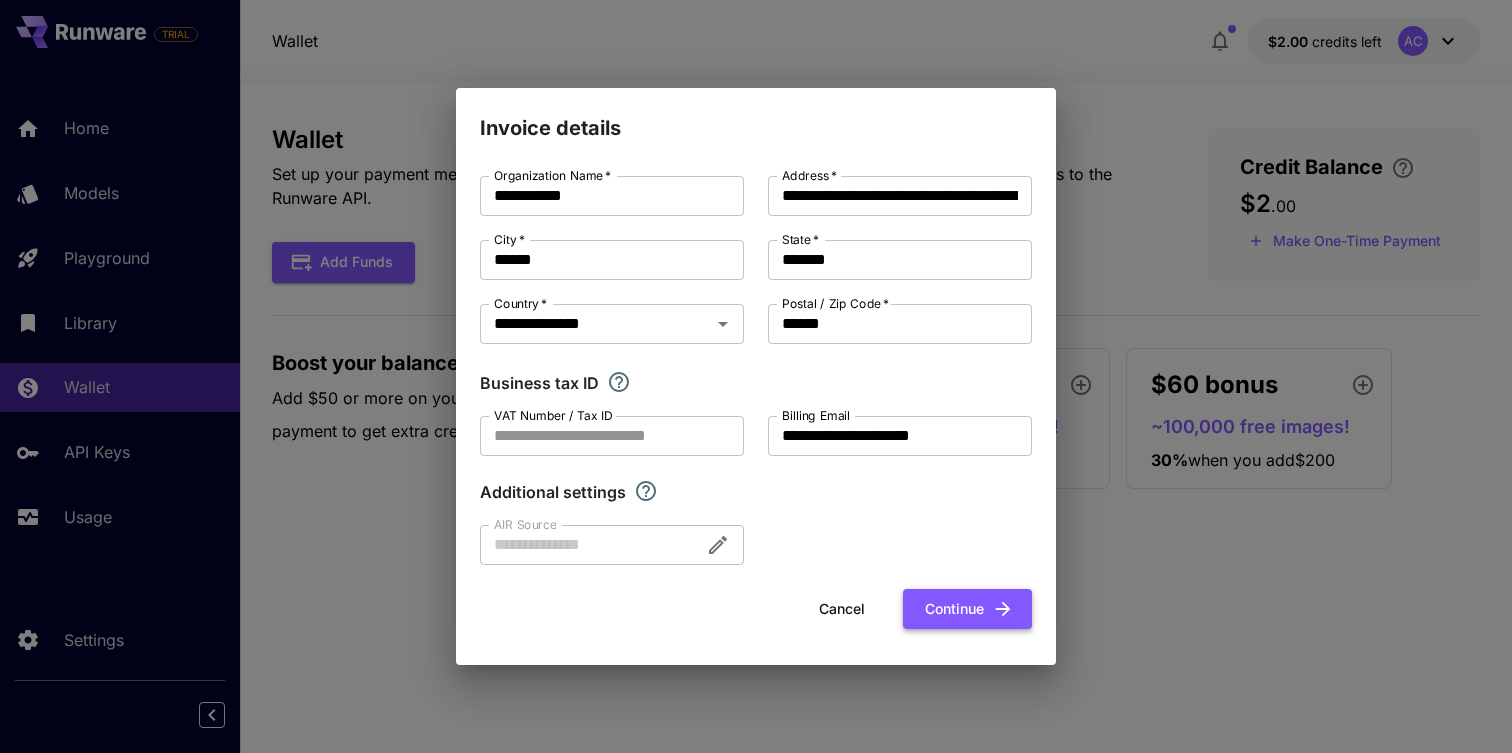 click on "Continue" at bounding box center [967, 609] 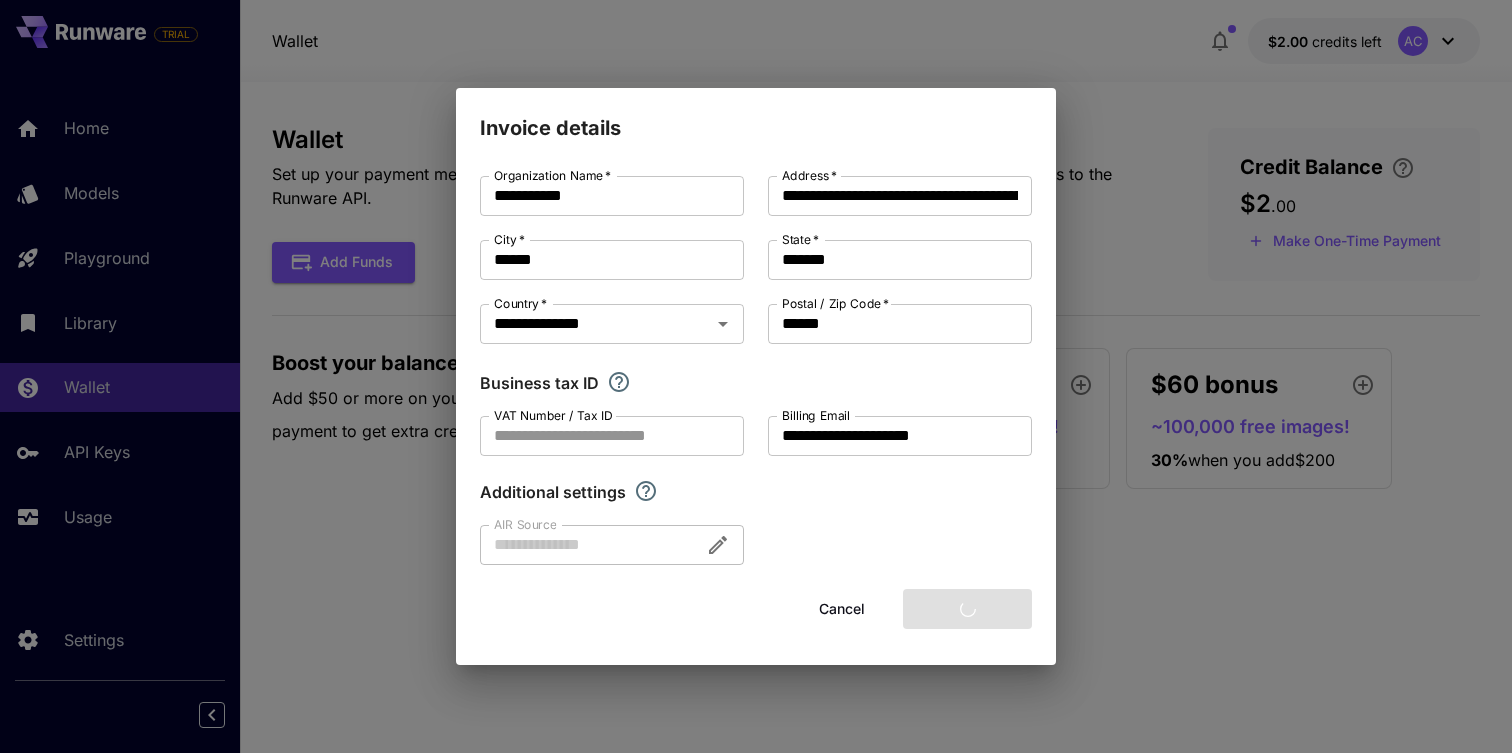 type 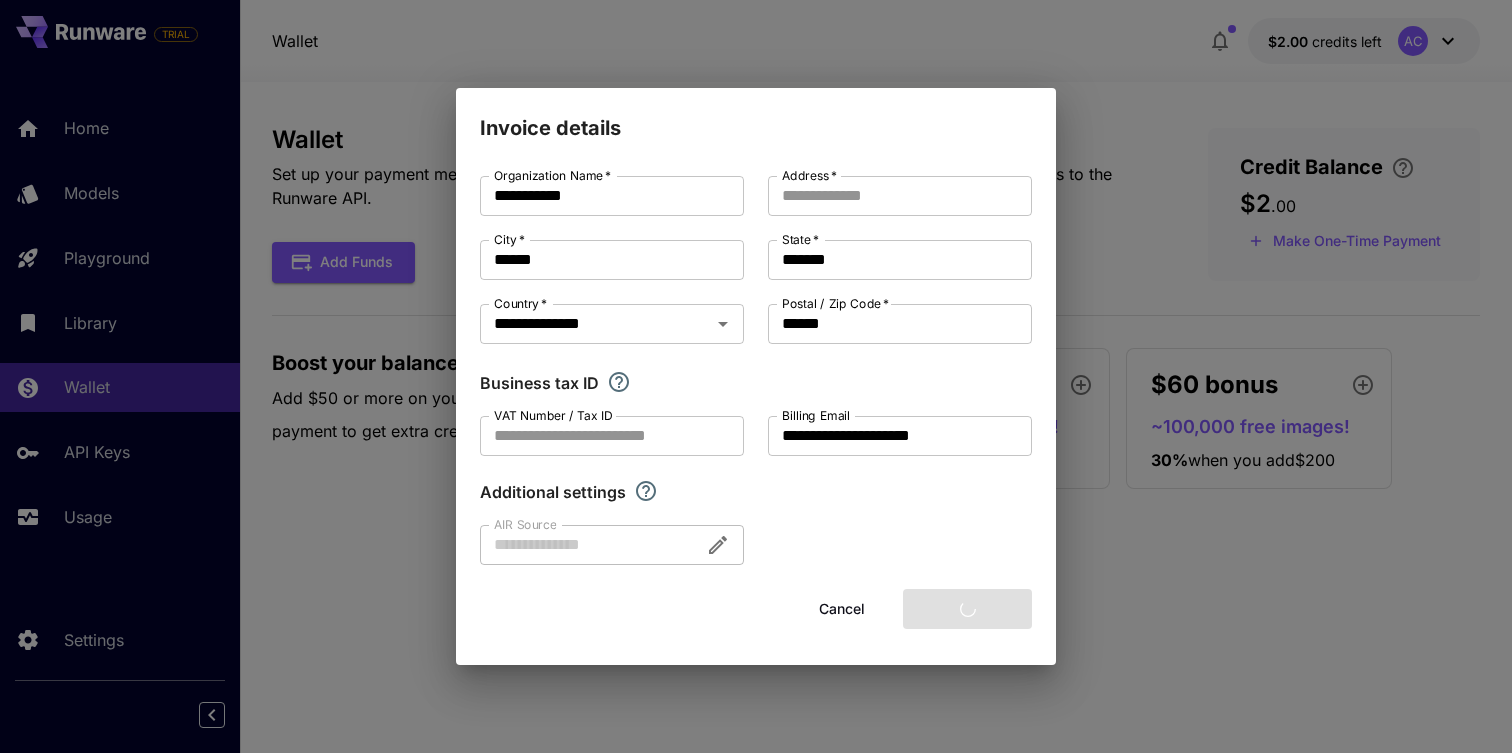 type 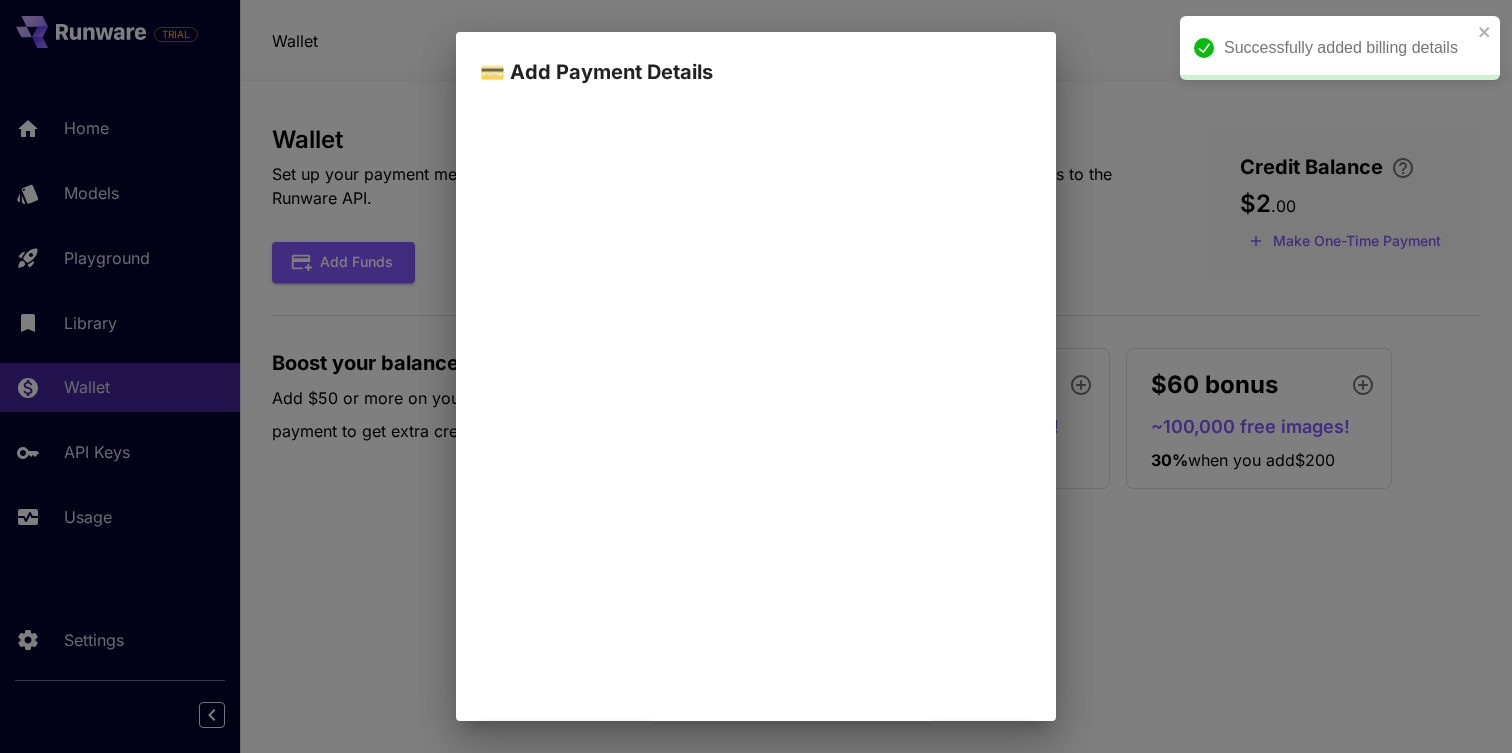 scroll, scrollTop: 152, scrollLeft: 0, axis: vertical 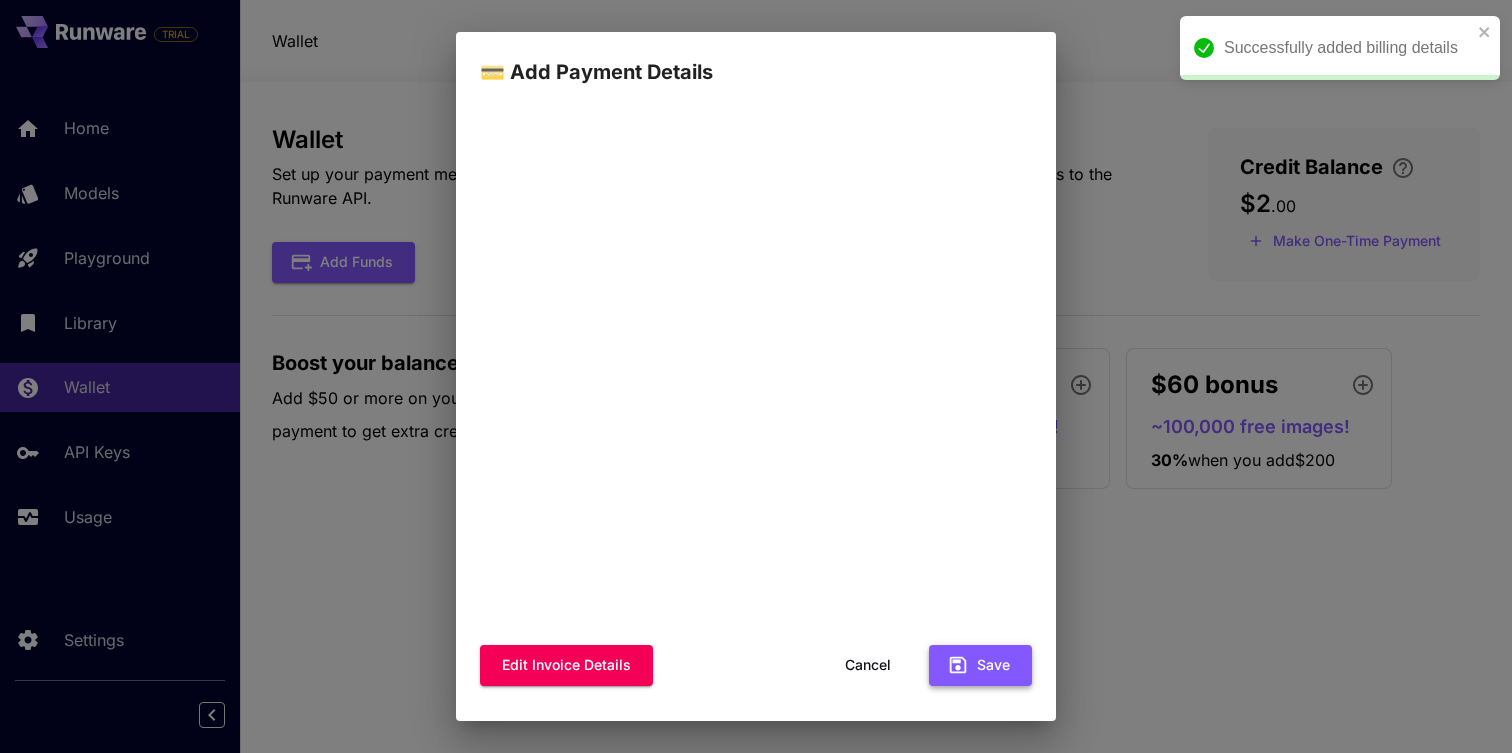 click on "Save" at bounding box center [980, 665] 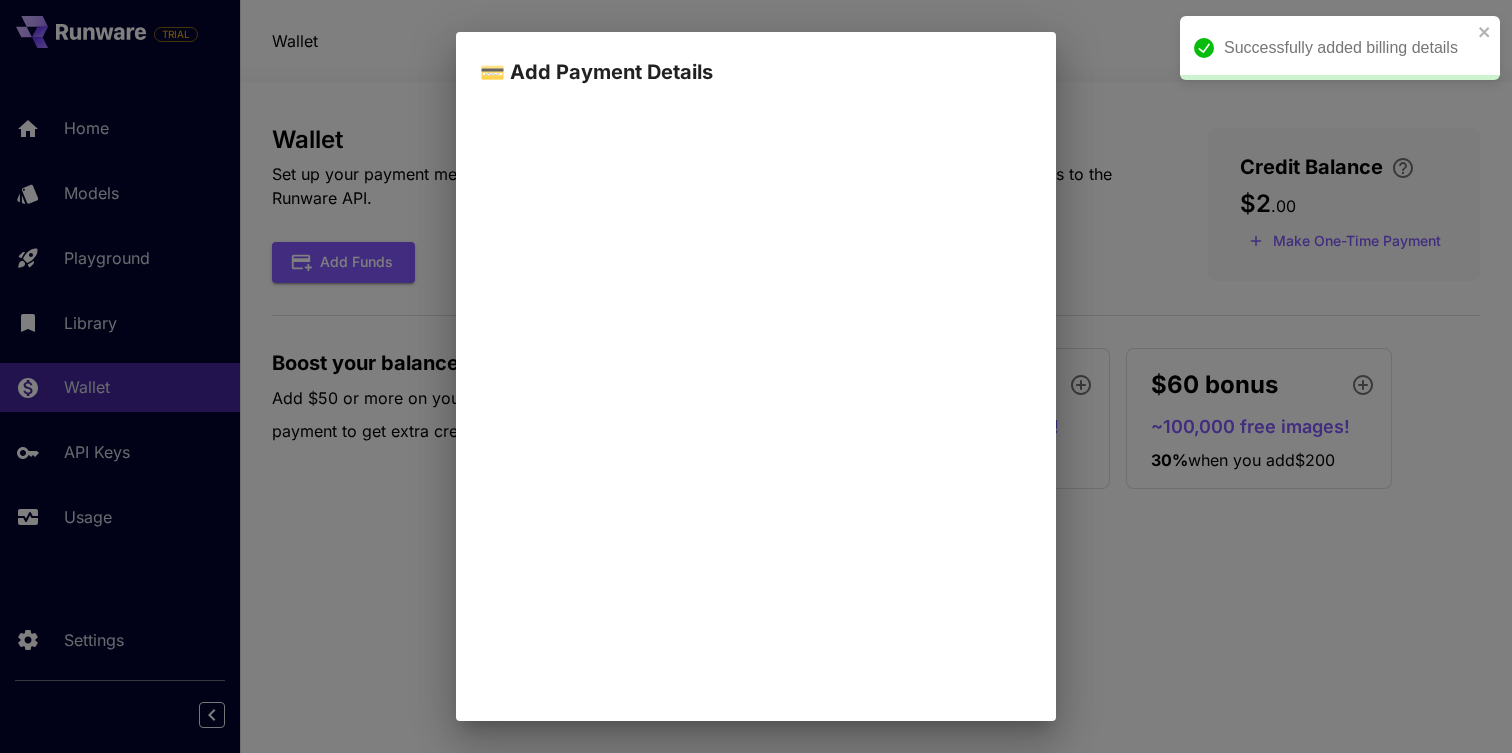 scroll, scrollTop: 0, scrollLeft: 0, axis: both 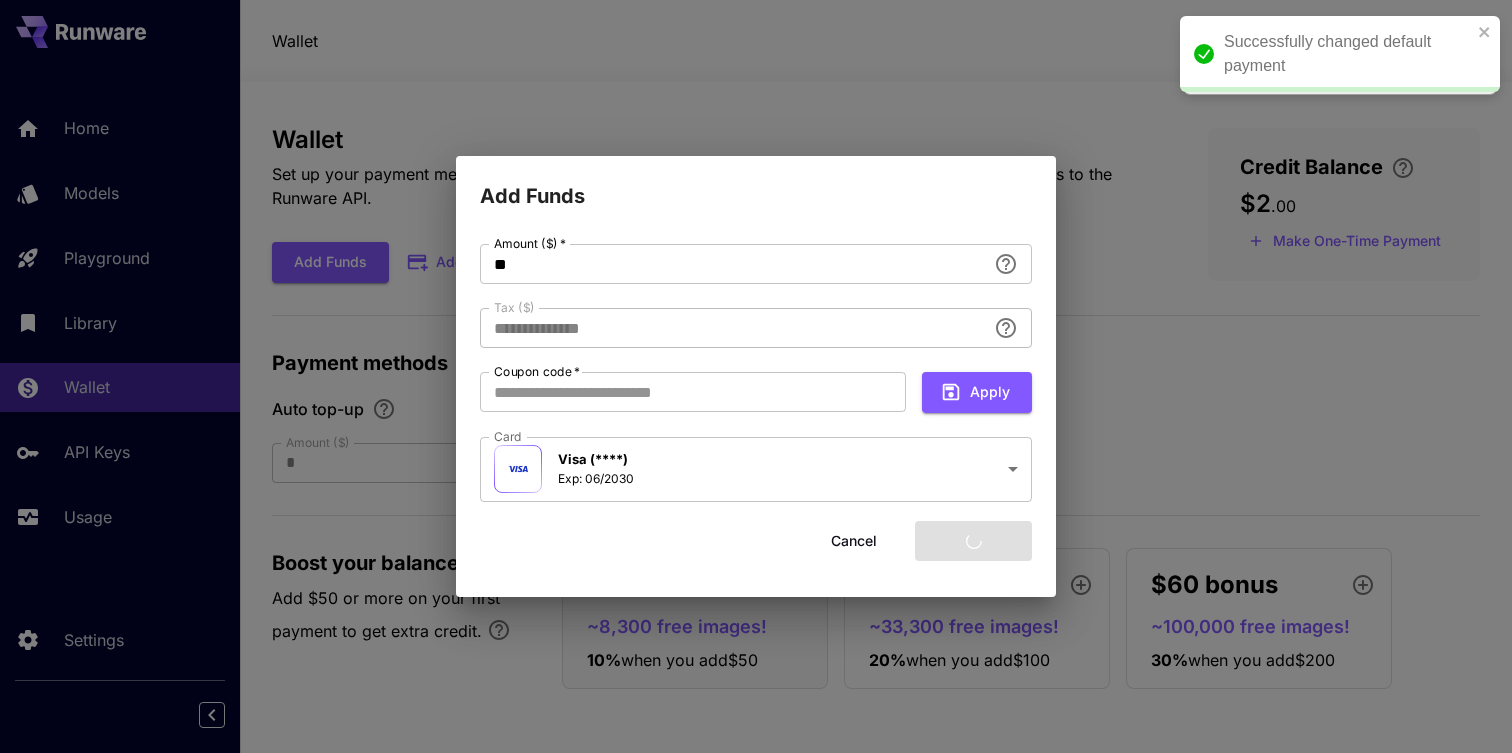 type on "****" 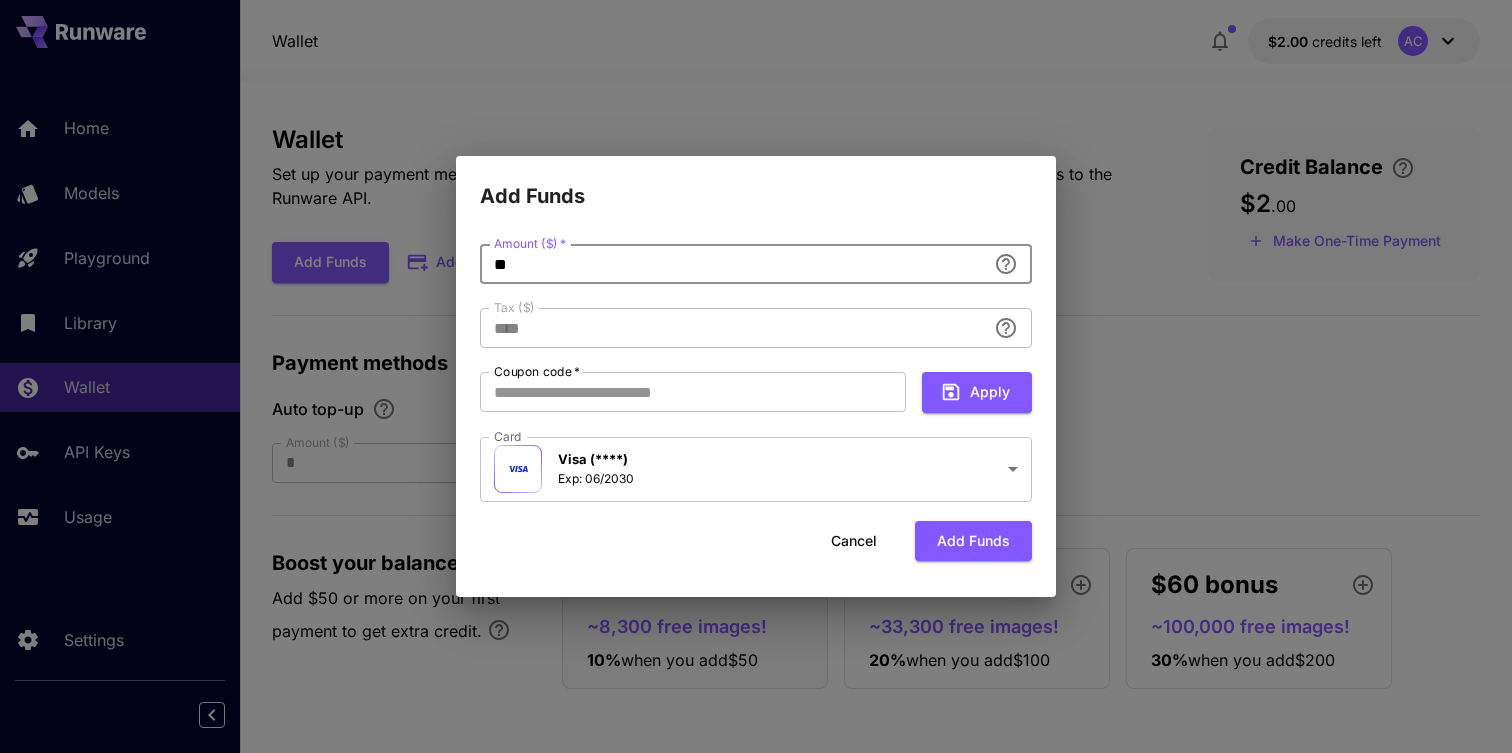 click on "**" at bounding box center [733, 264] 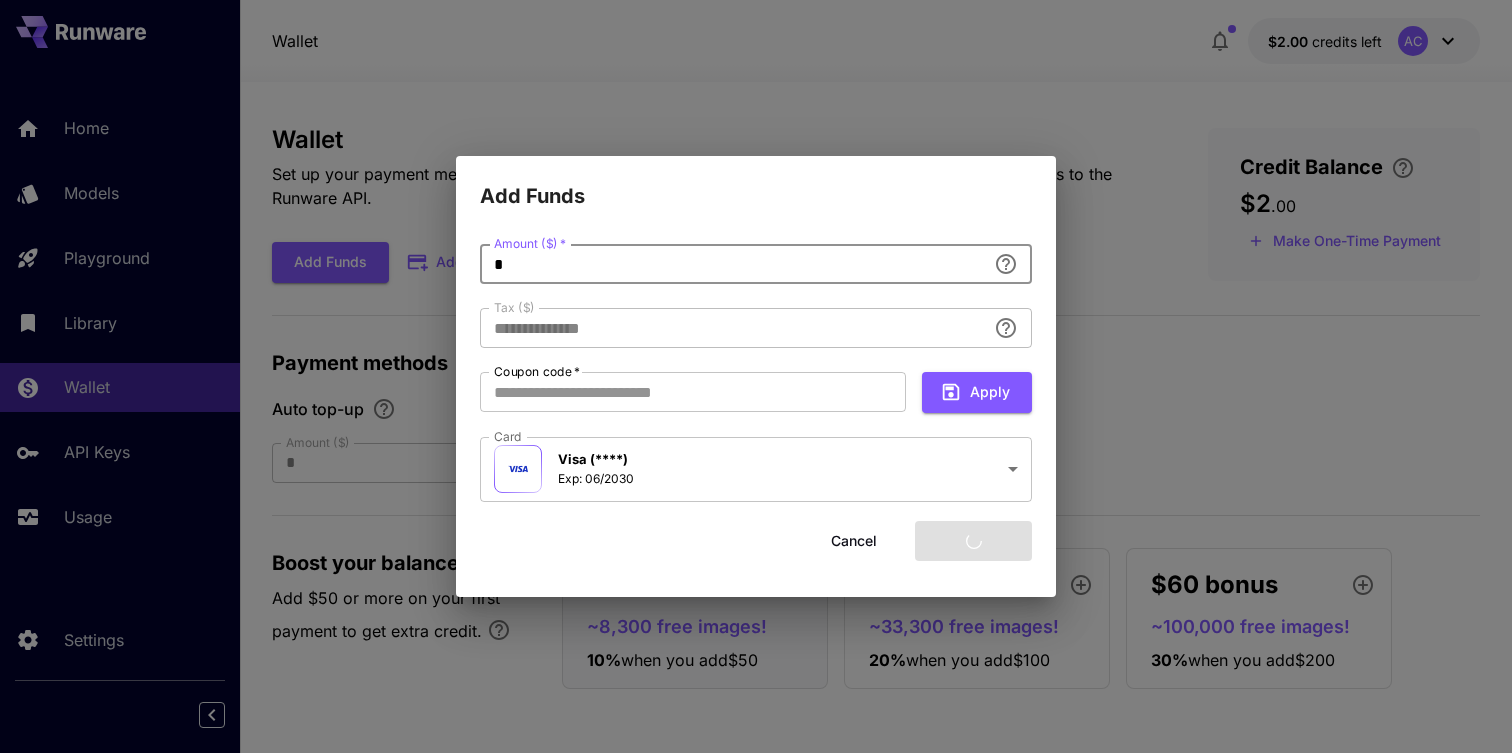 type on "****" 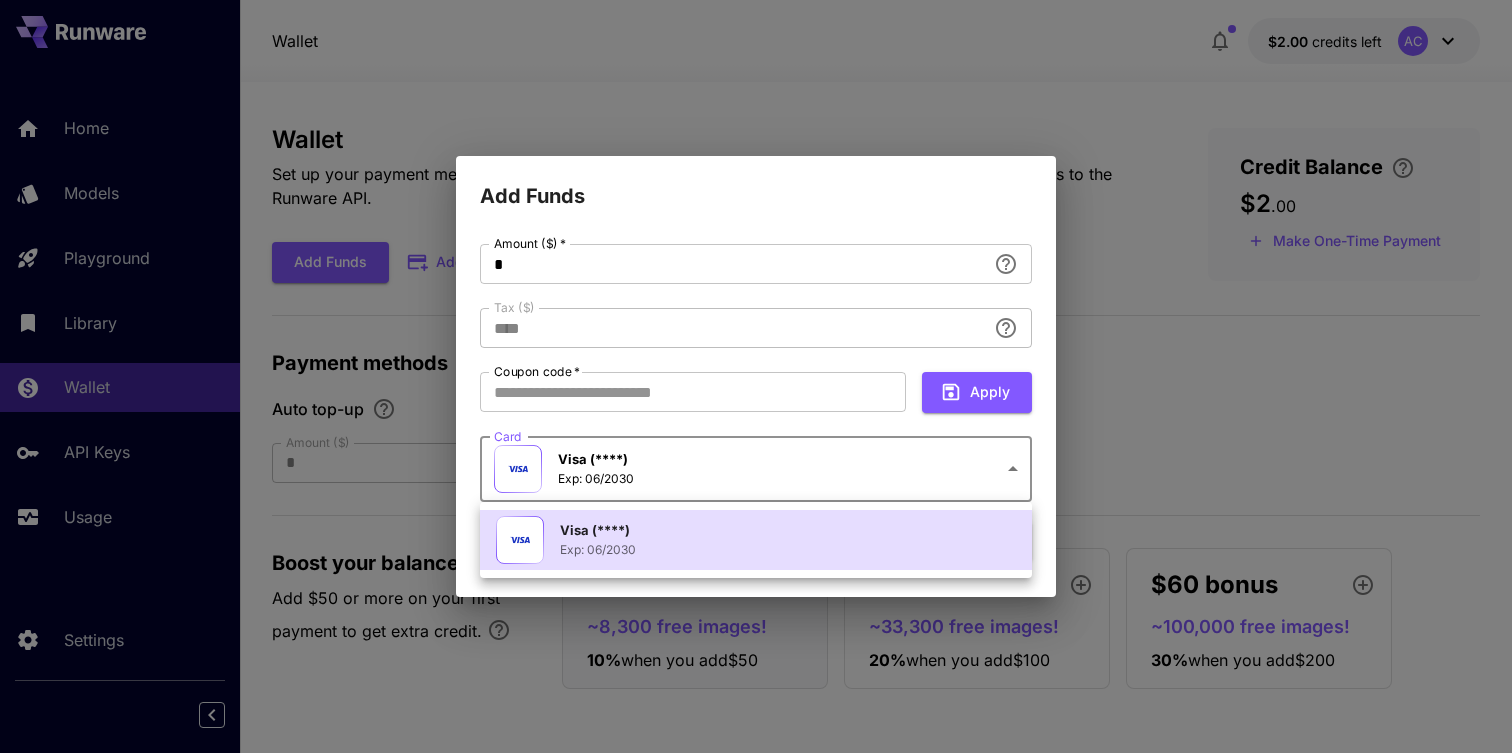 click on "**********" at bounding box center (756, 376) 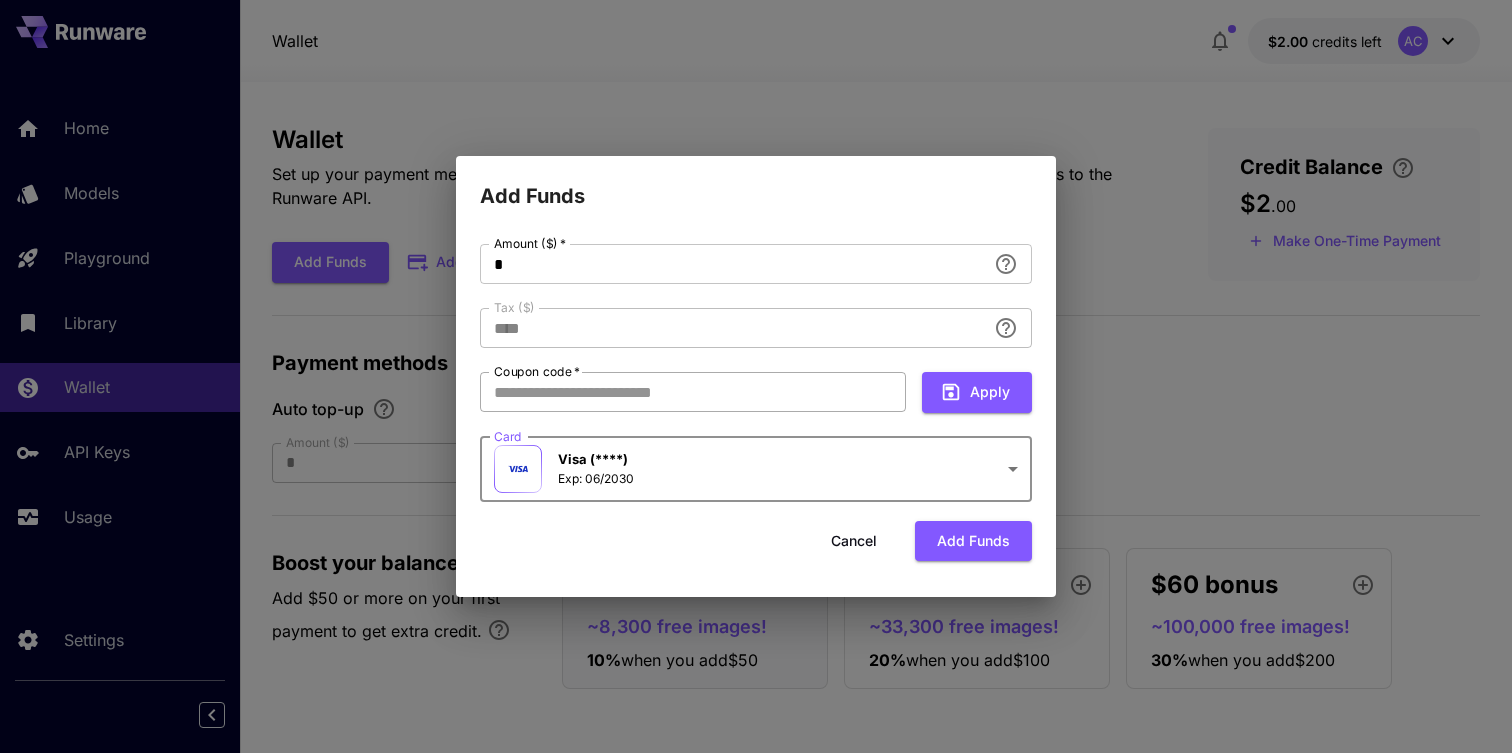 click on "Coupon code   *" at bounding box center (693, 392) 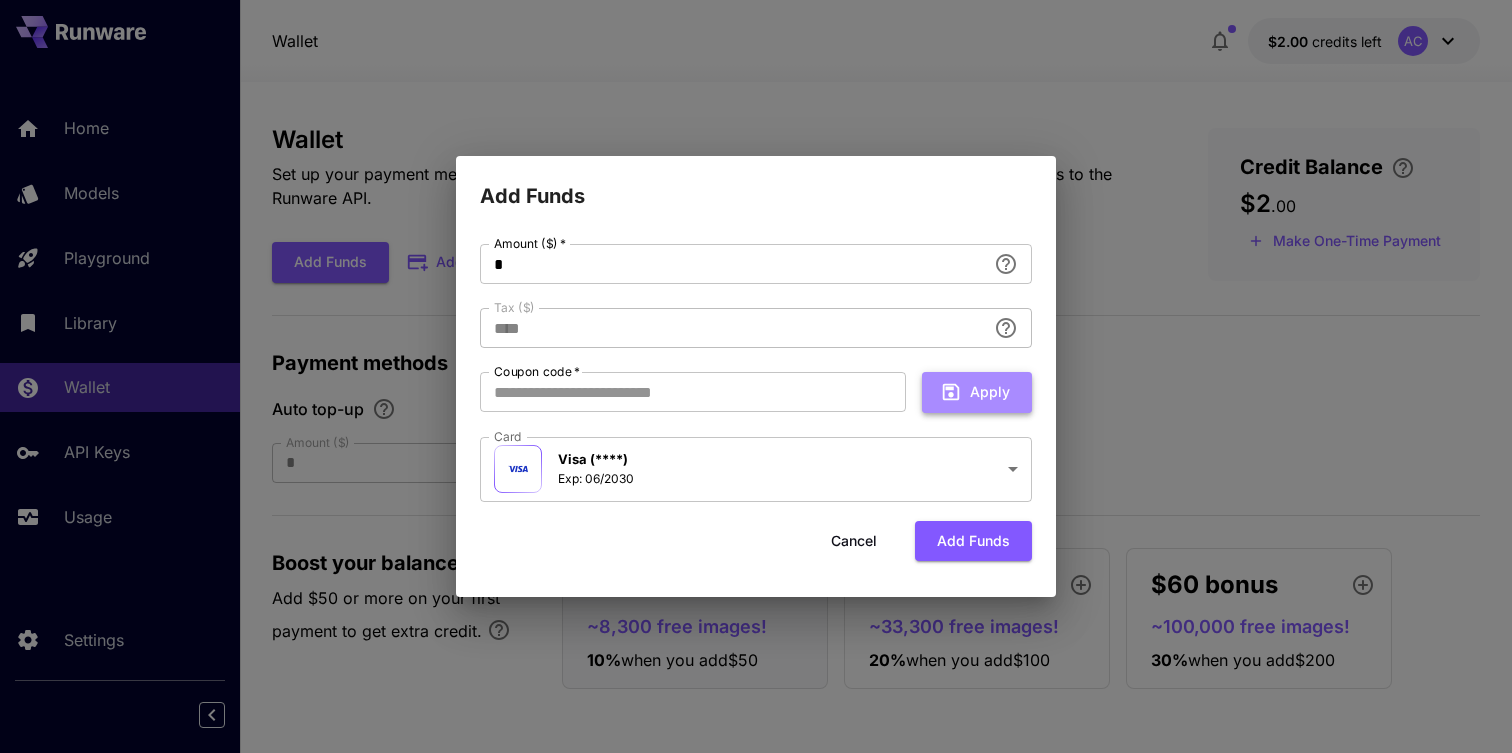 click on "Apply" at bounding box center [977, 392] 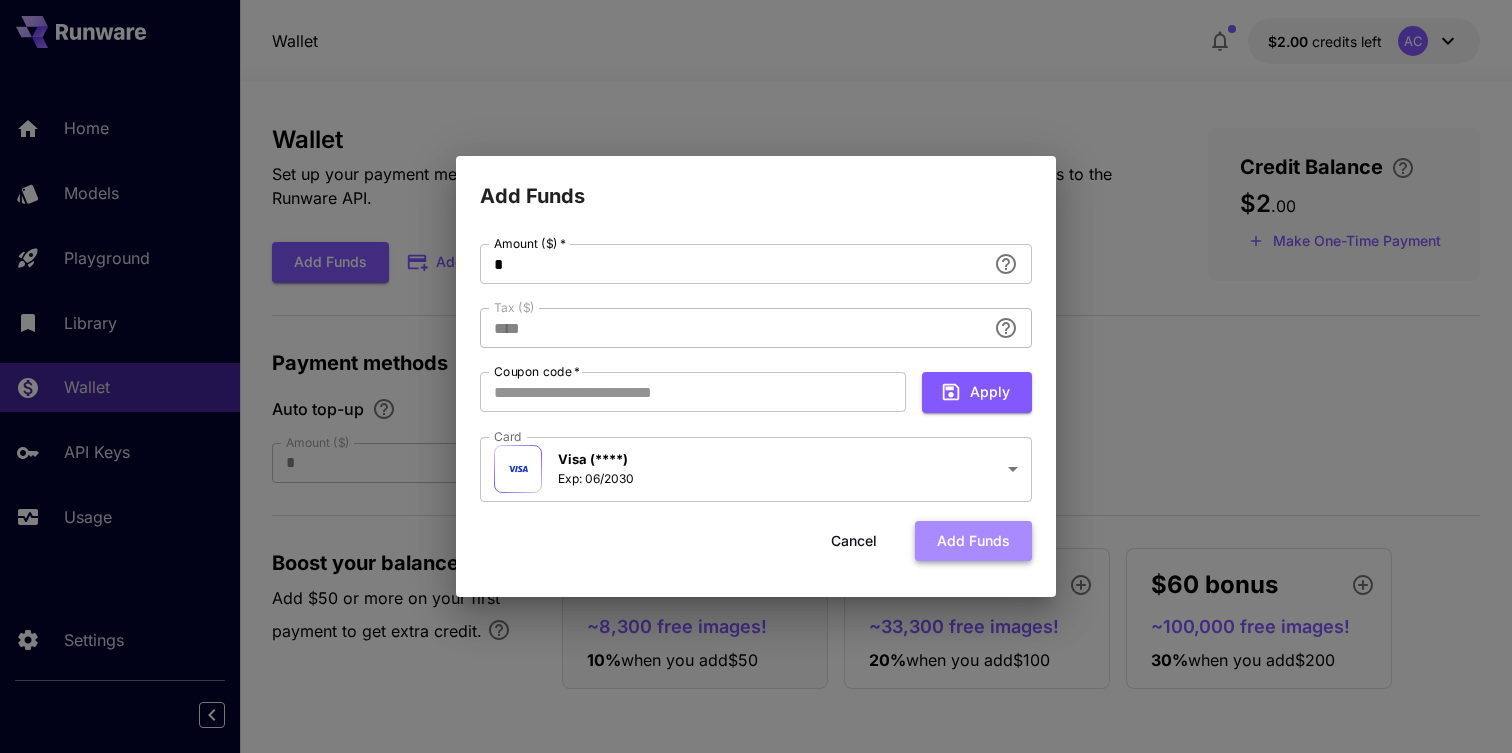 click on "Add funds" at bounding box center [973, 541] 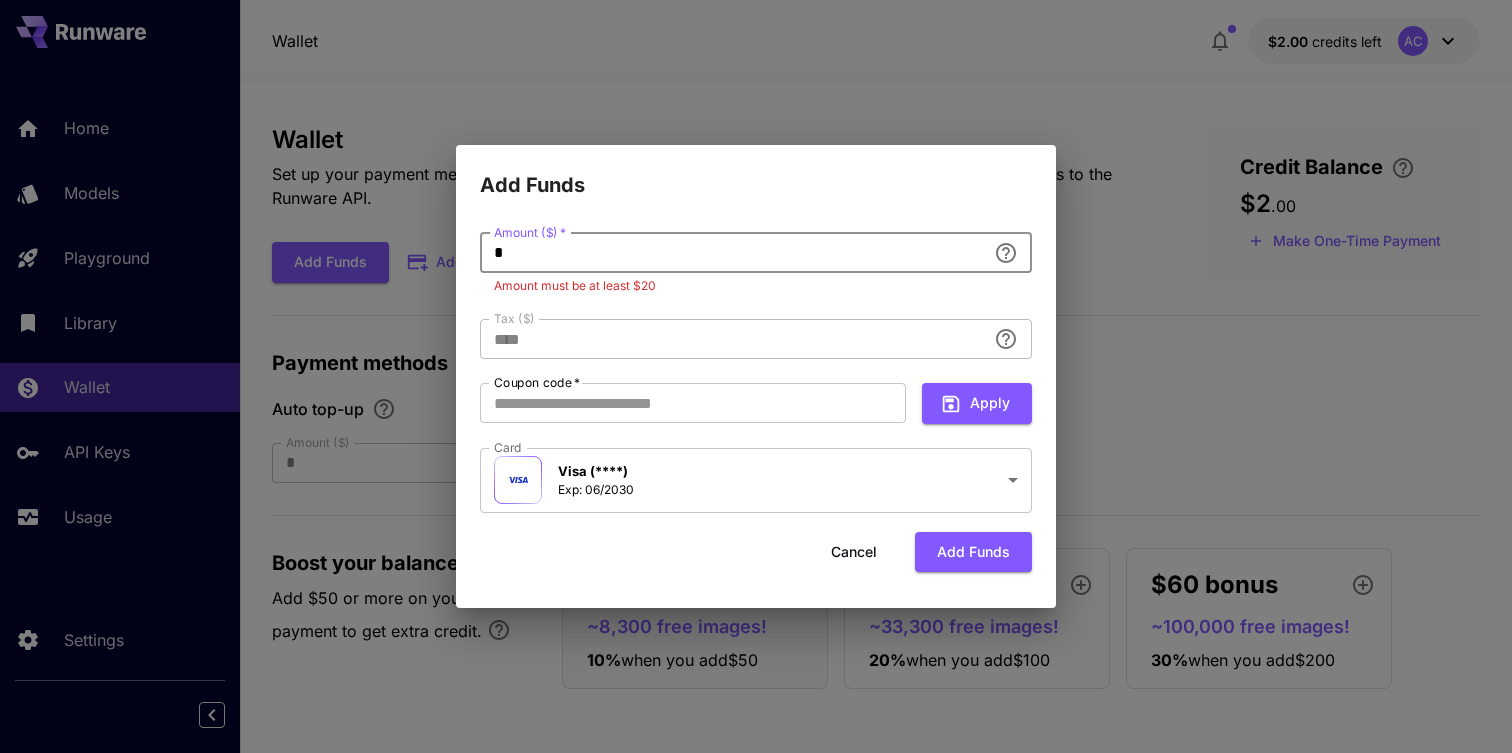 click on "*" at bounding box center (733, 253) 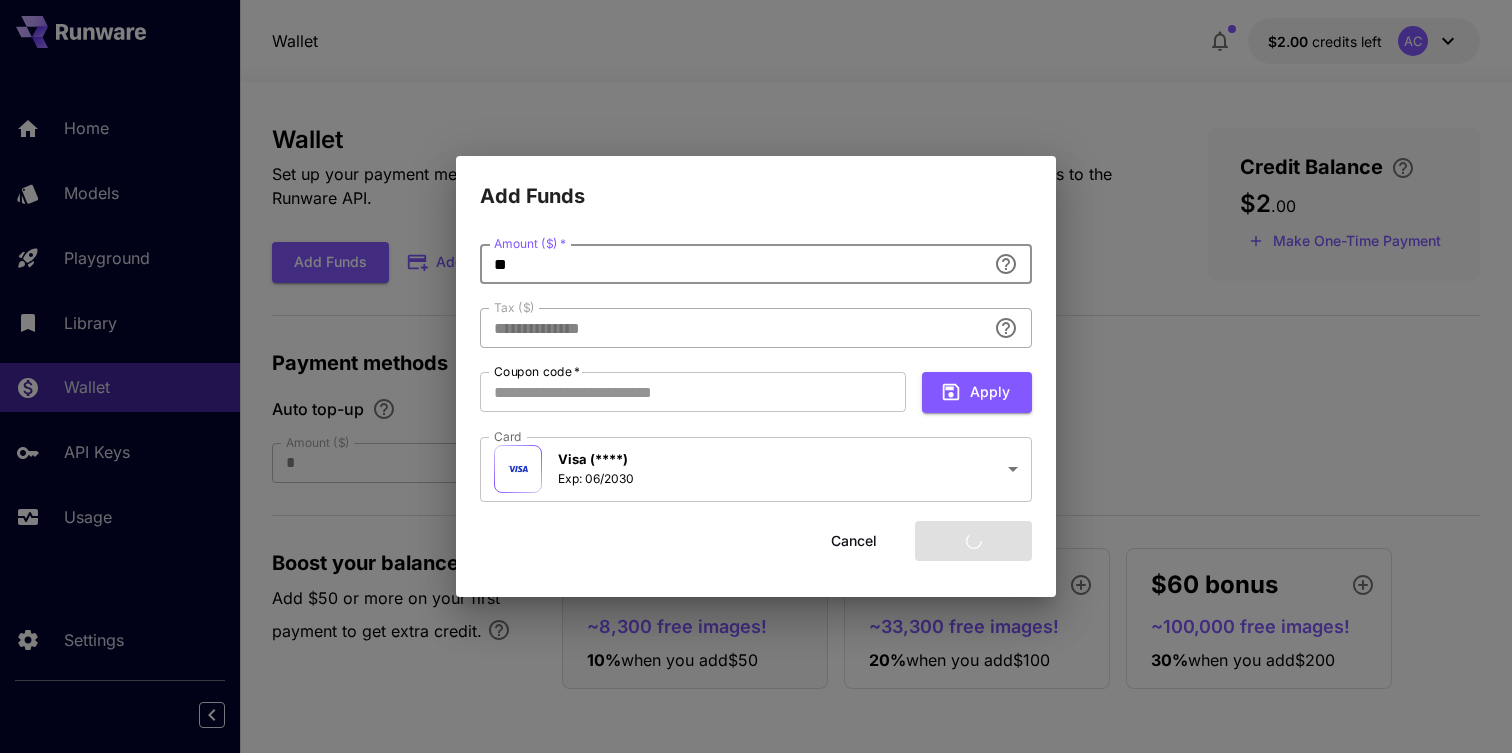 type on "****" 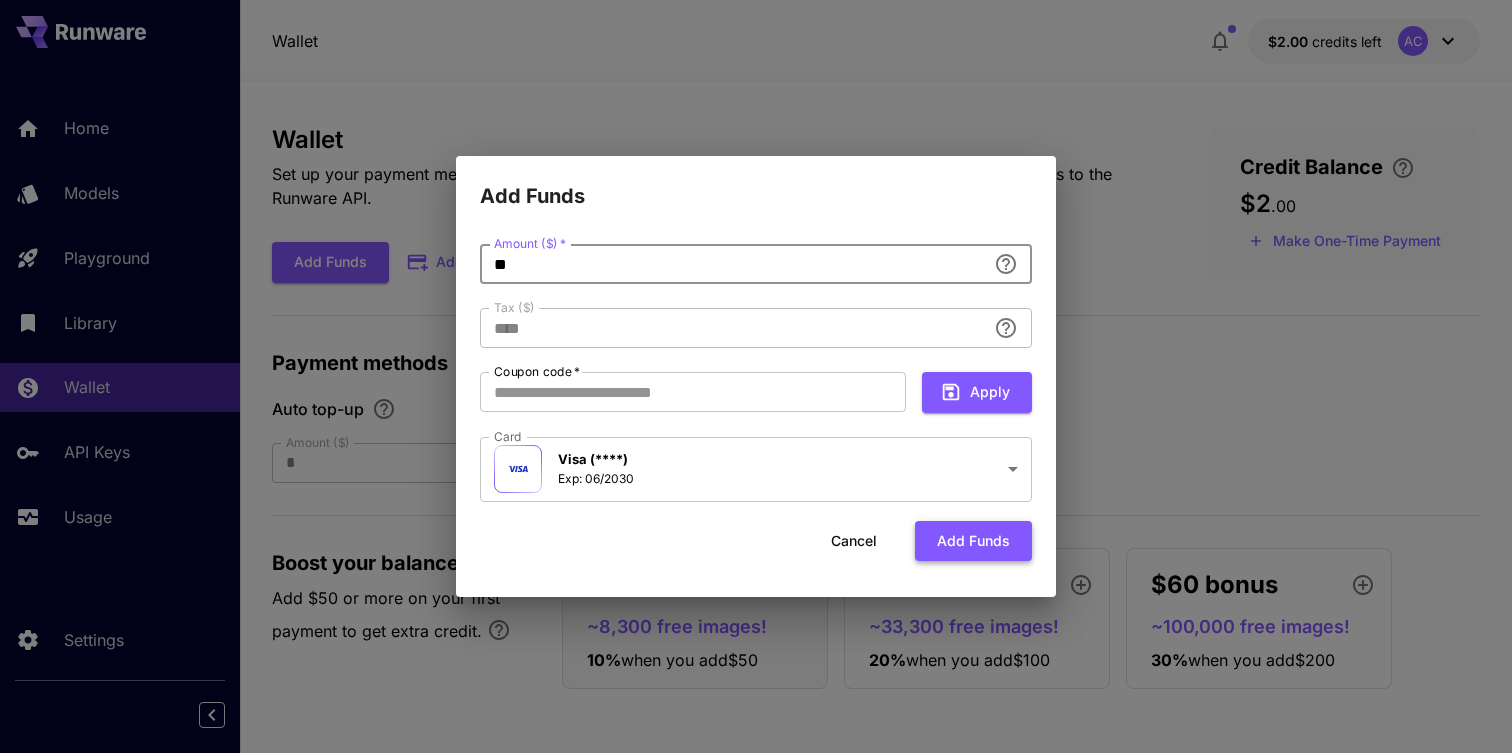 type on "**" 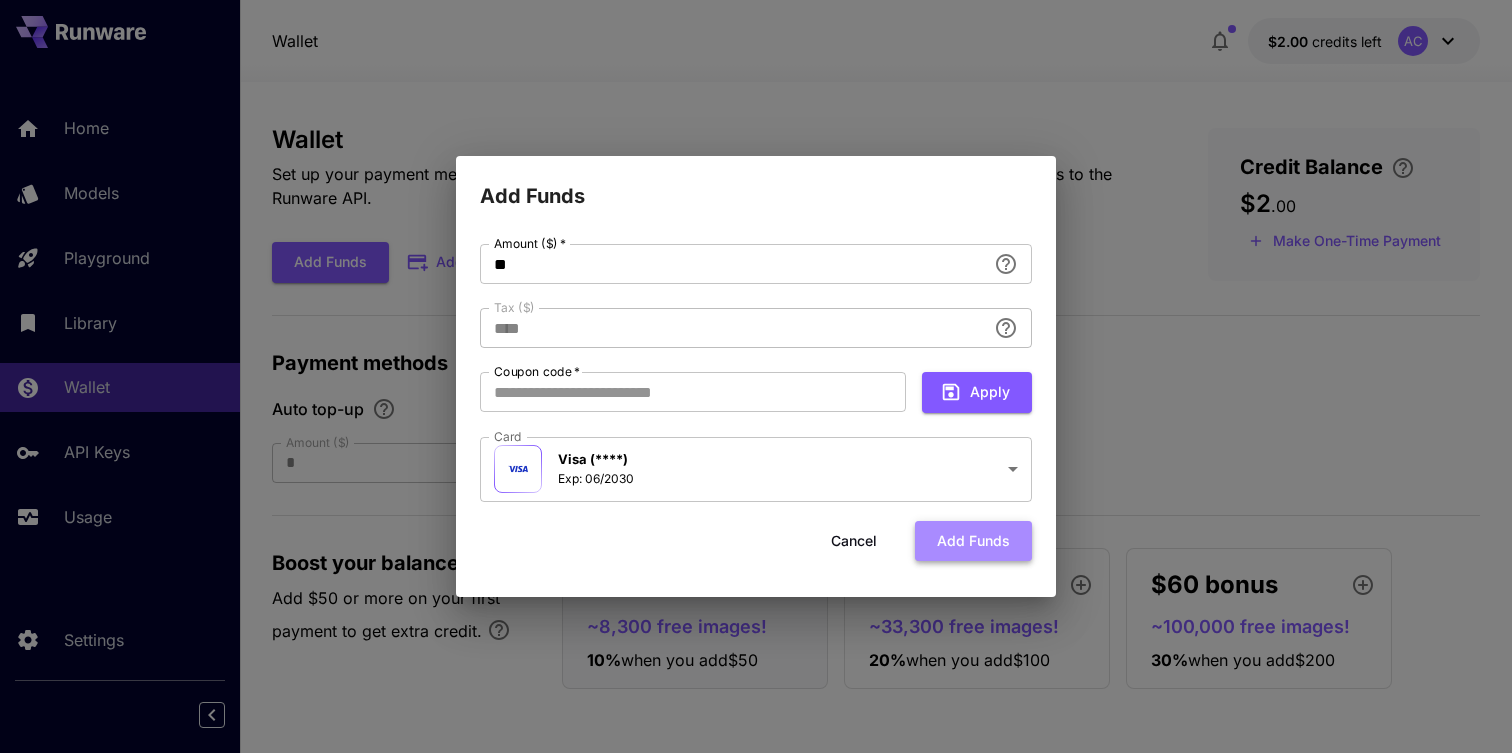 click on "Add funds" at bounding box center [973, 541] 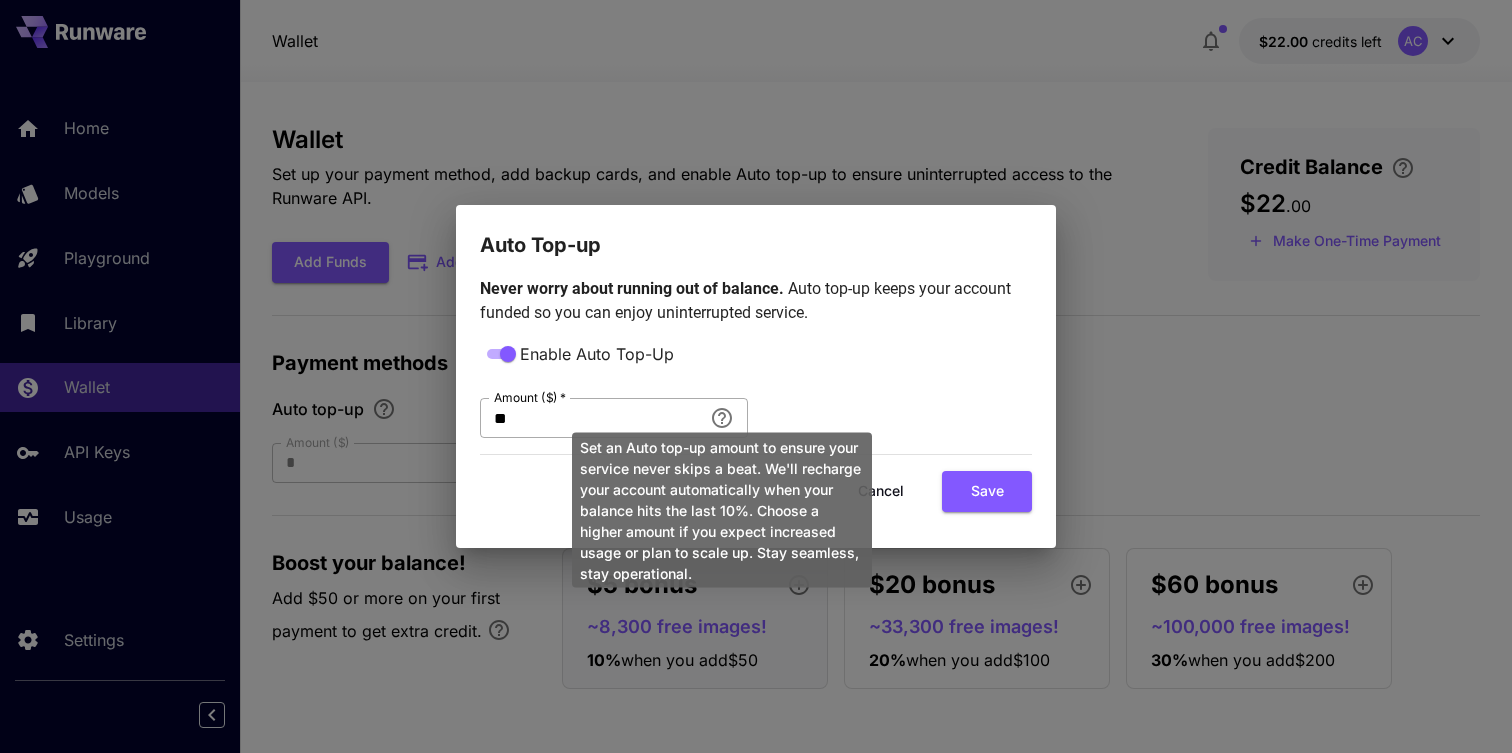click 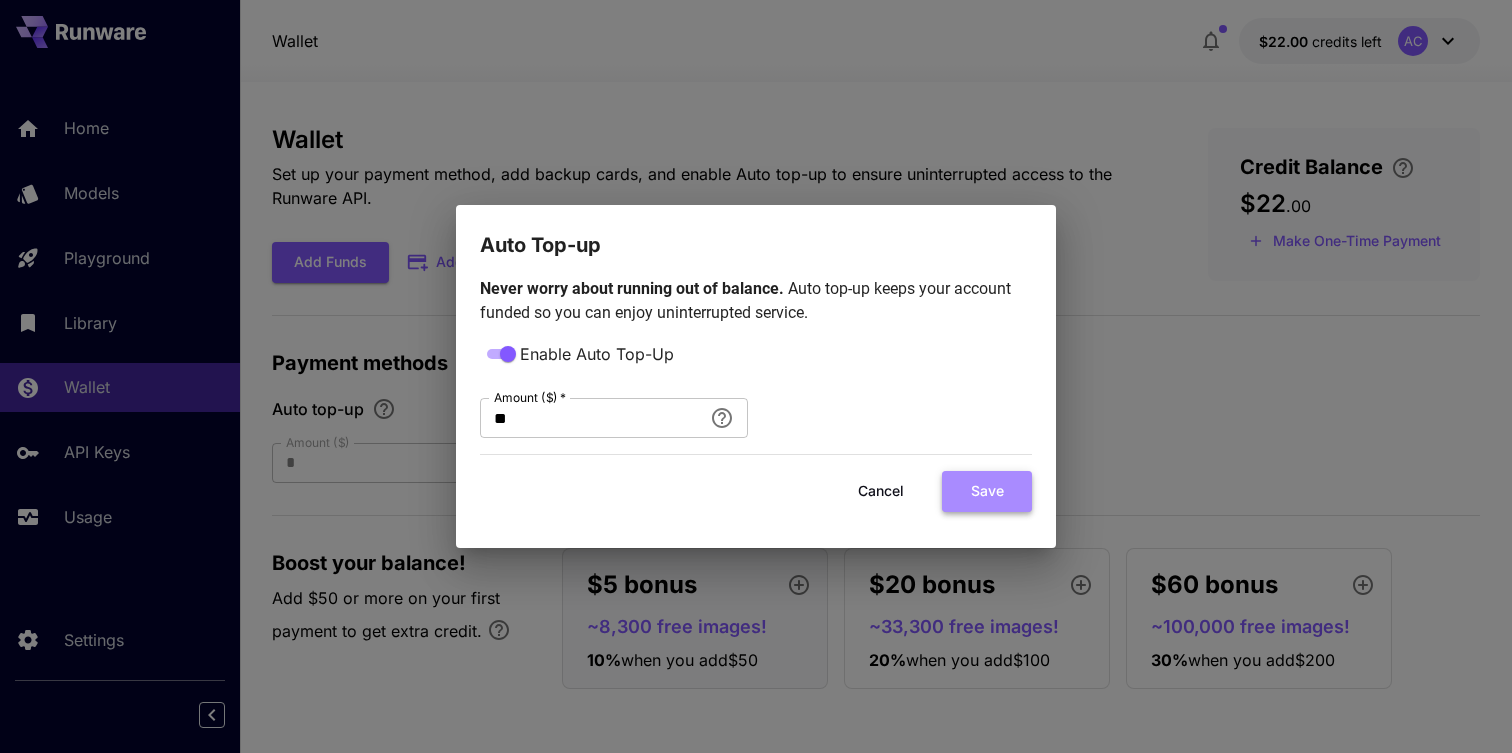 click on "Save" at bounding box center [987, 491] 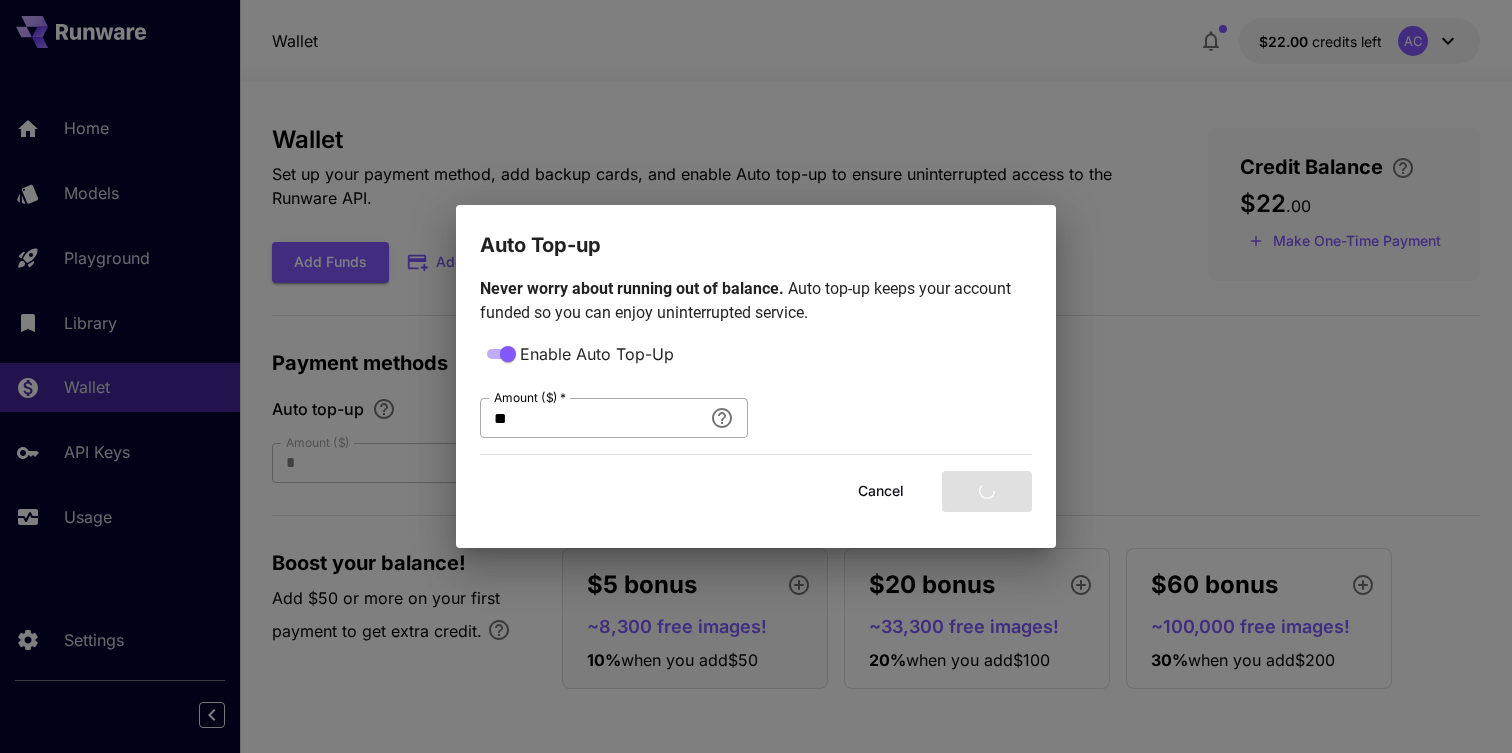 type on "**" 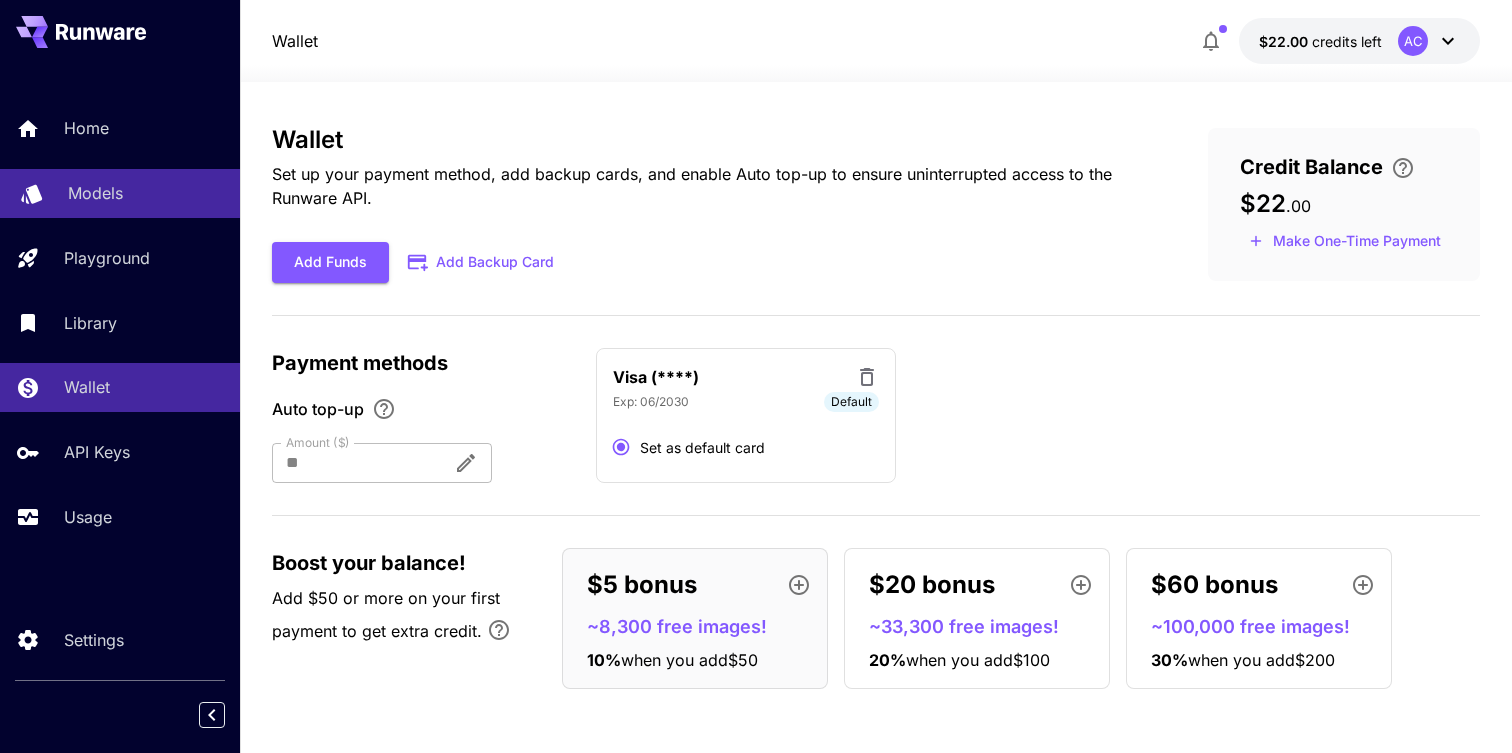 click on "Models" at bounding box center [95, 193] 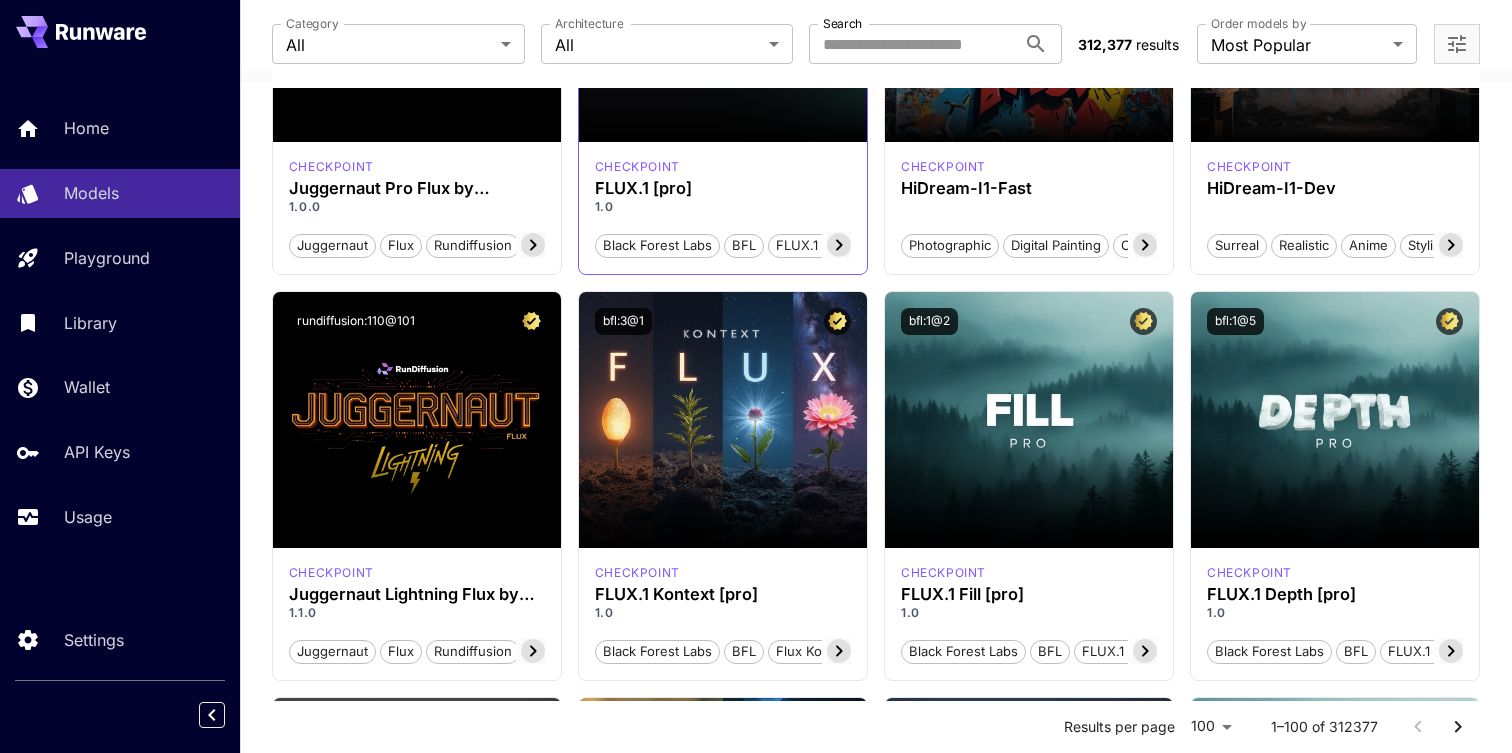 scroll, scrollTop: 1138, scrollLeft: 0, axis: vertical 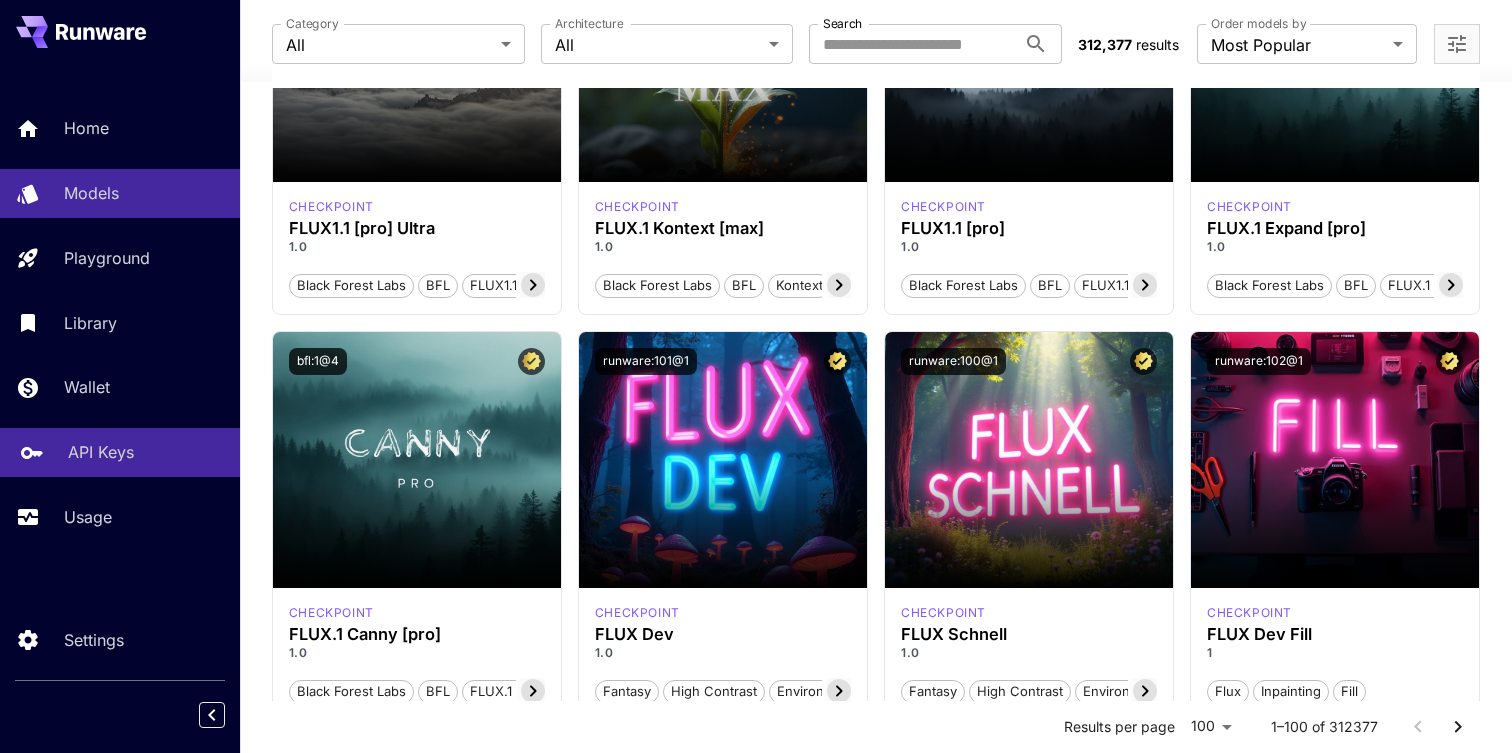 click on "API Keys" at bounding box center (120, 452) 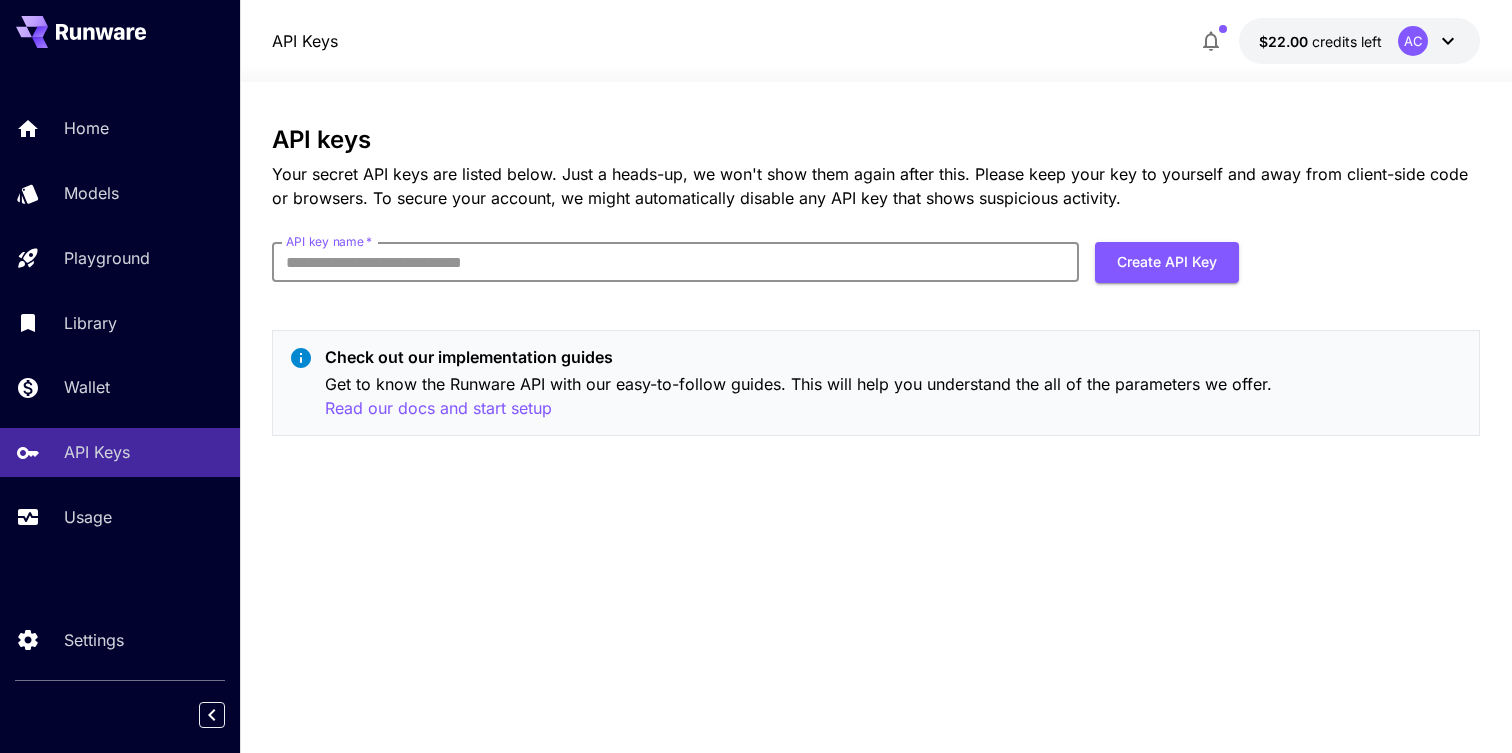 click on "API key name   *" at bounding box center [675, 262] 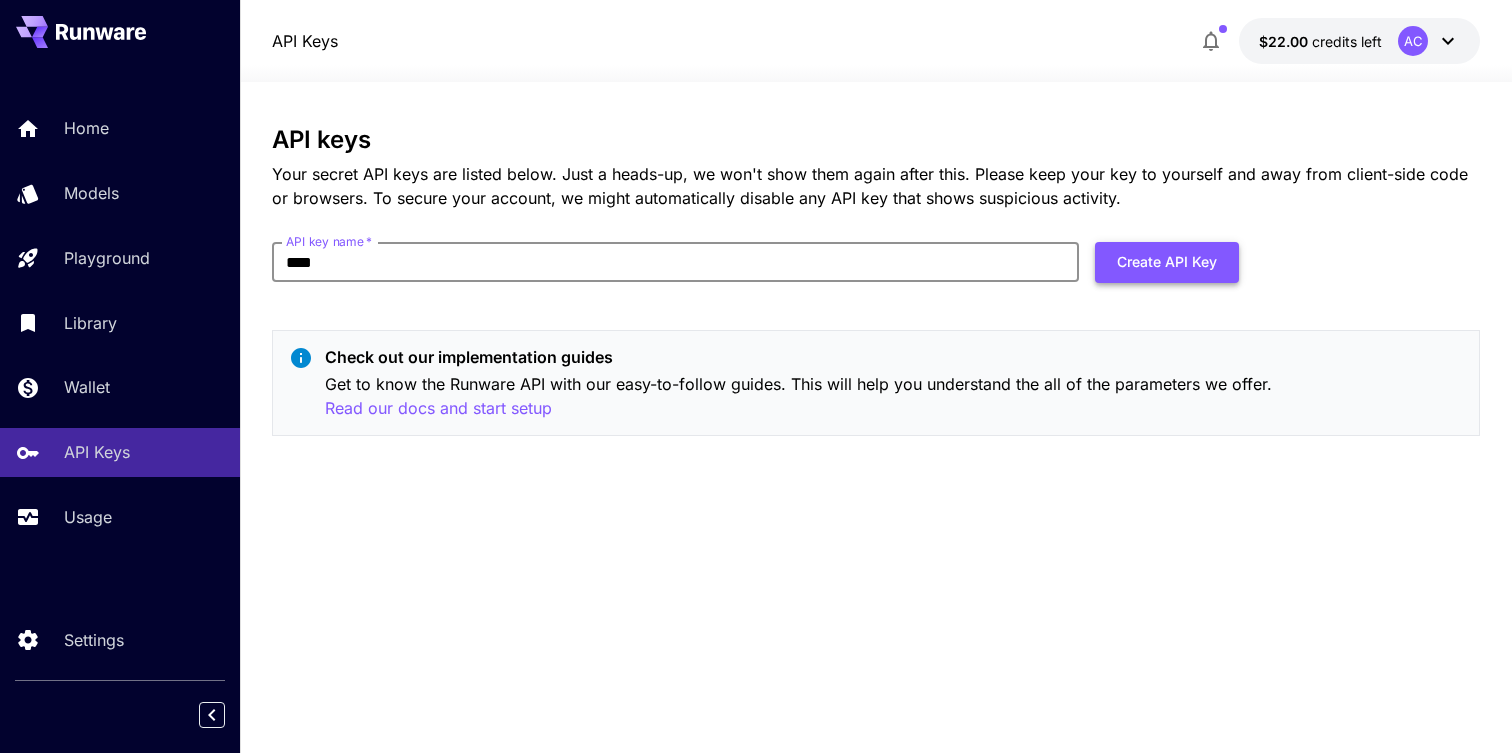 type on "****" 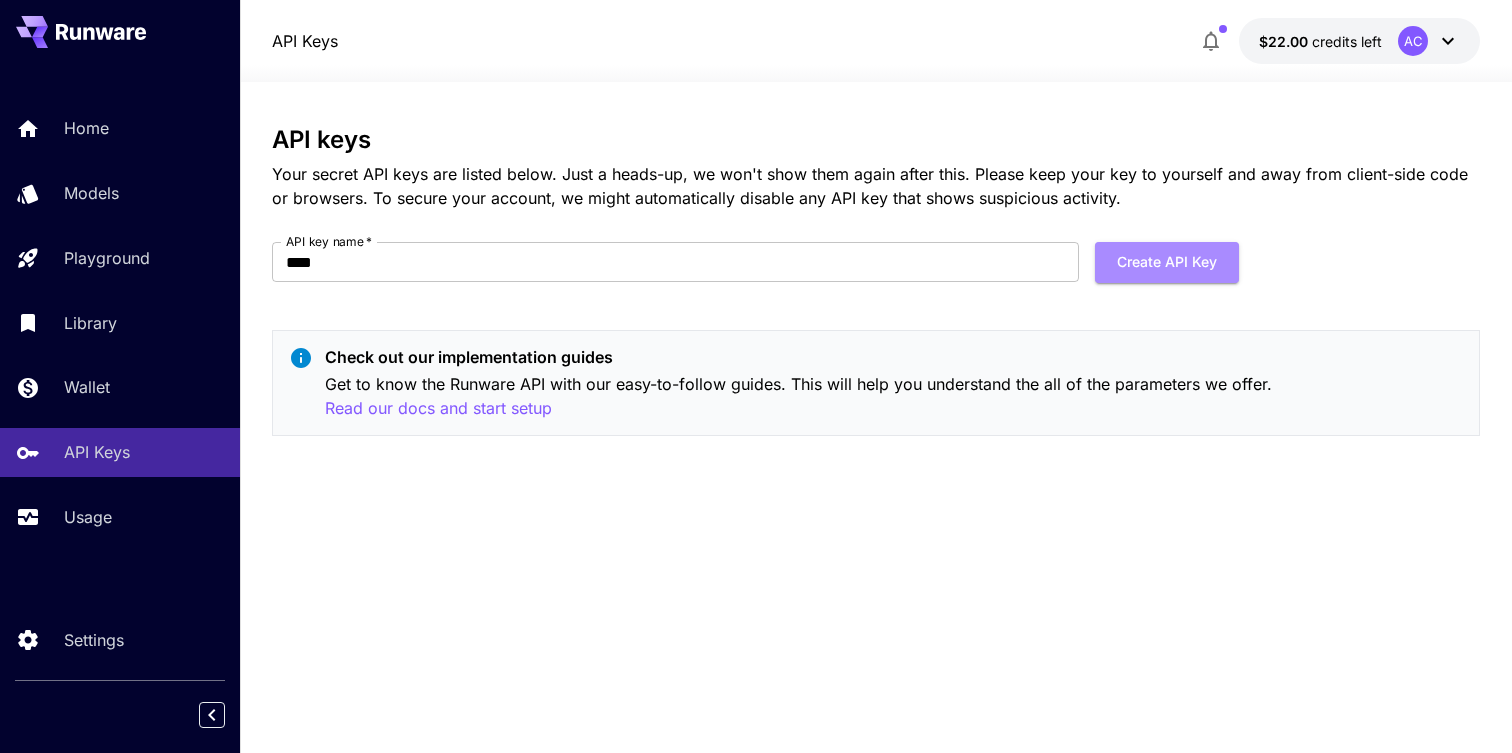 click on "Create API Key" at bounding box center [1167, 262] 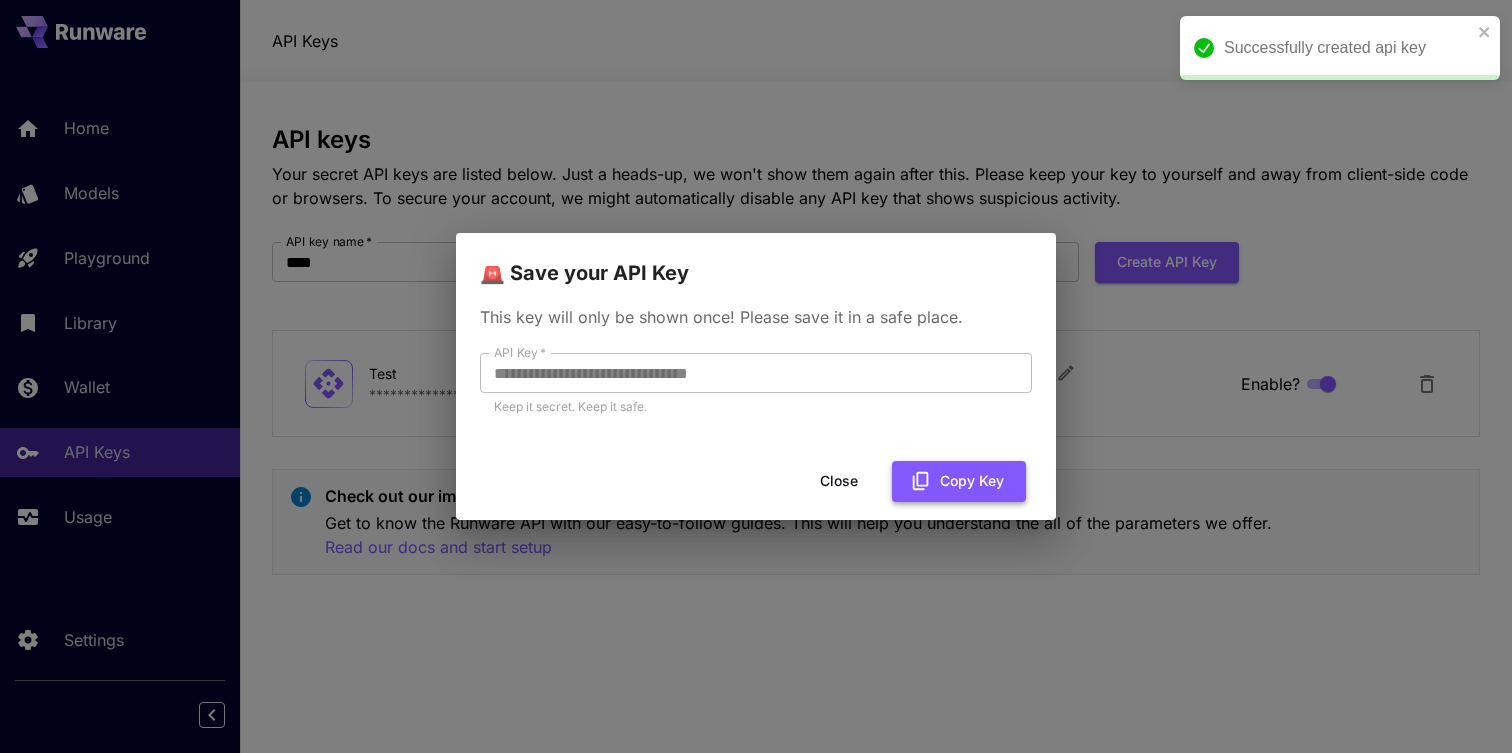 click on "Copy Key" at bounding box center [959, 481] 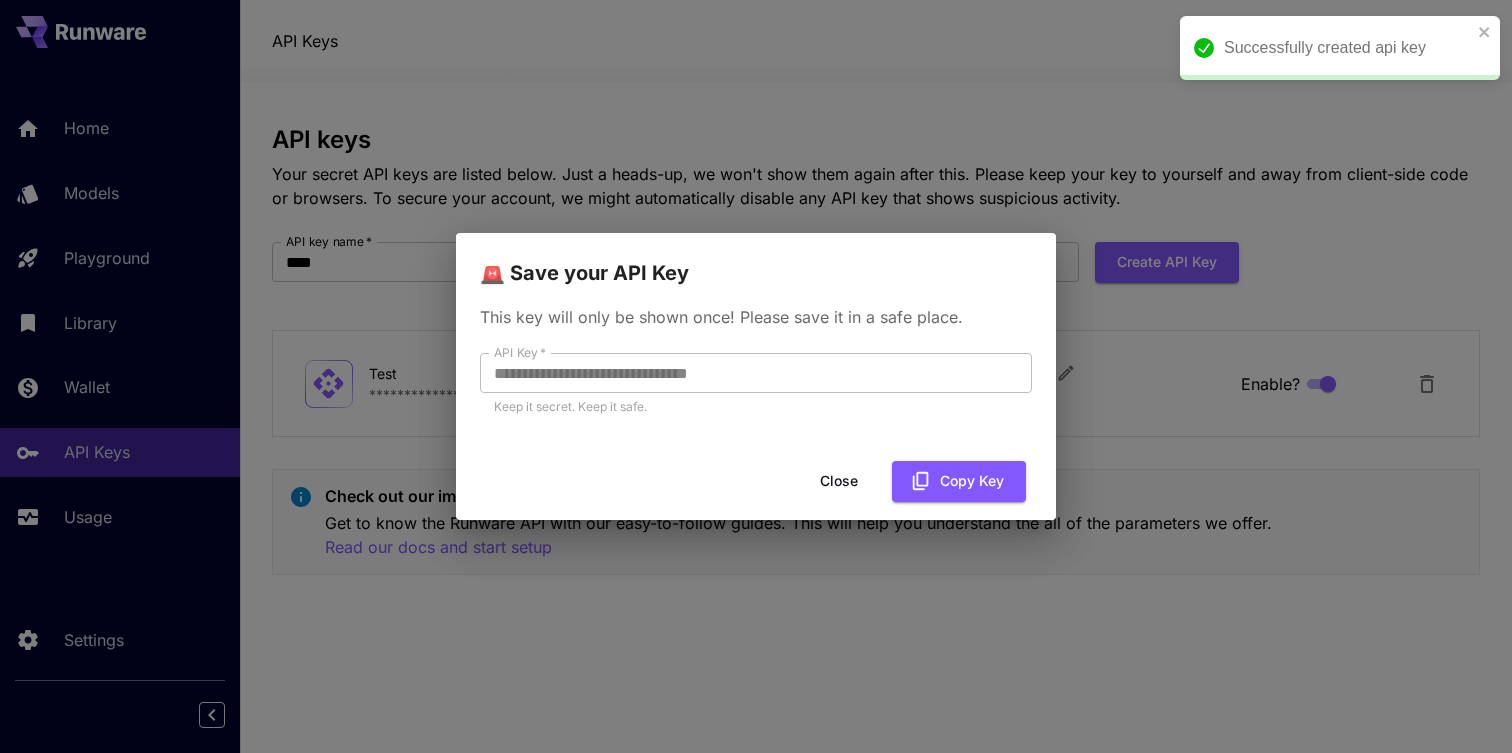 click on "Close" at bounding box center (839, 481) 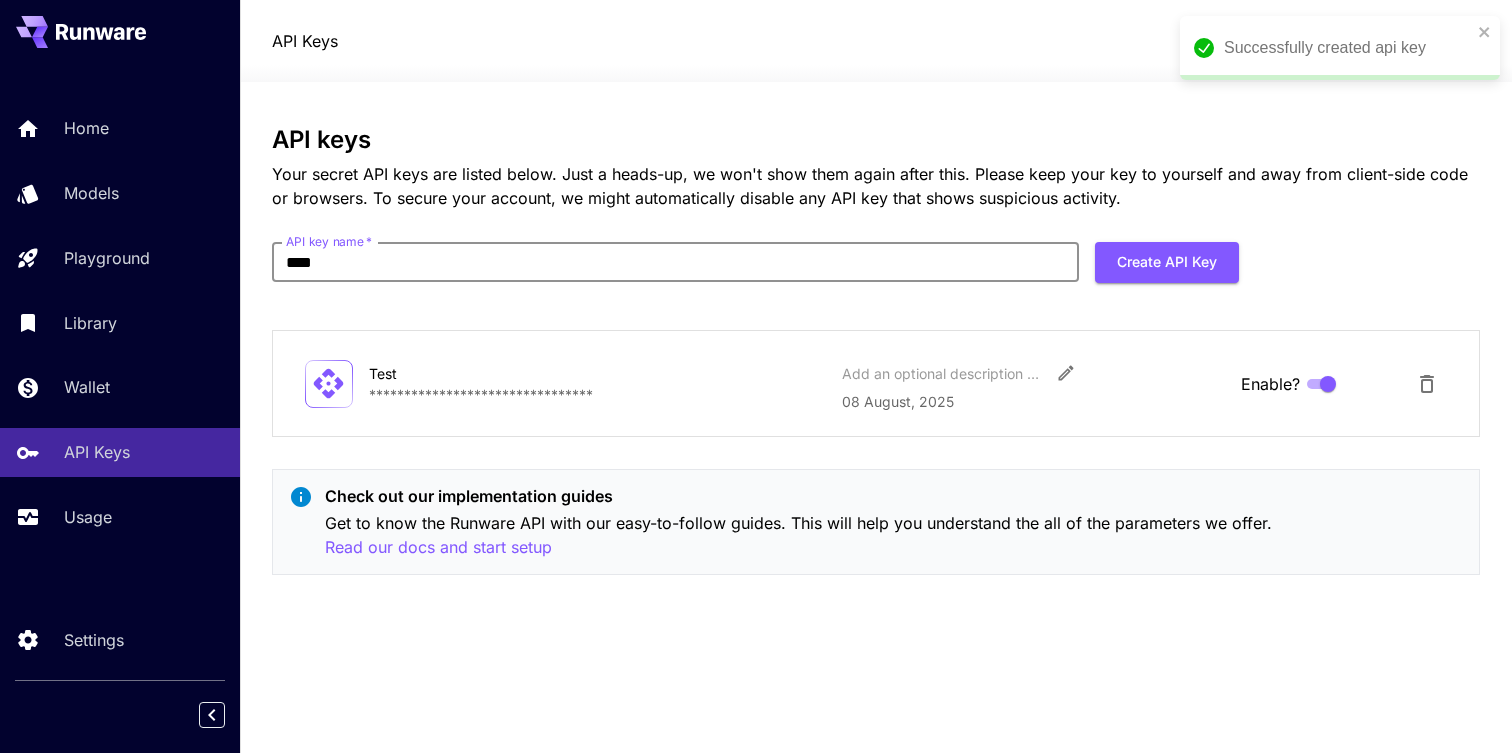 click on "****" at bounding box center [675, 262] 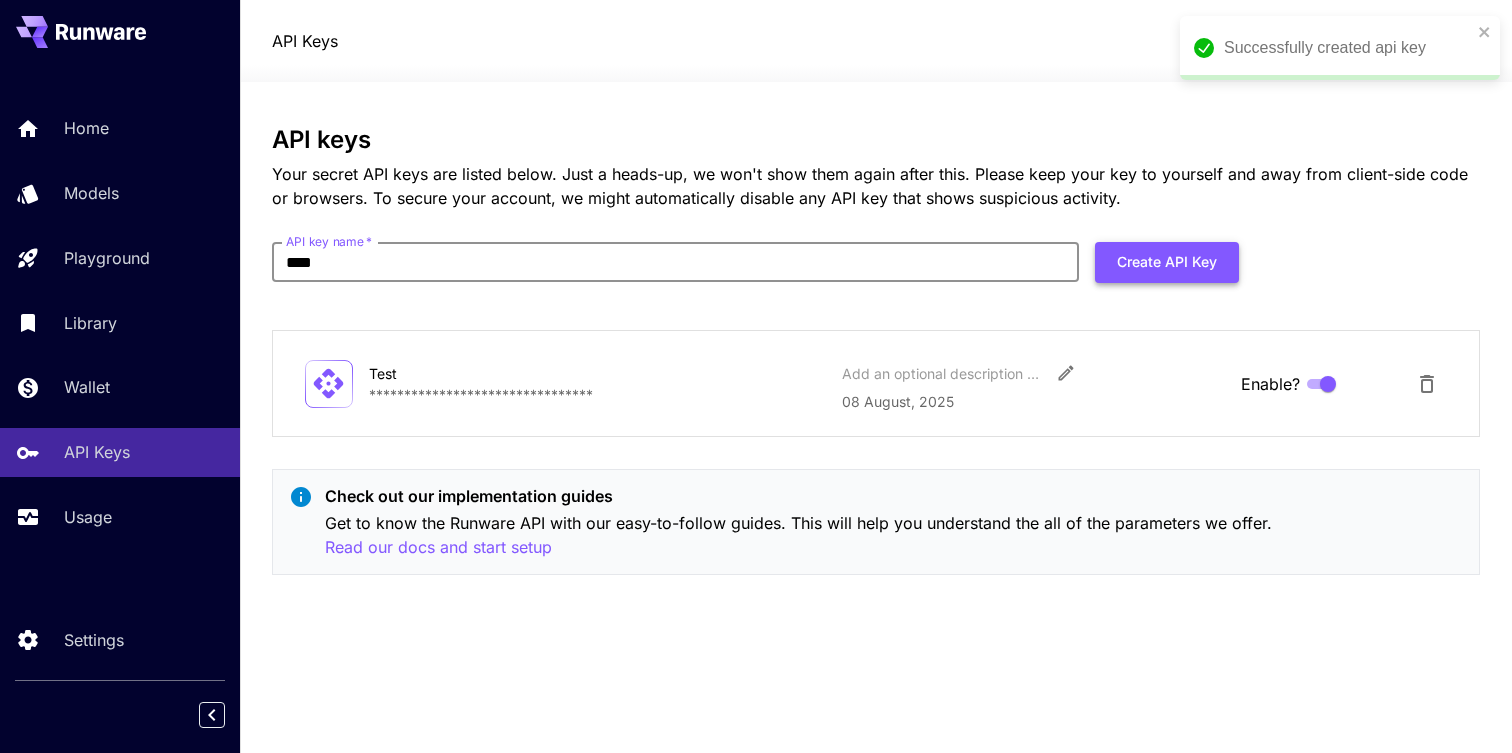 type on "****" 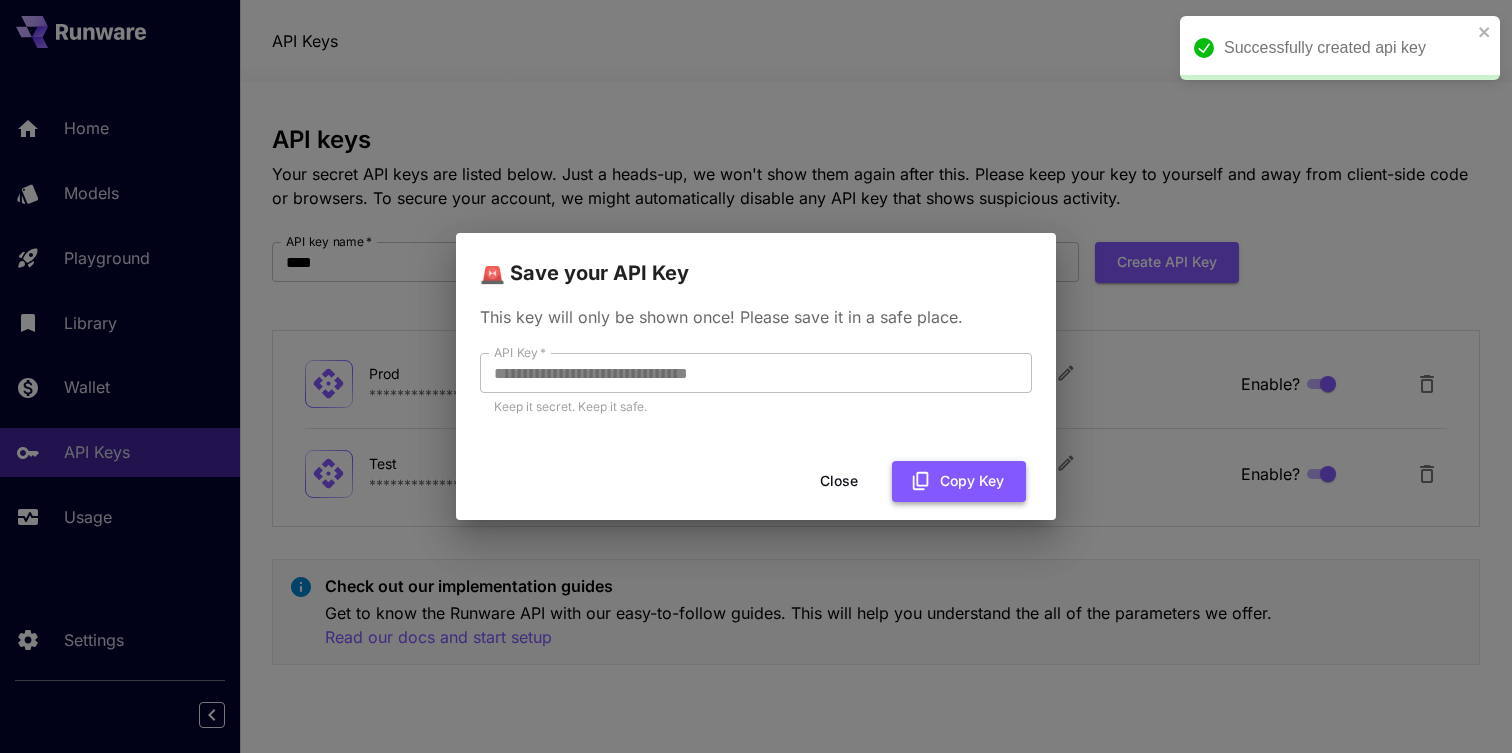 click on "Copy Key" at bounding box center [959, 481] 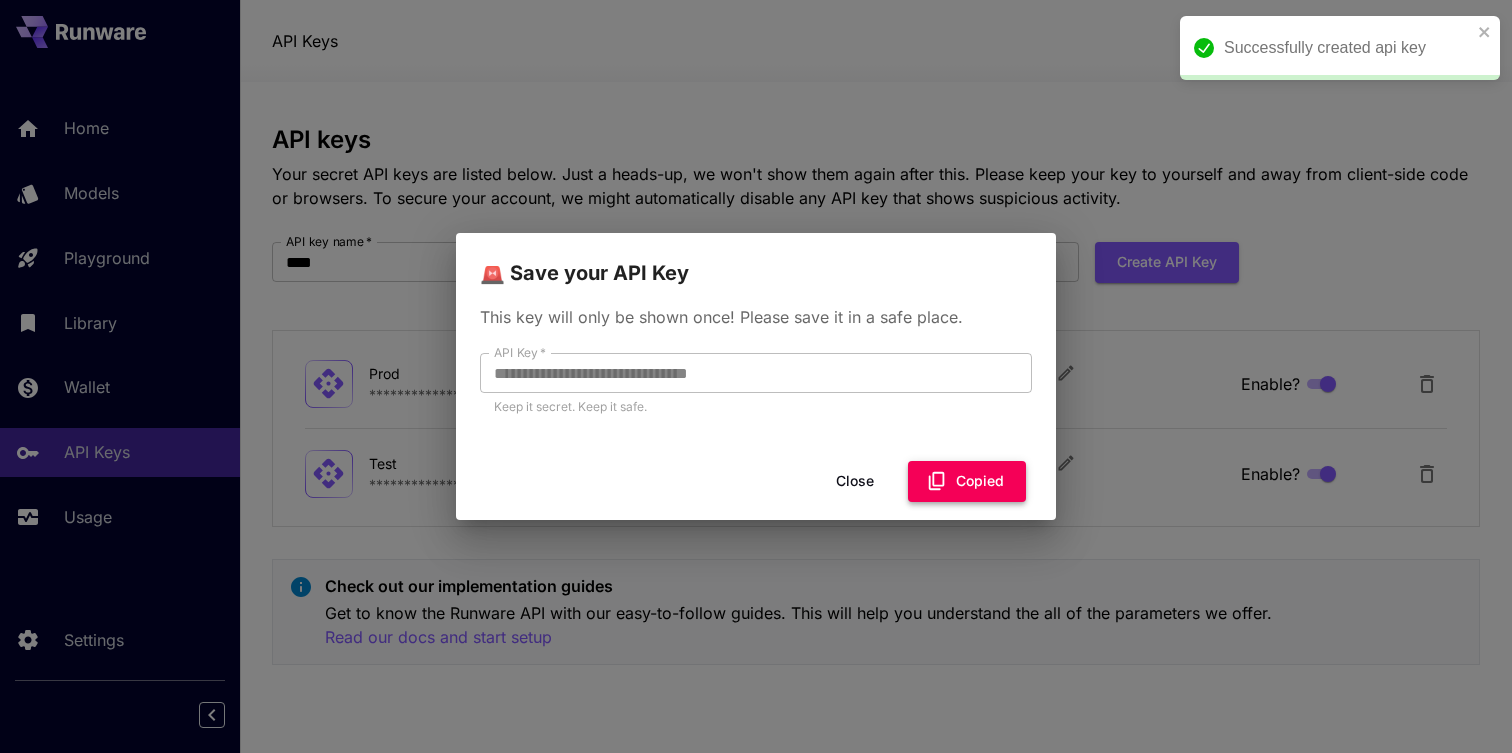 type 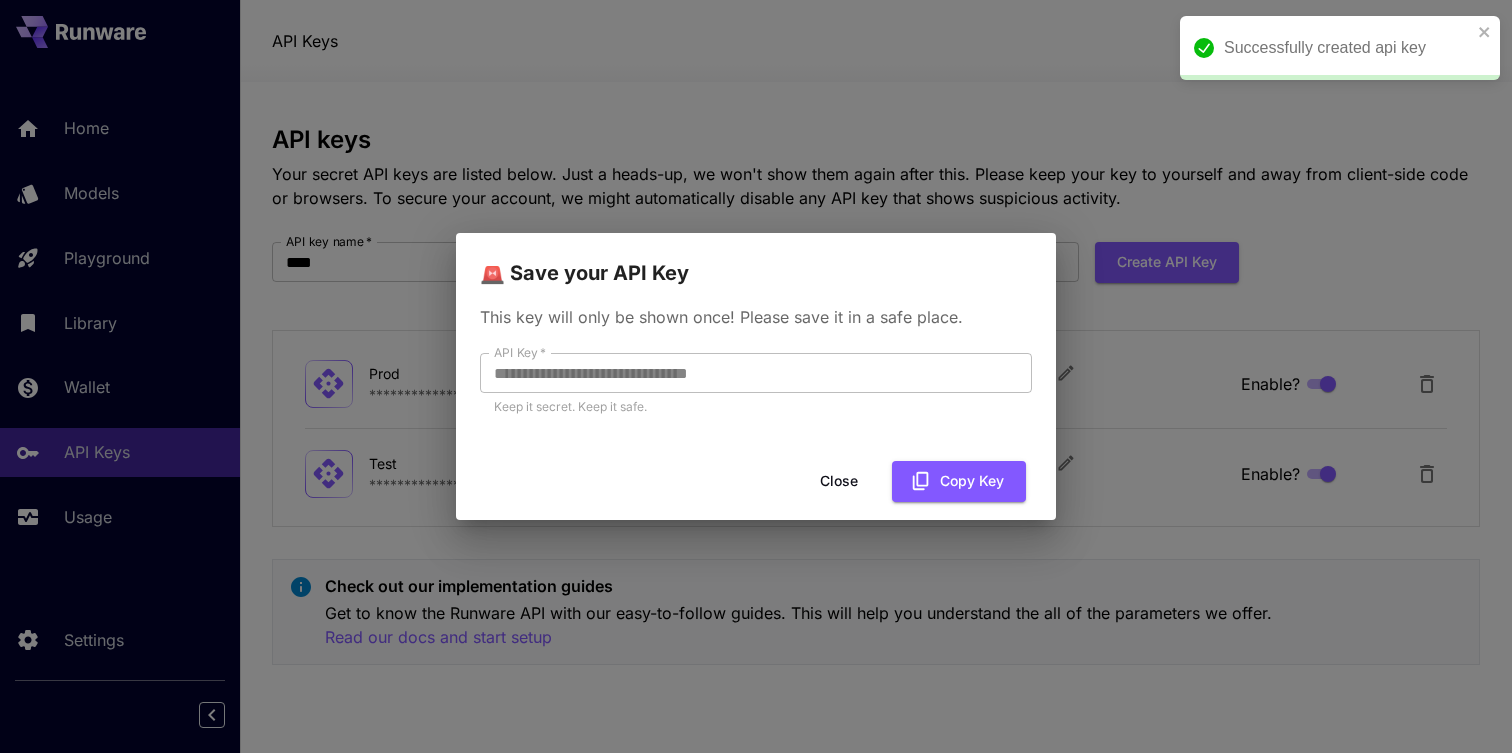 click on "Close" at bounding box center [839, 481] 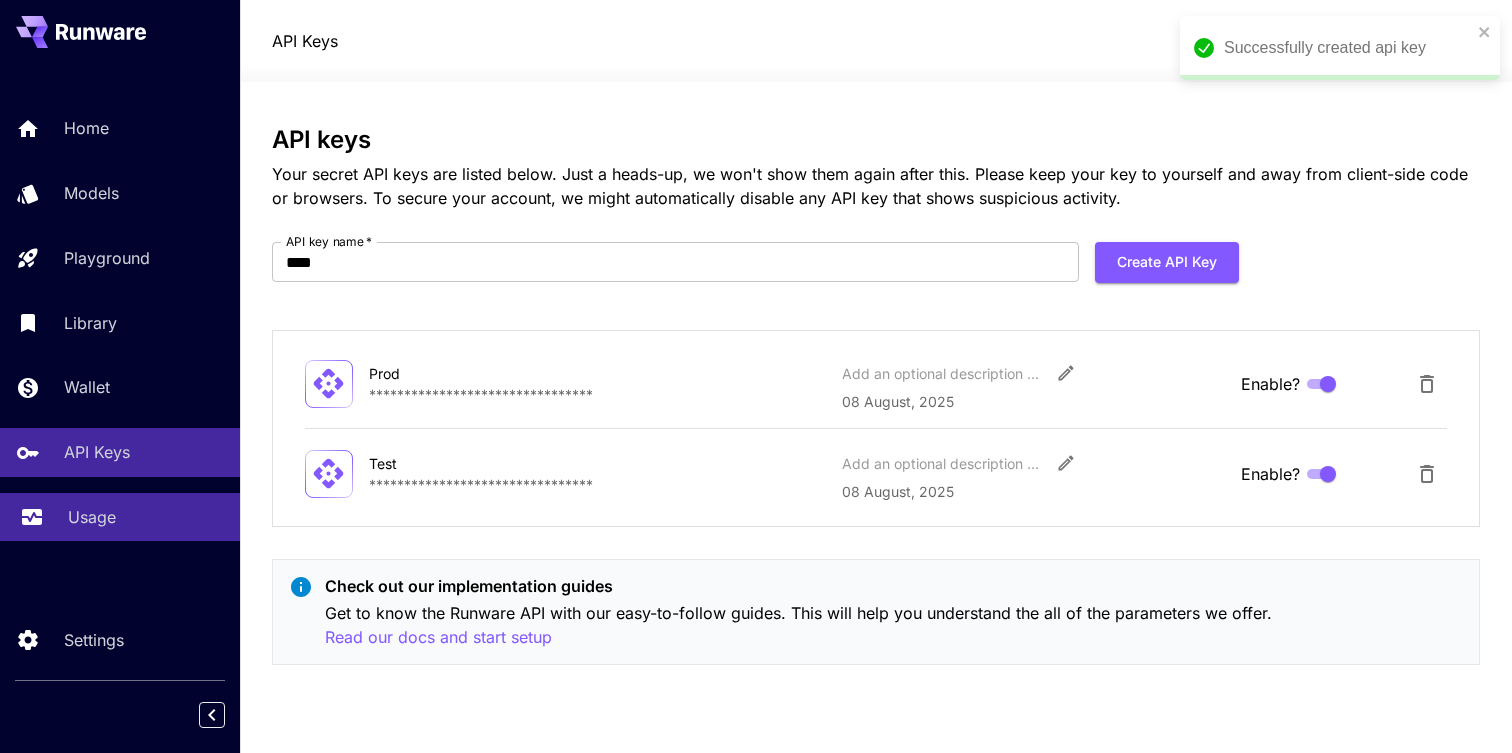 click on "Usage" at bounding box center [146, 517] 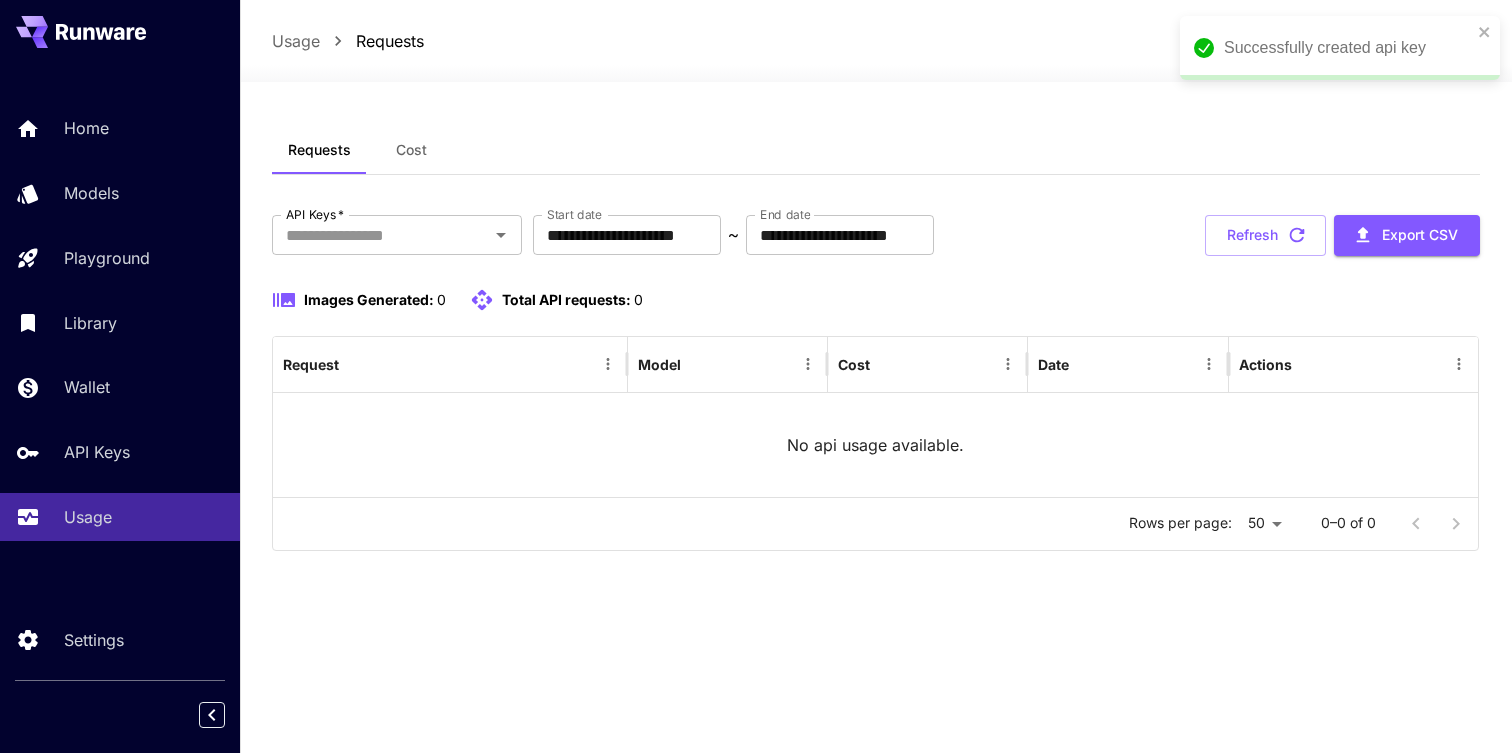 click on "Cost" at bounding box center (412, 150) 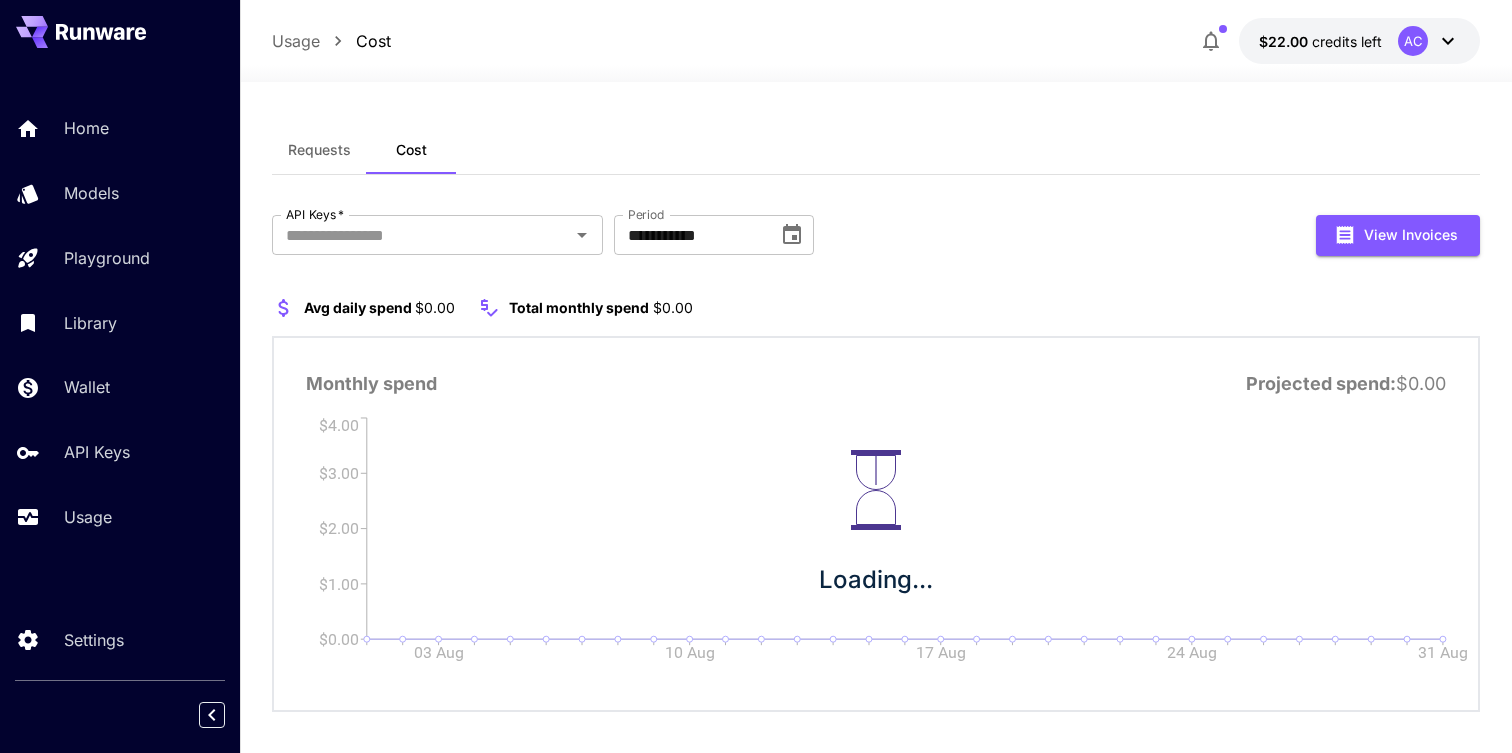 click on "Requests" at bounding box center (319, 150) 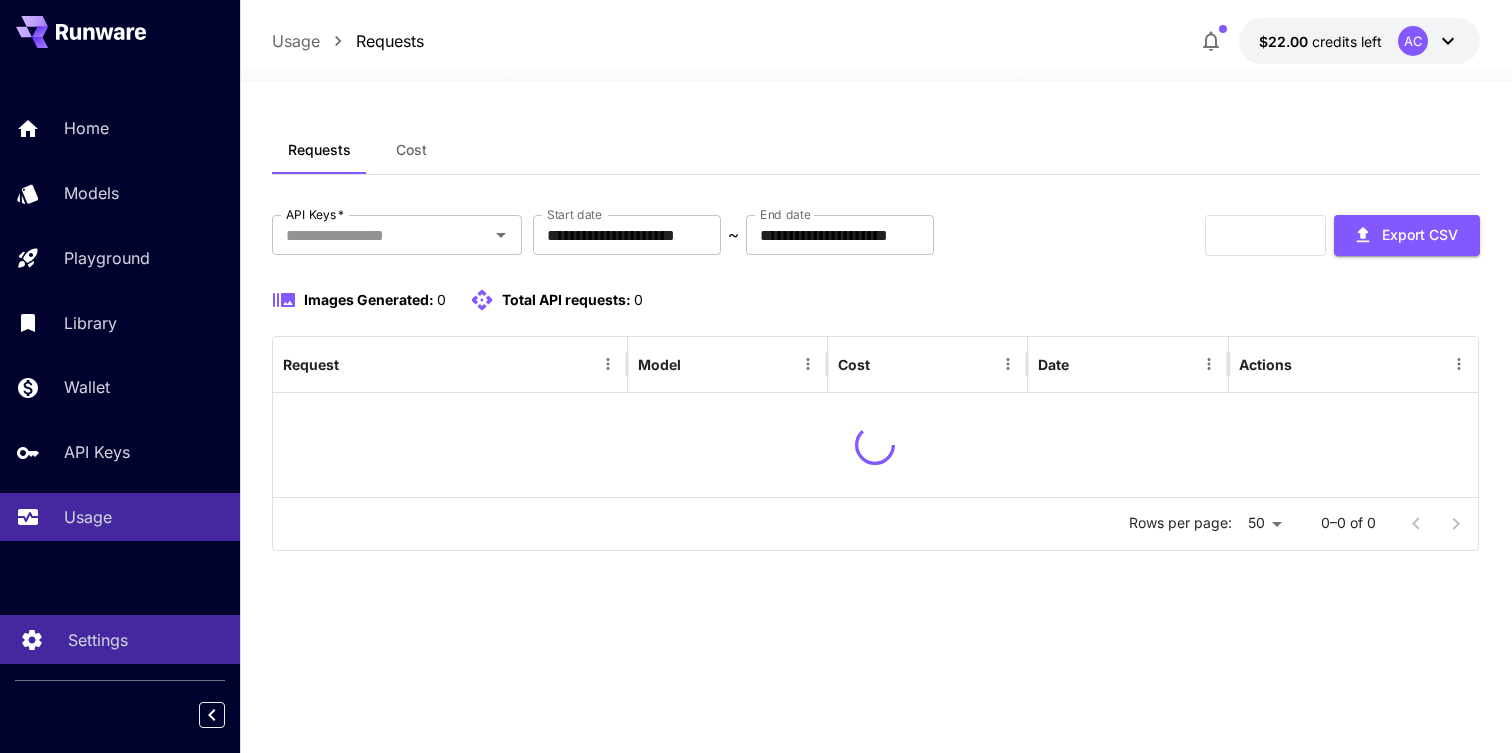click on "Settings" at bounding box center [120, 639] 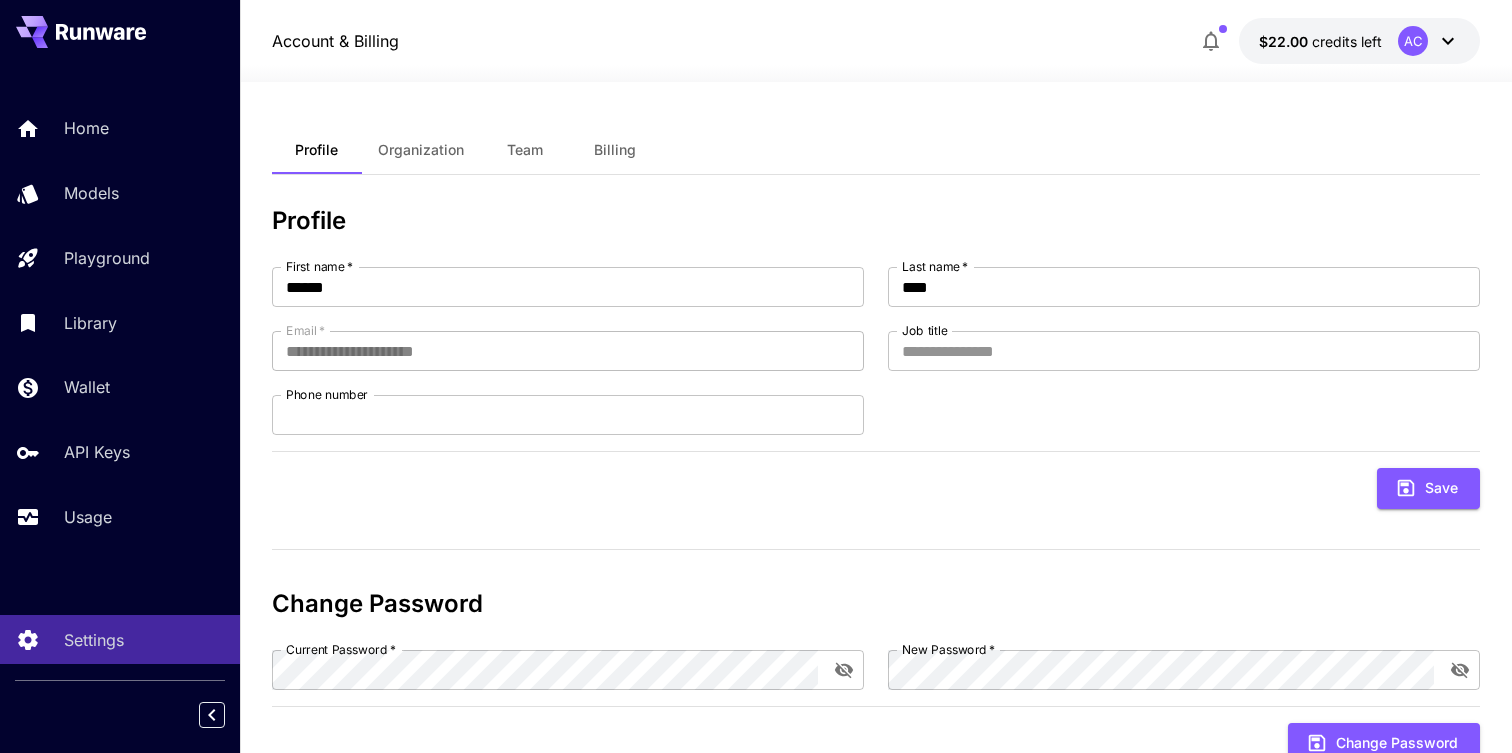 scroll, scrollTop: 0, scrollLeft: 0, axis: both 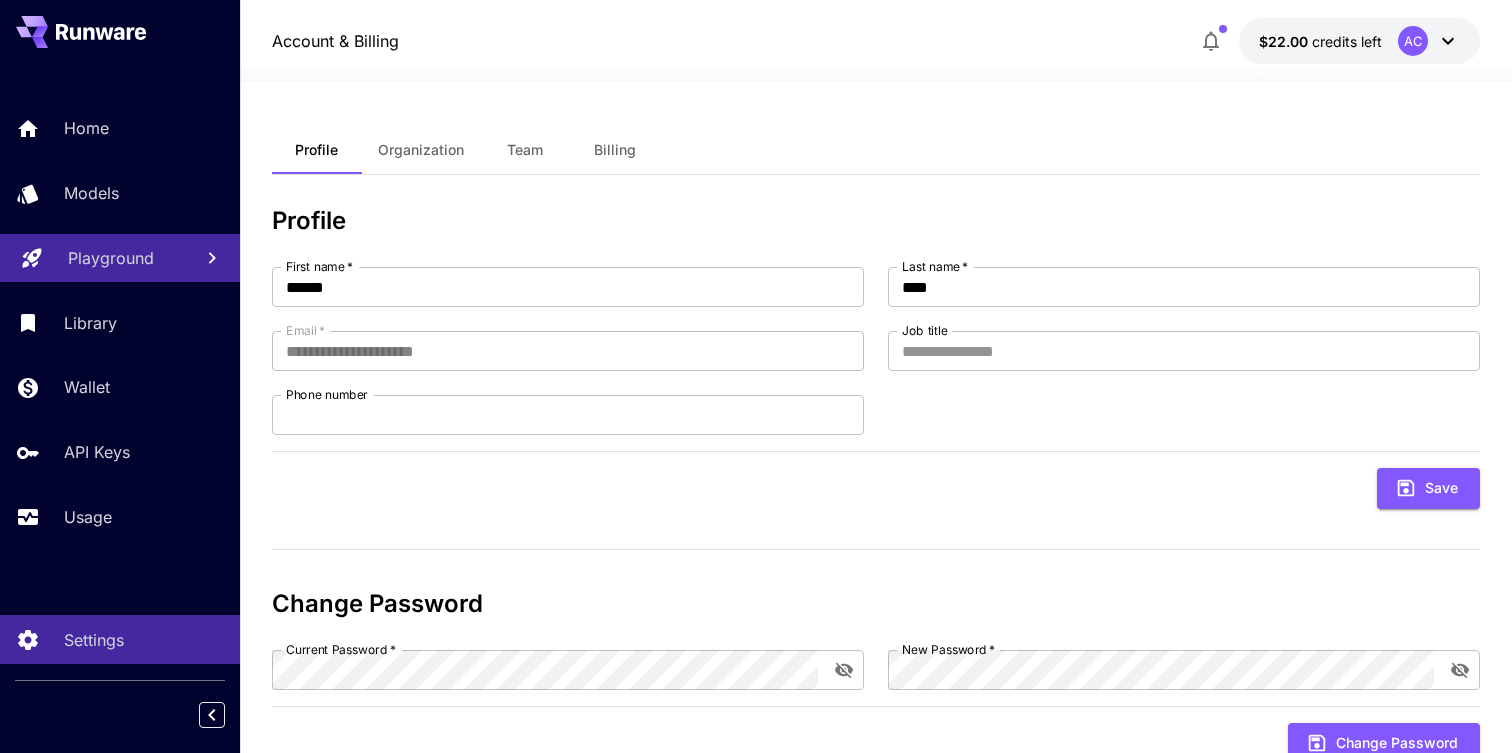 click on "Playground" at bounding box center [111, 258] 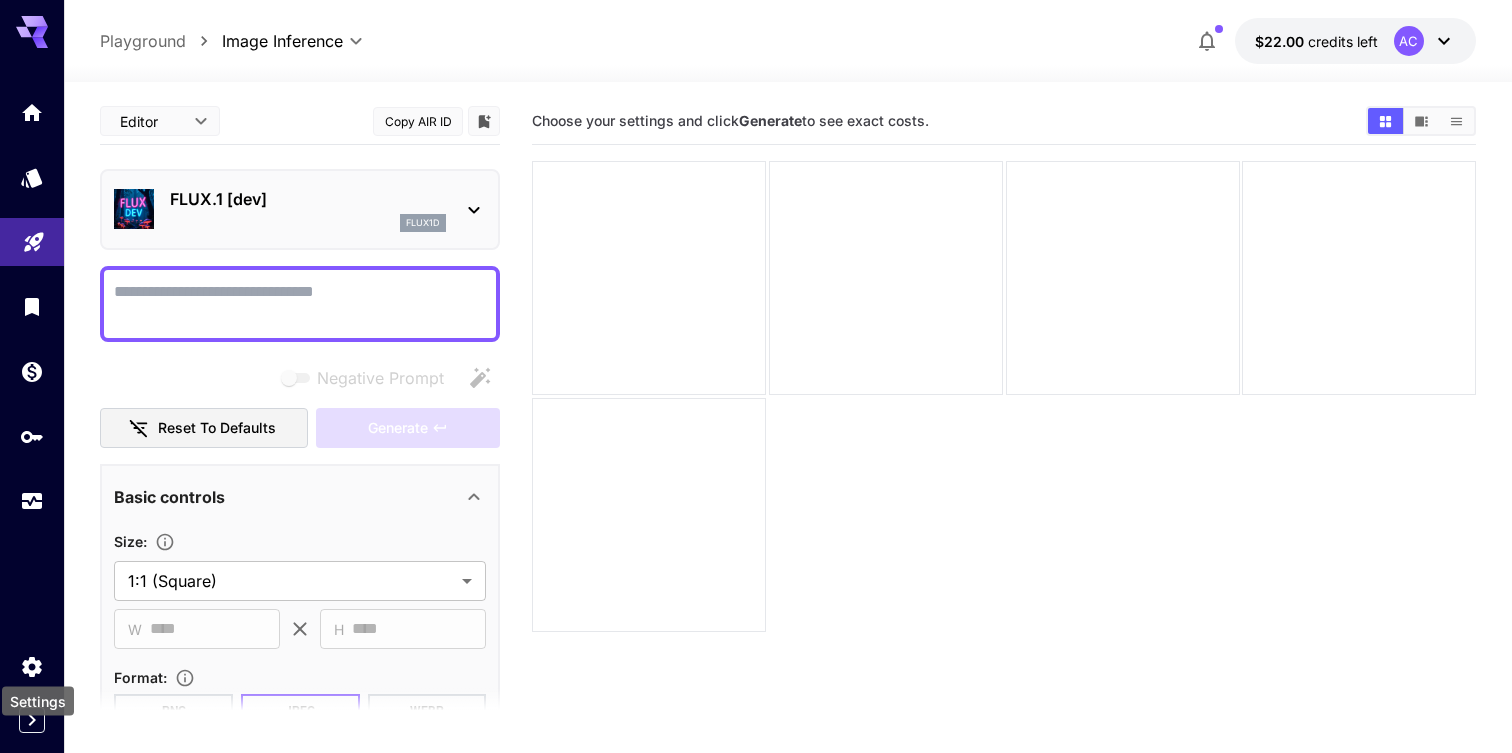 click on "Settings" at bounding box center [38, 701] 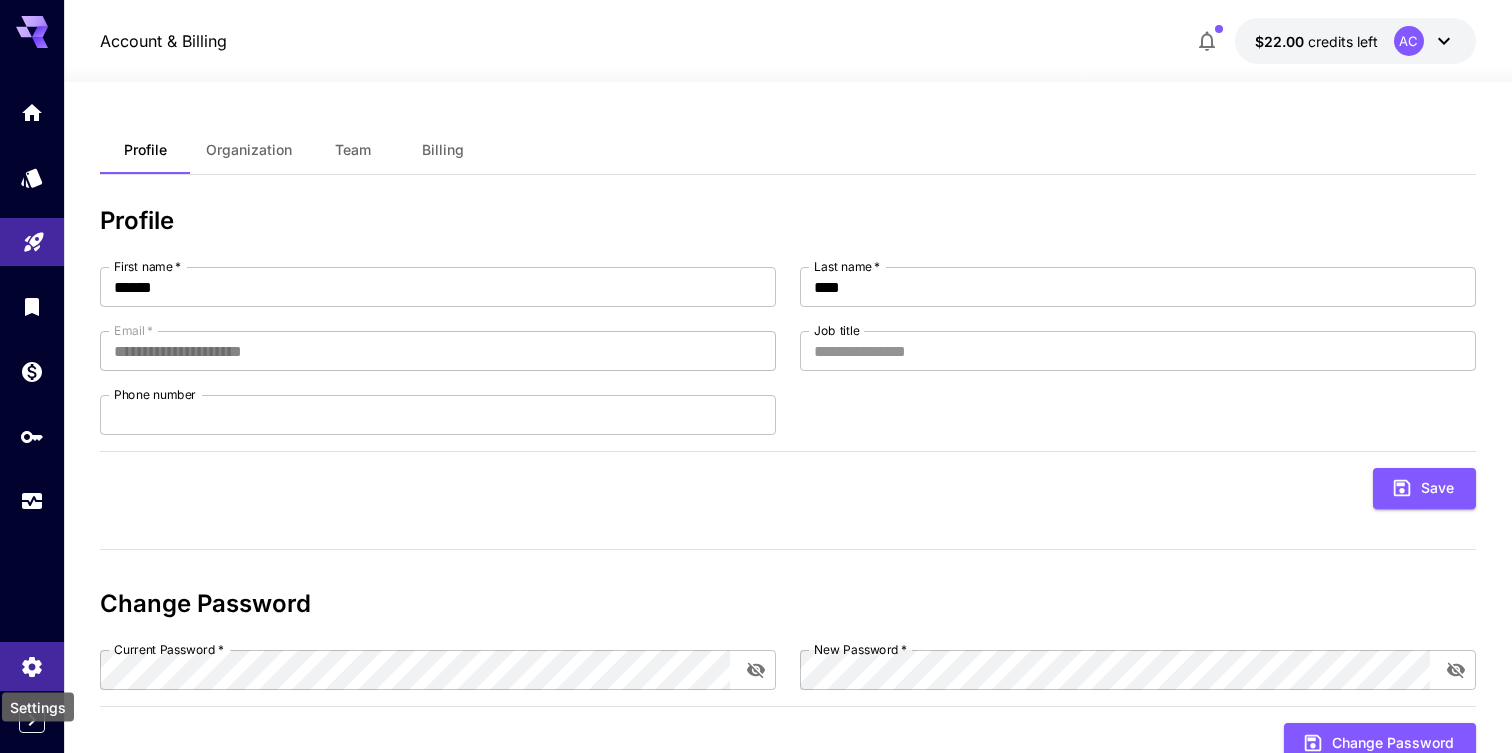 click on "Settings" at bounding box center (38, 707) 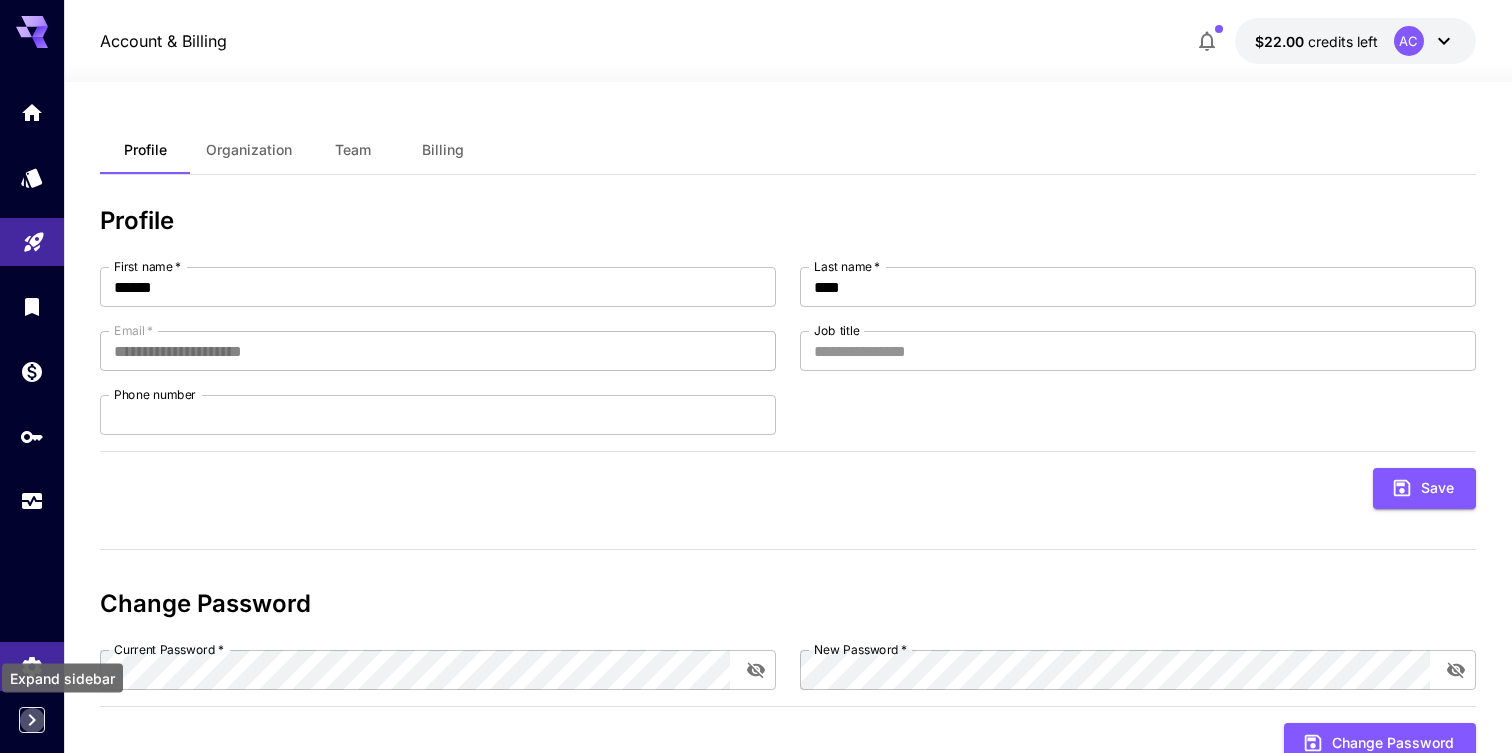 click 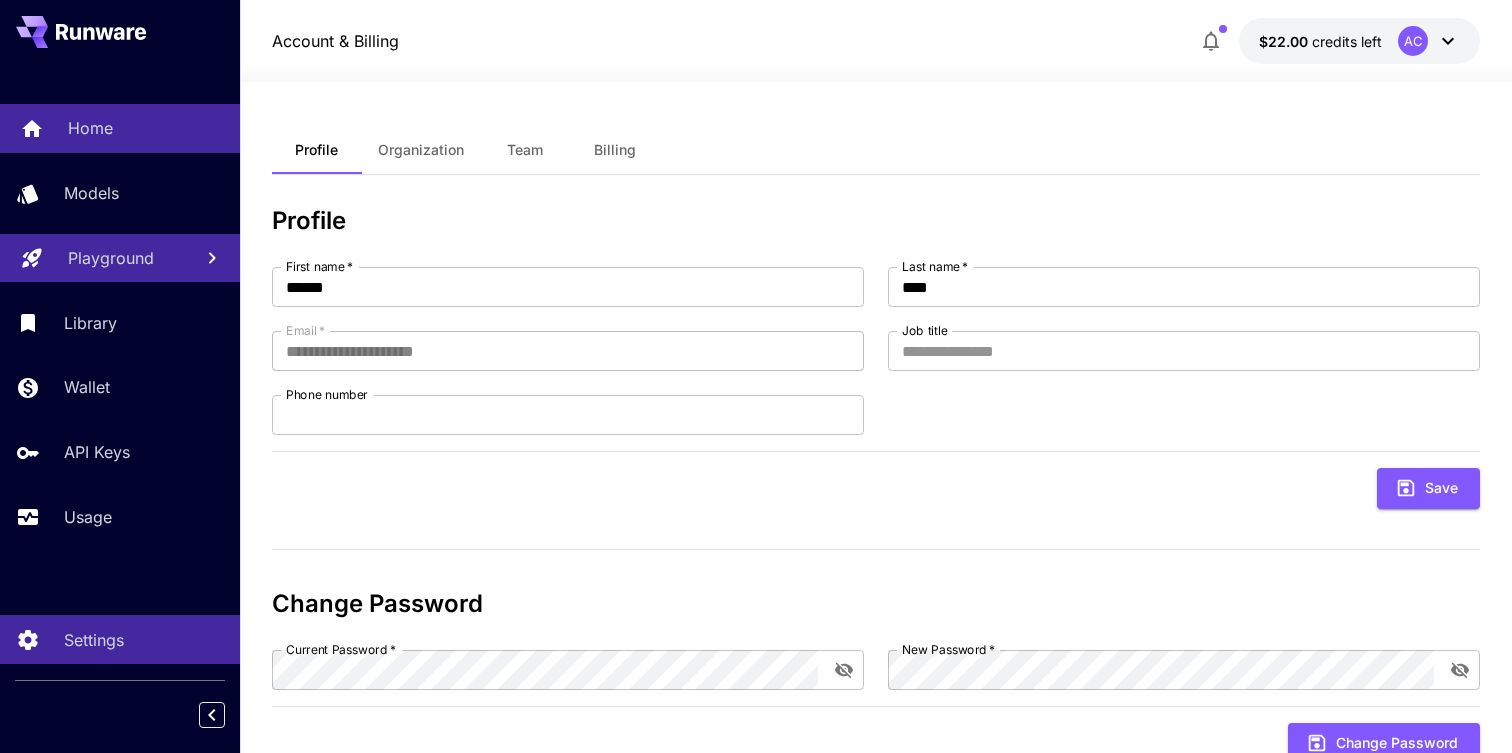 click on "Home" at bounding box center [90, 128] 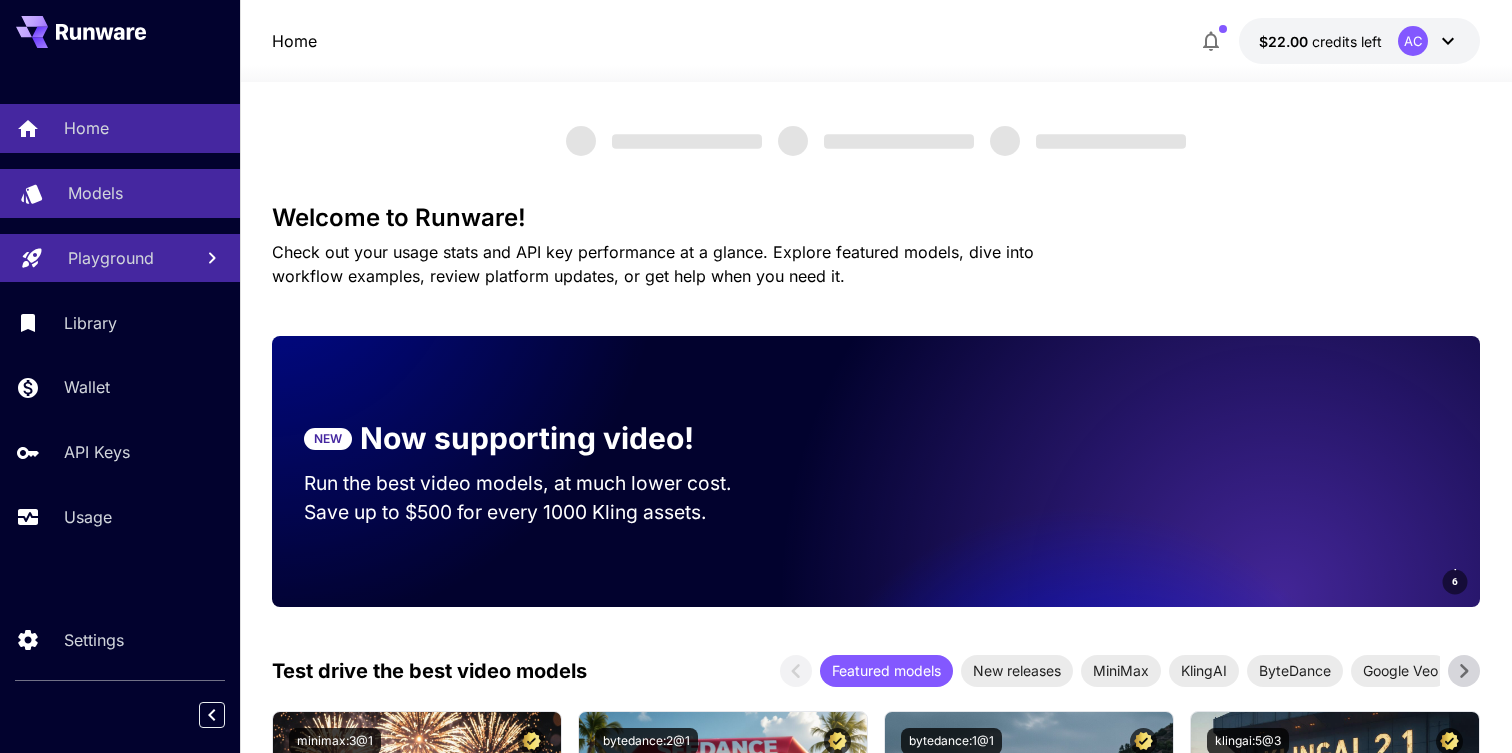 click on "Models" at bounding box center [95, 193] 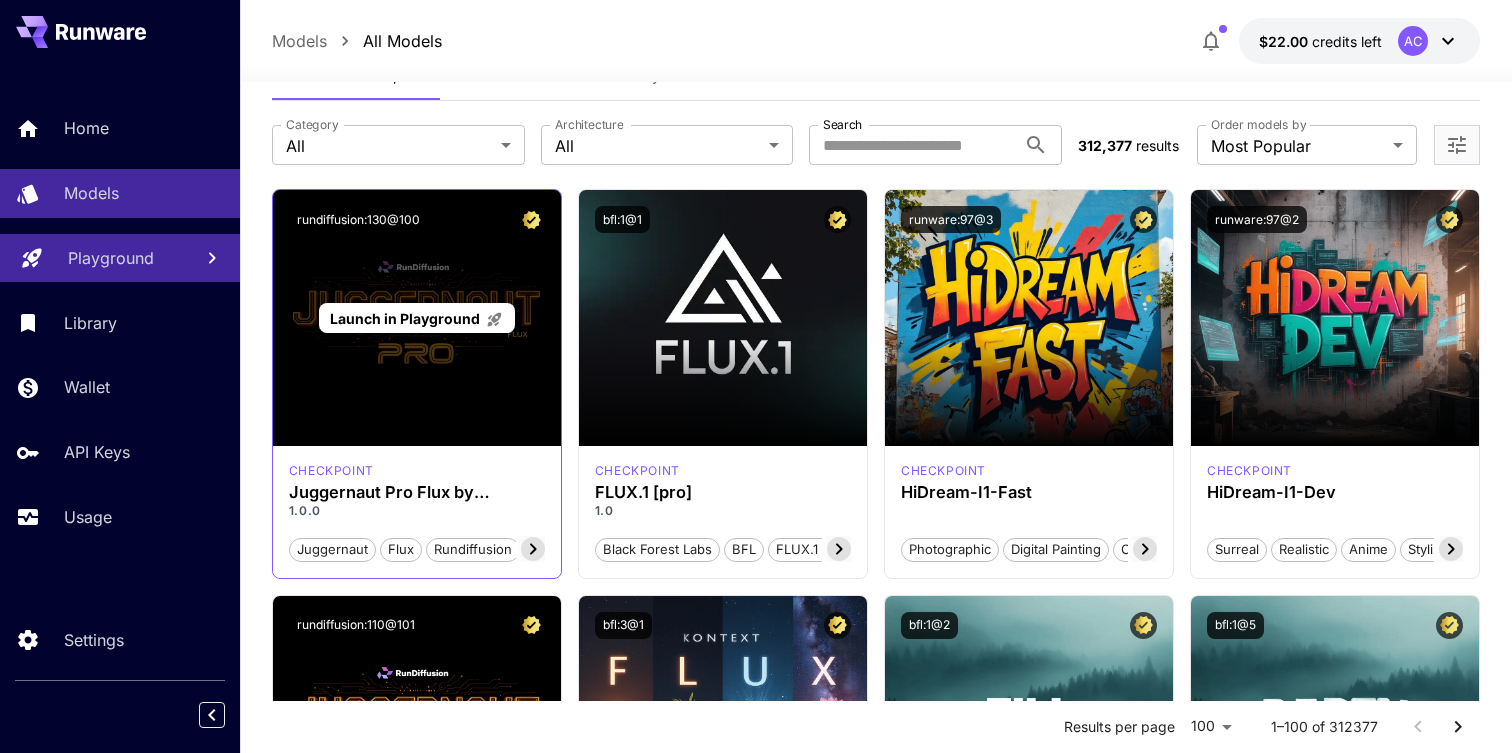 scroll, scrollTop: 0, scrollLeft: 0, axis: both 